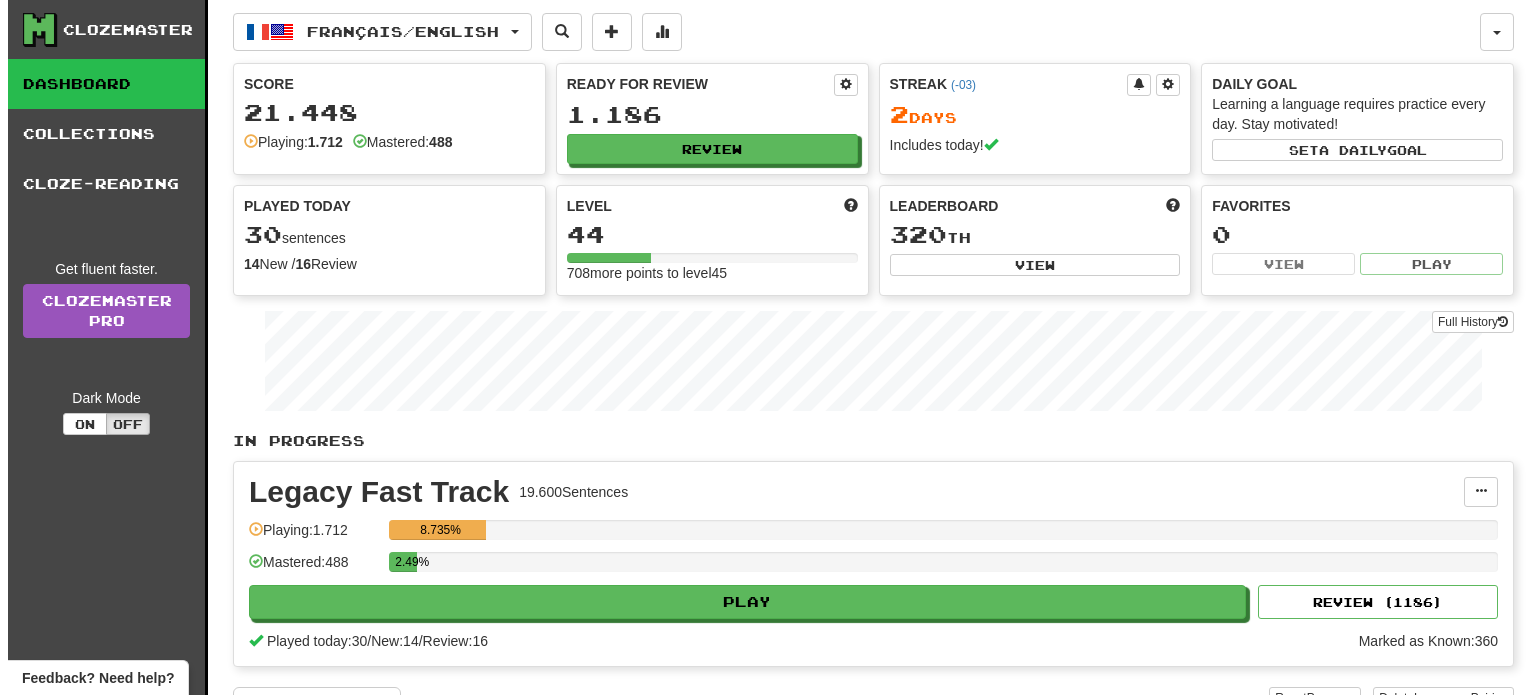 scroll, scrollTop: 0, scrollLeft: 0, axis: both 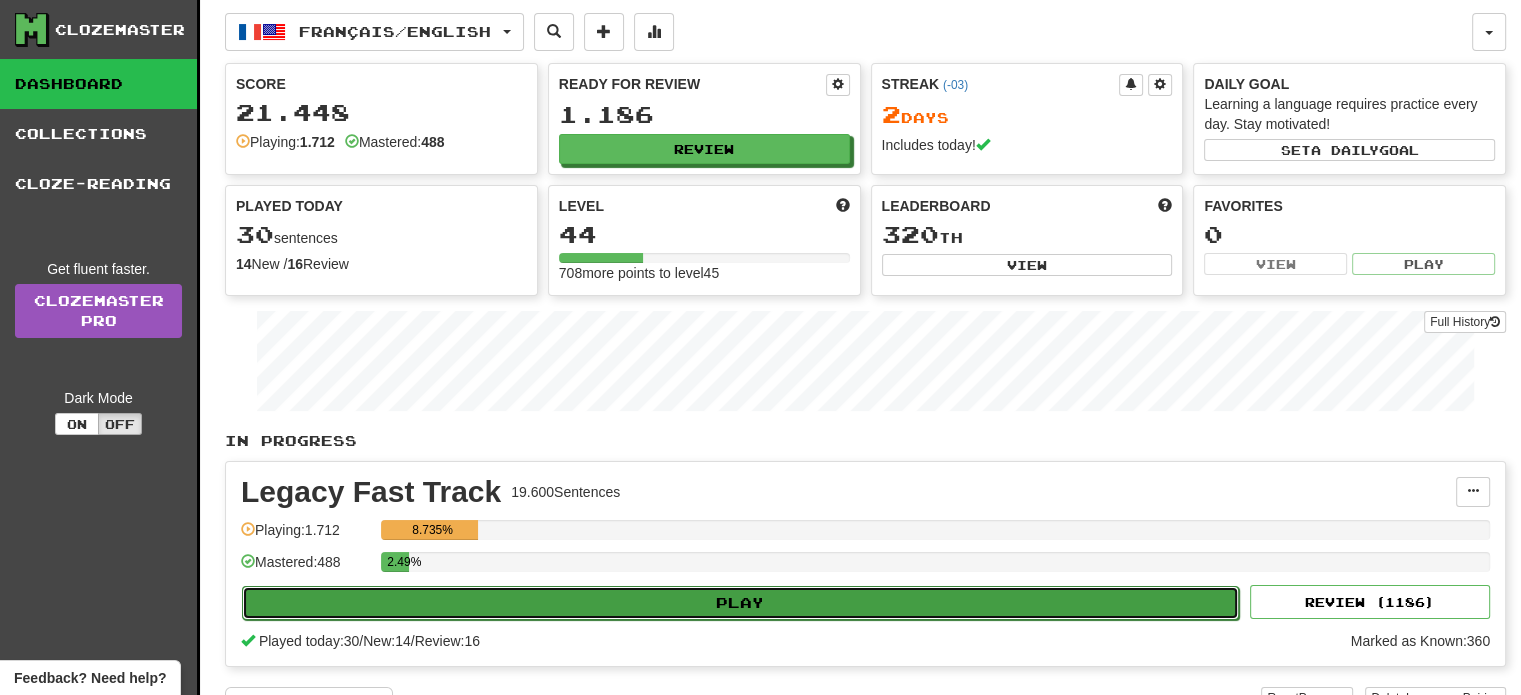 click on "Play" at bounding box center (740, 603) 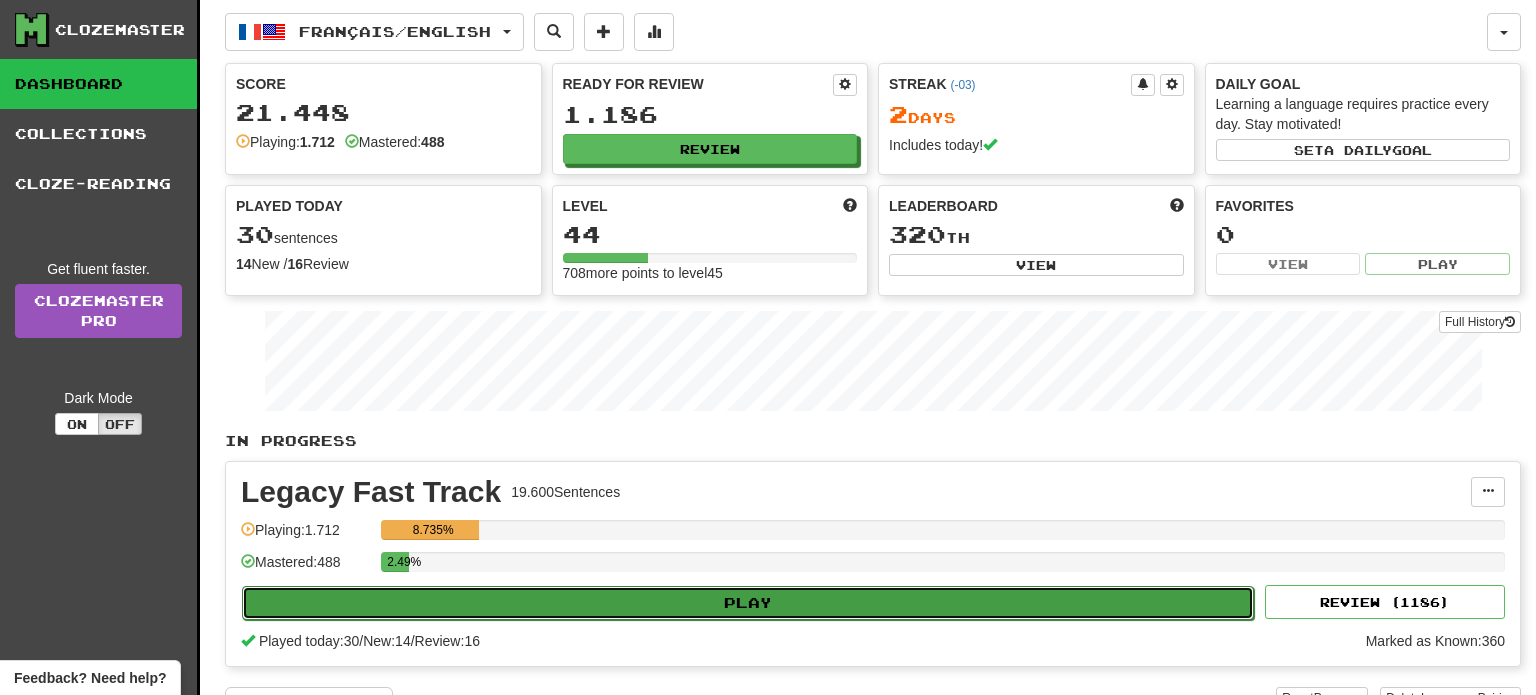select on "**" 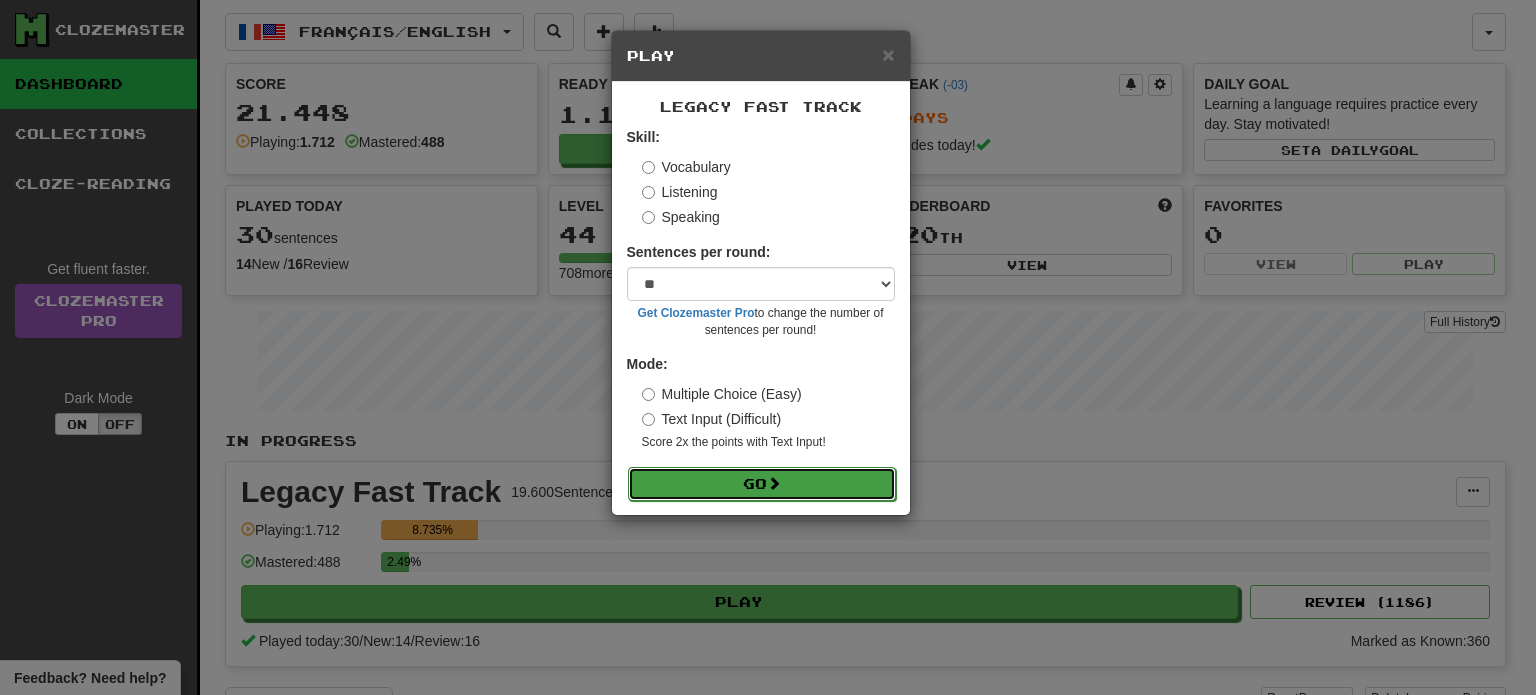 click on "Go" at bounding box center [762, 484] 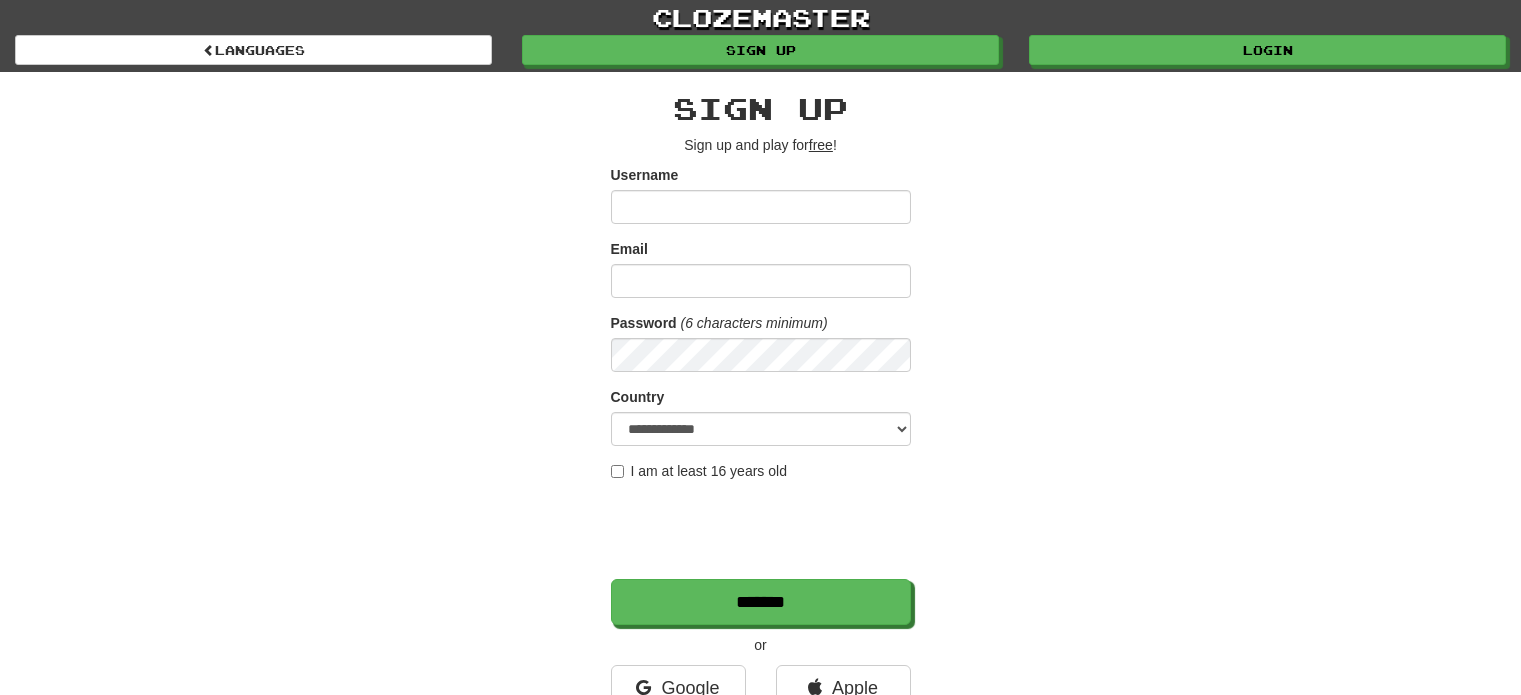 scroll, scrollTop: 0, scrollLeft: 0, axis: both 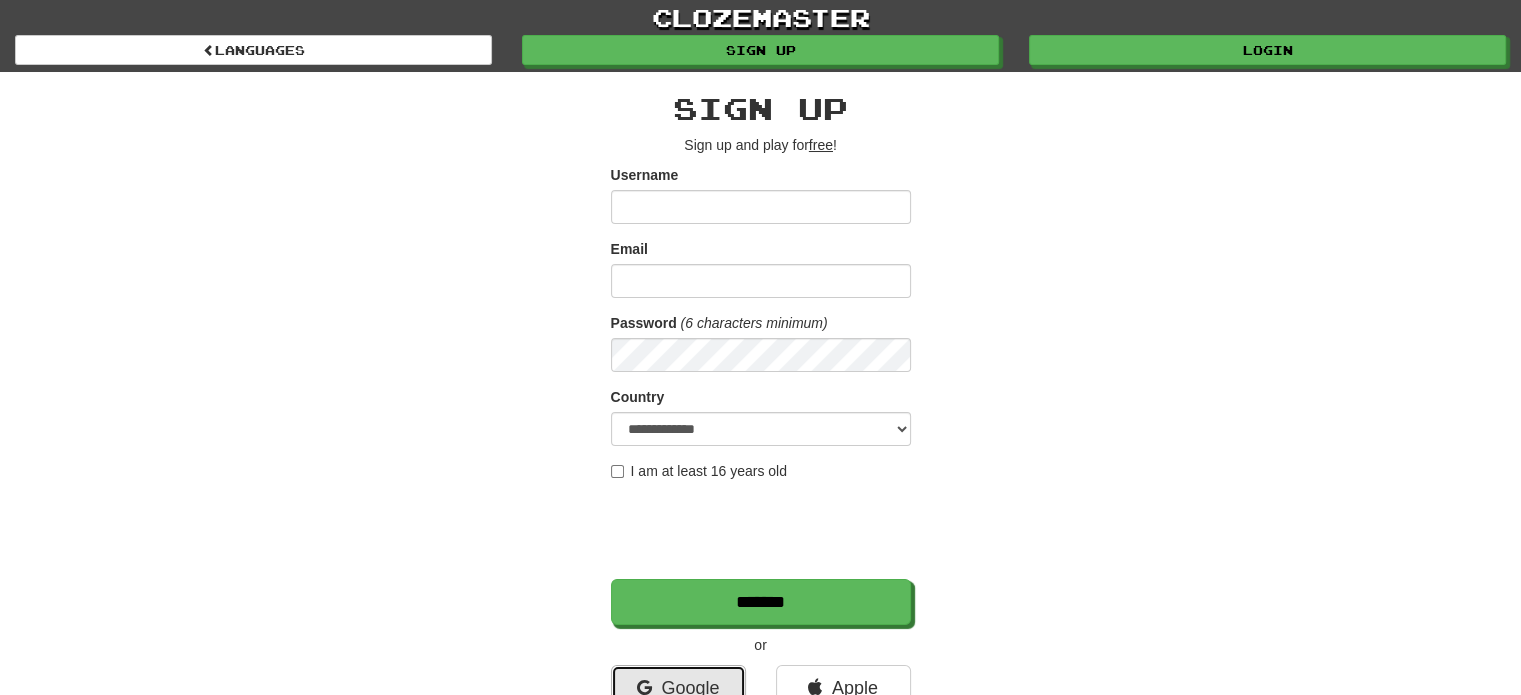 click on "Google" at bounding box center (678, 688) 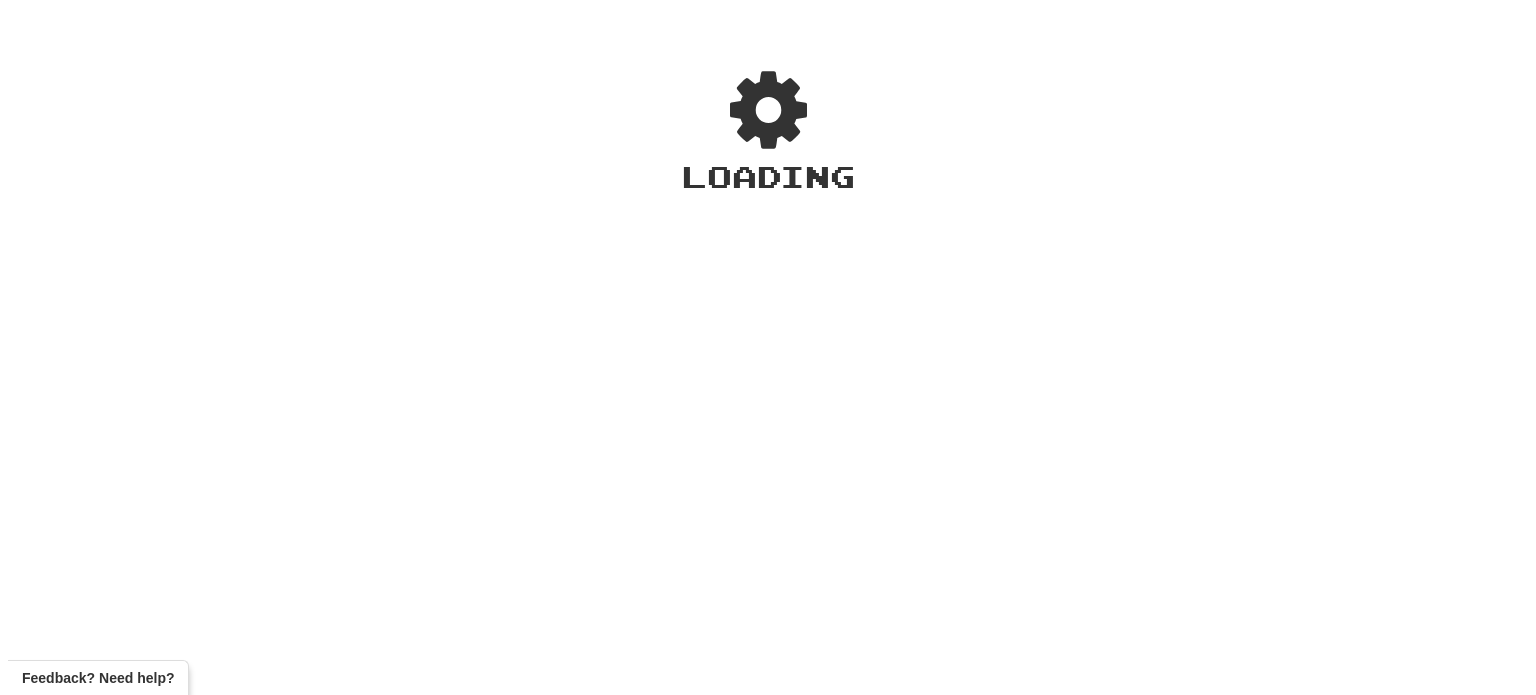 scroll, scrollTop: 0, scrollLeft: 0, axis: both 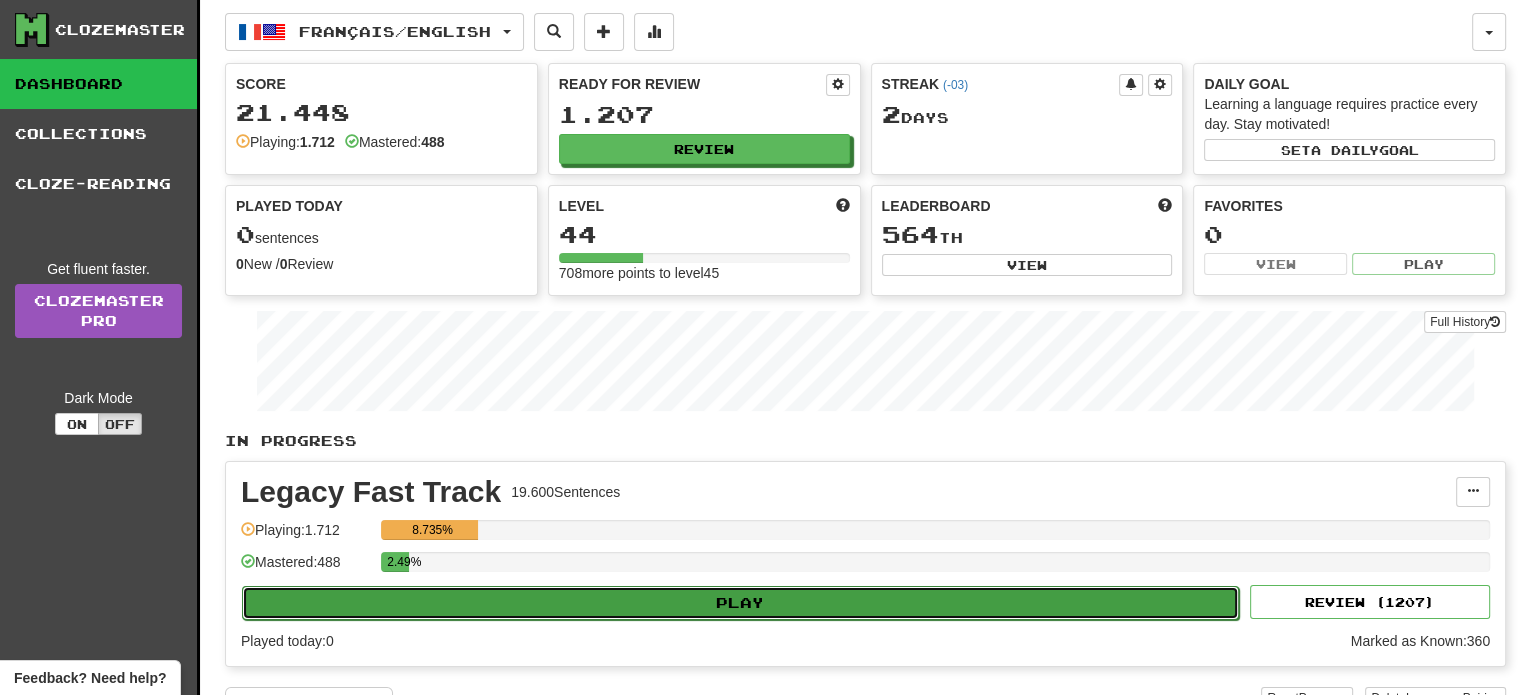 click on "Play" at bounding box center [740, 603] 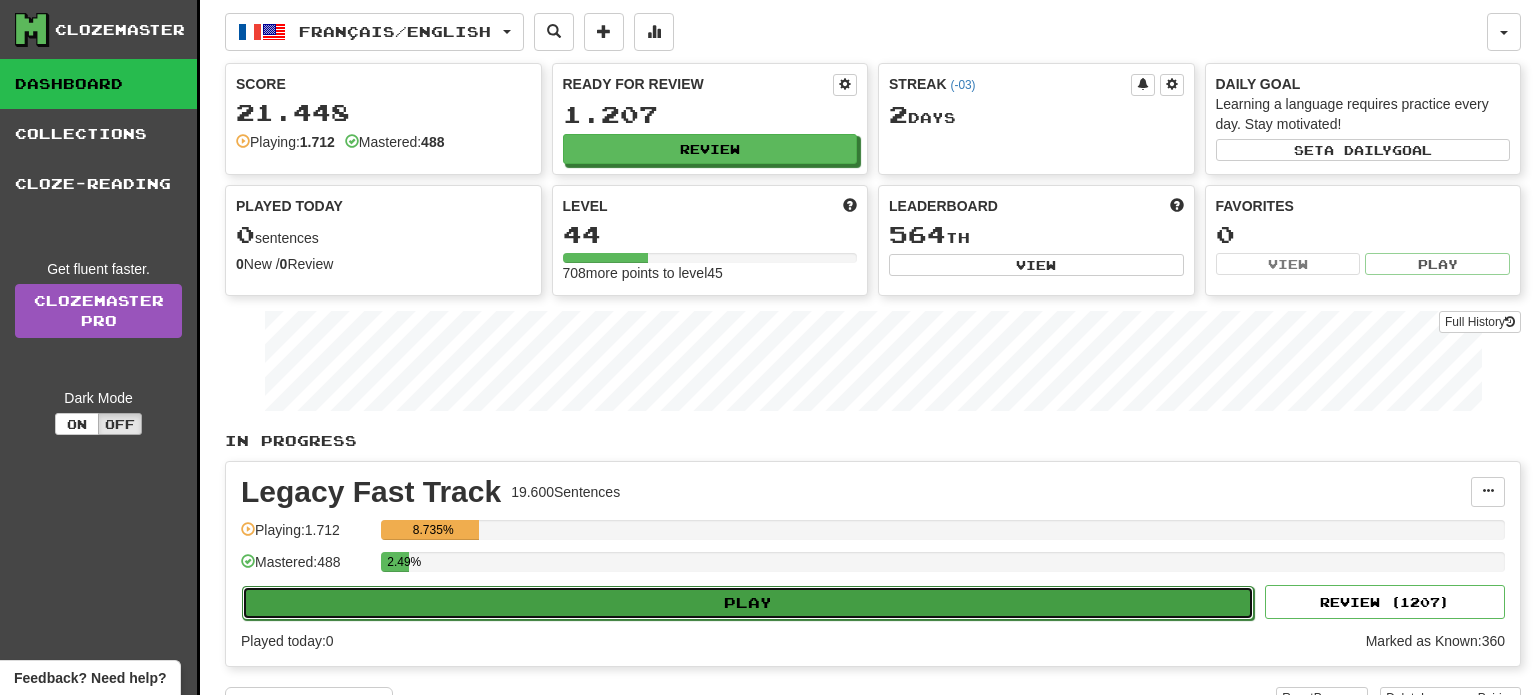 select on "**" 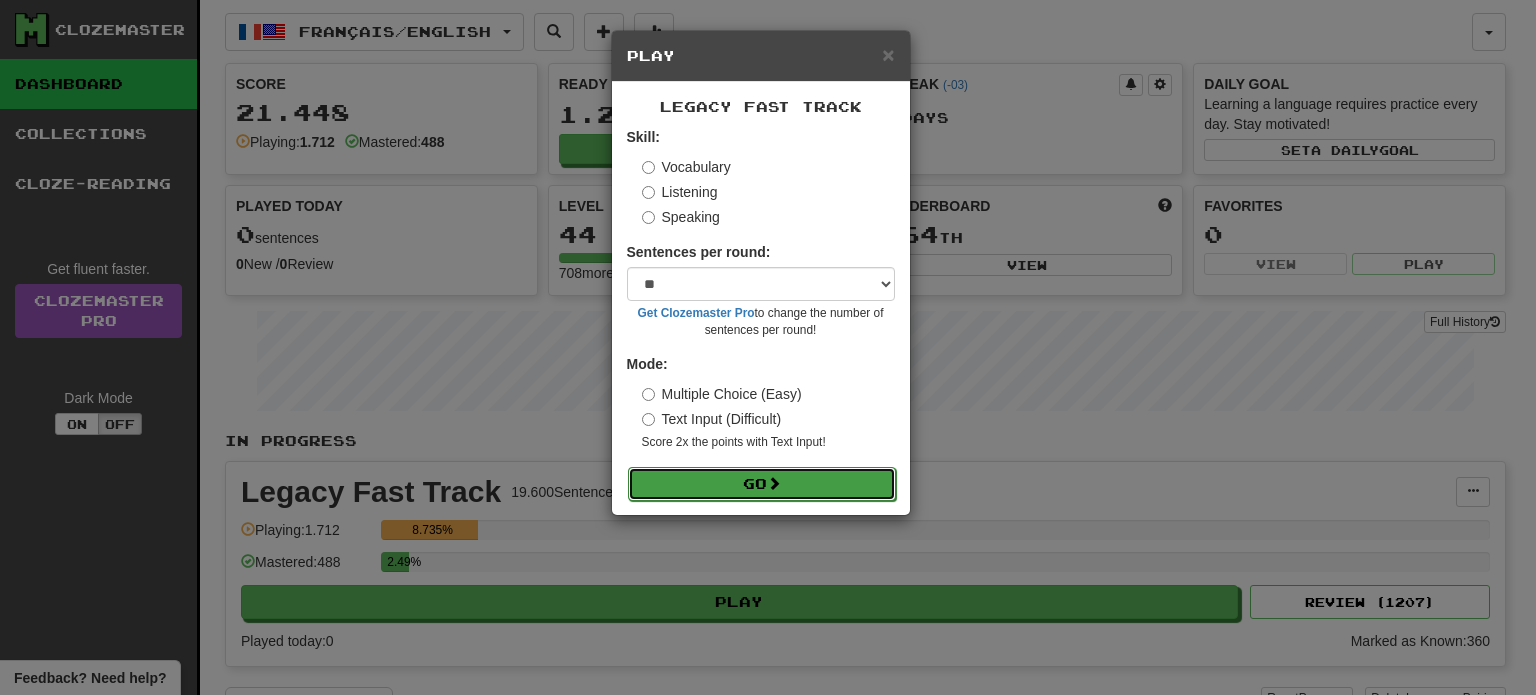 click on "Go" at bounding box center [762, 484] 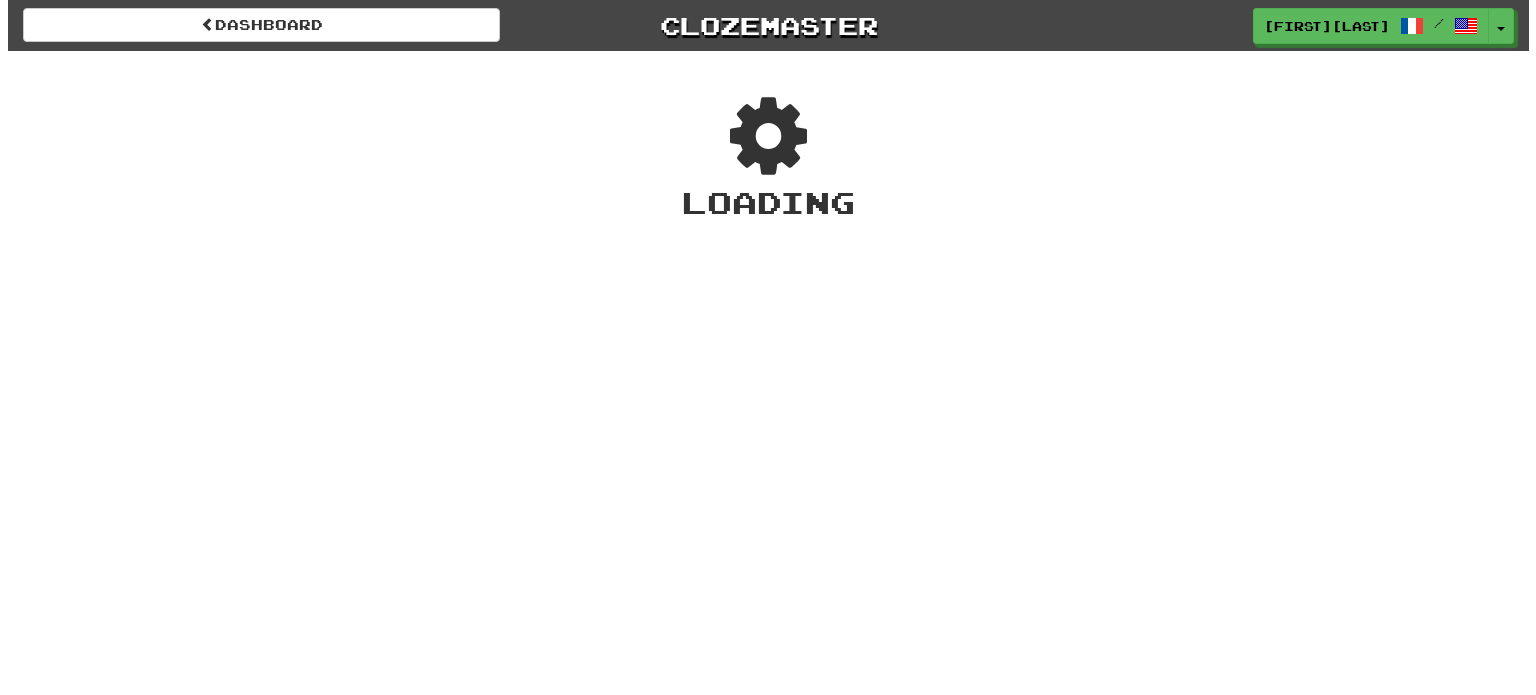 scroll, scrollTop: 0, scrollLeft: 0, axis: both 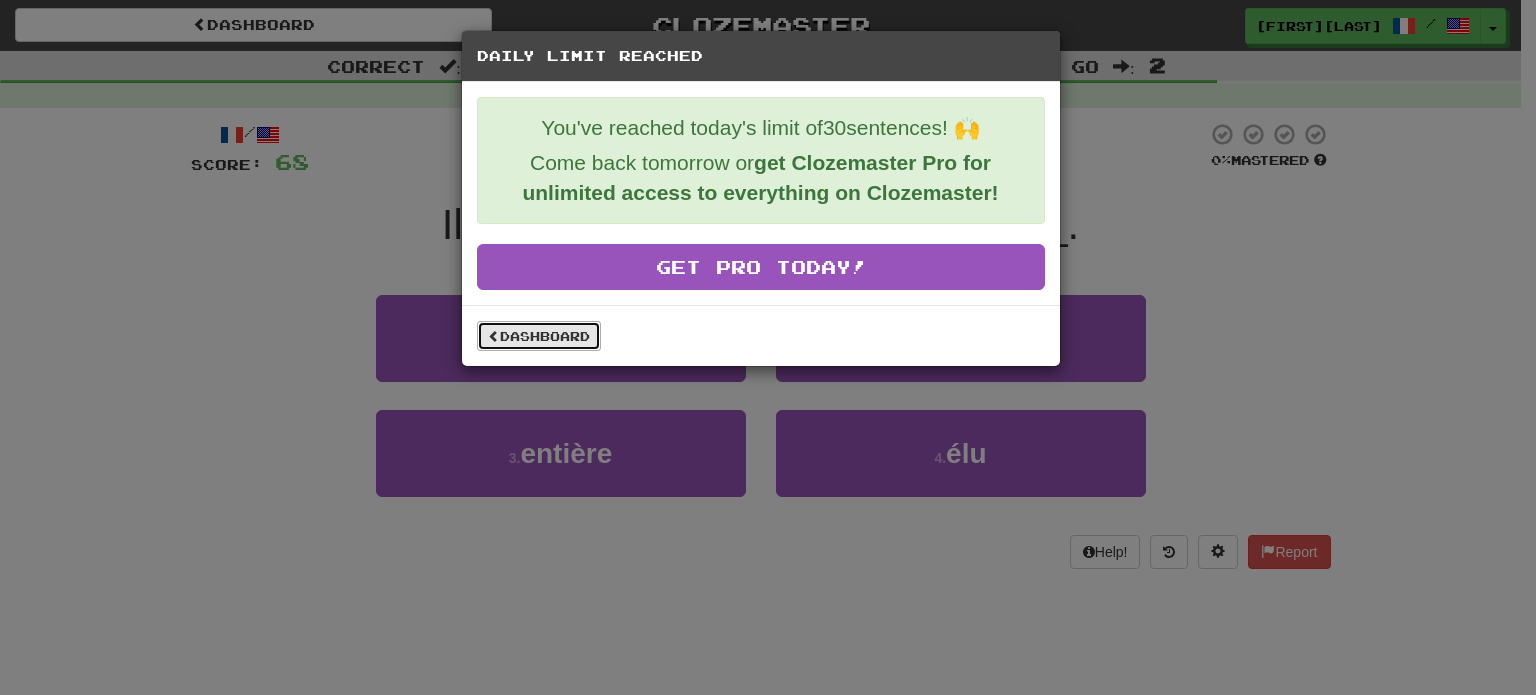 click on "Dashboard" at bounding box center (539, 336) 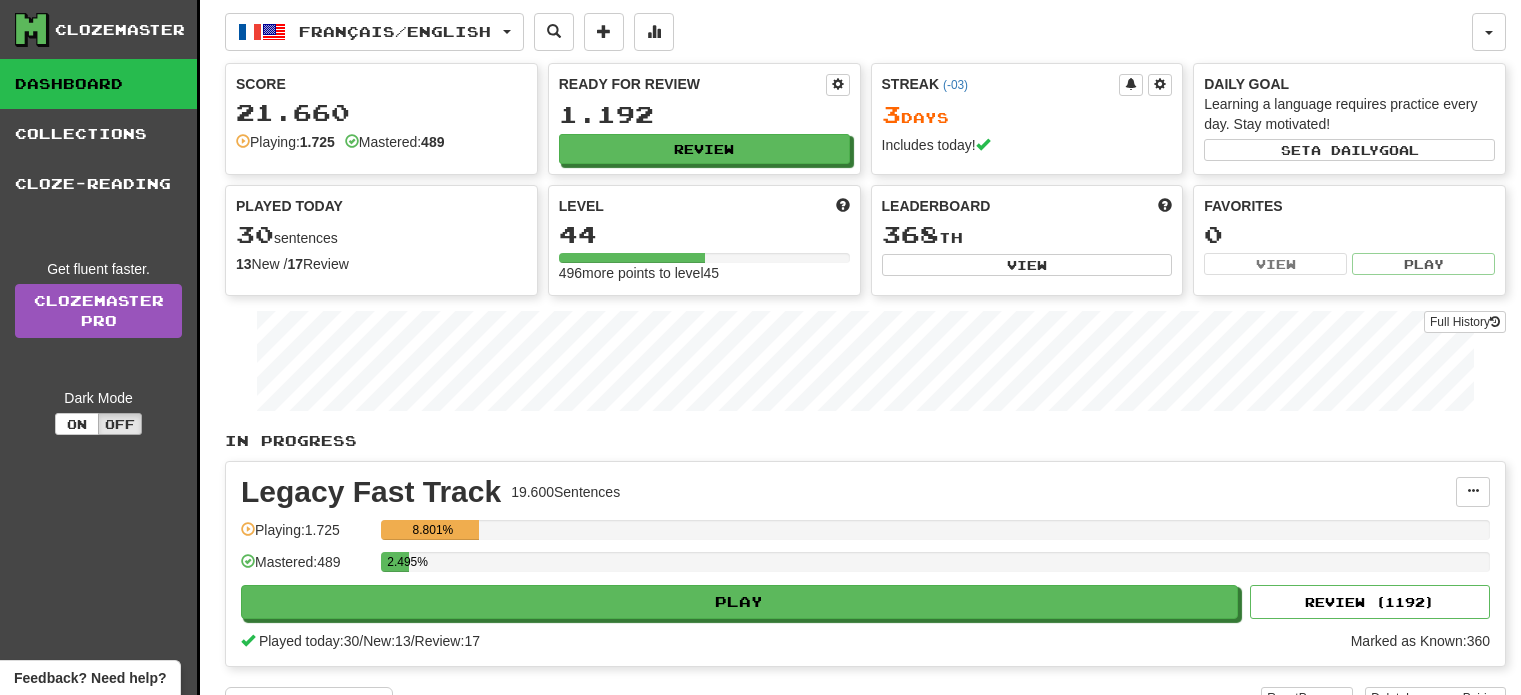 scroll, scrollTop: 0, scrollLeft: 0, axis: both 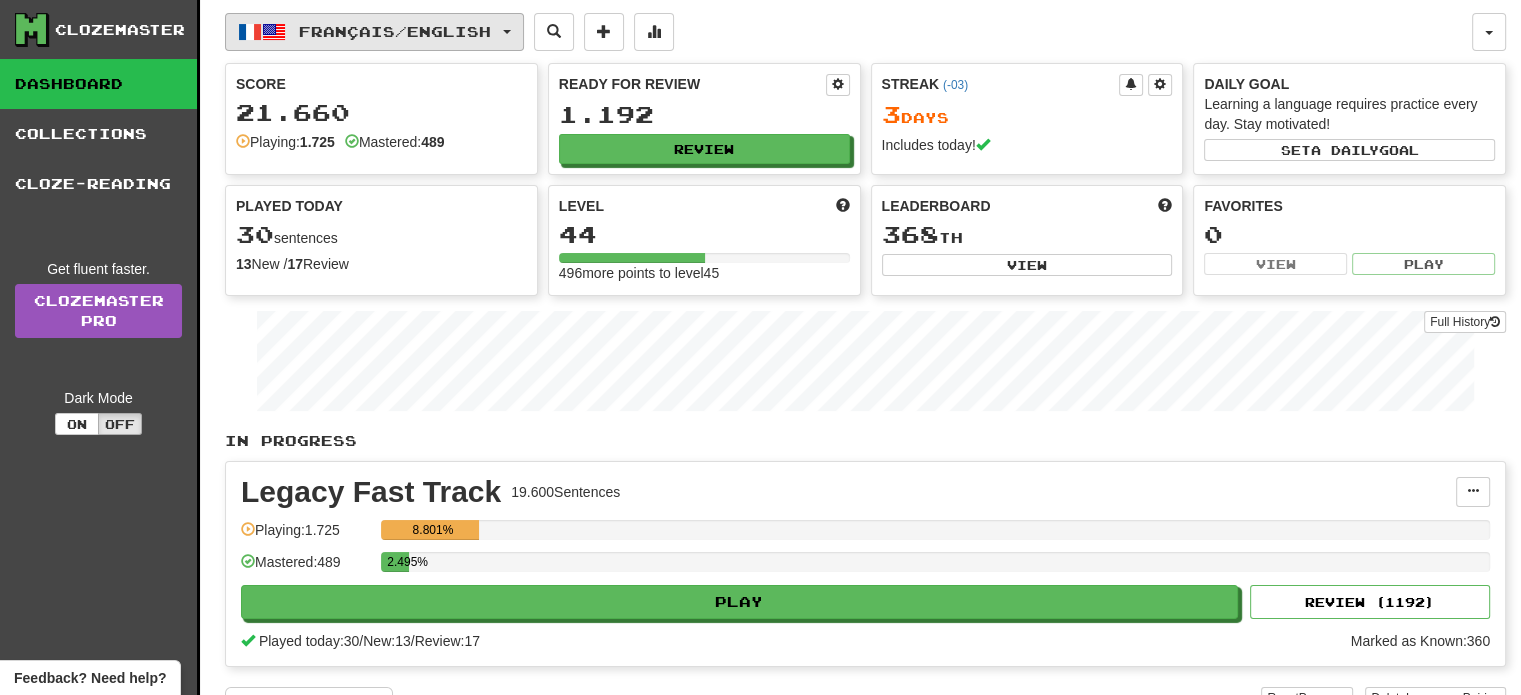 click on "Français  /  English" at bounding box center (395, 31) 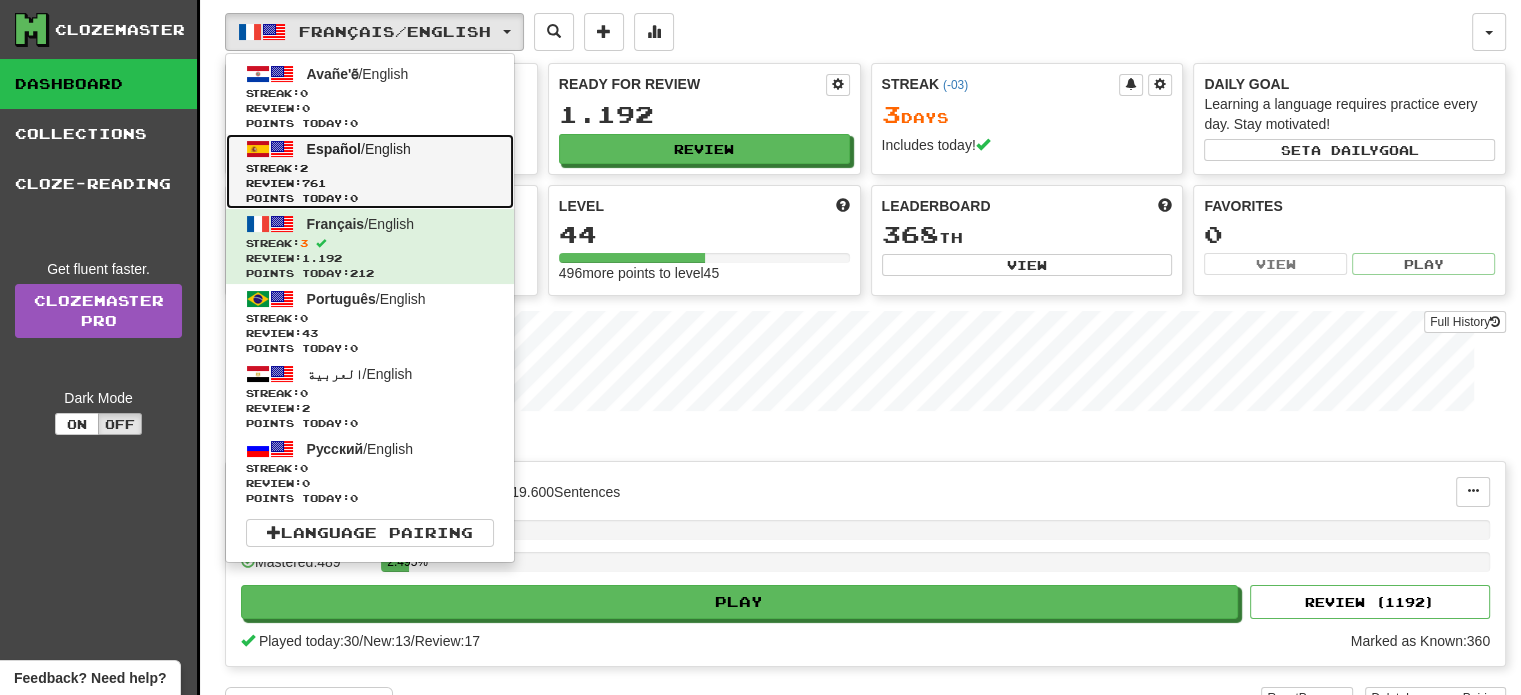 click on "Streak:  2" at bounding box center (370, 168) 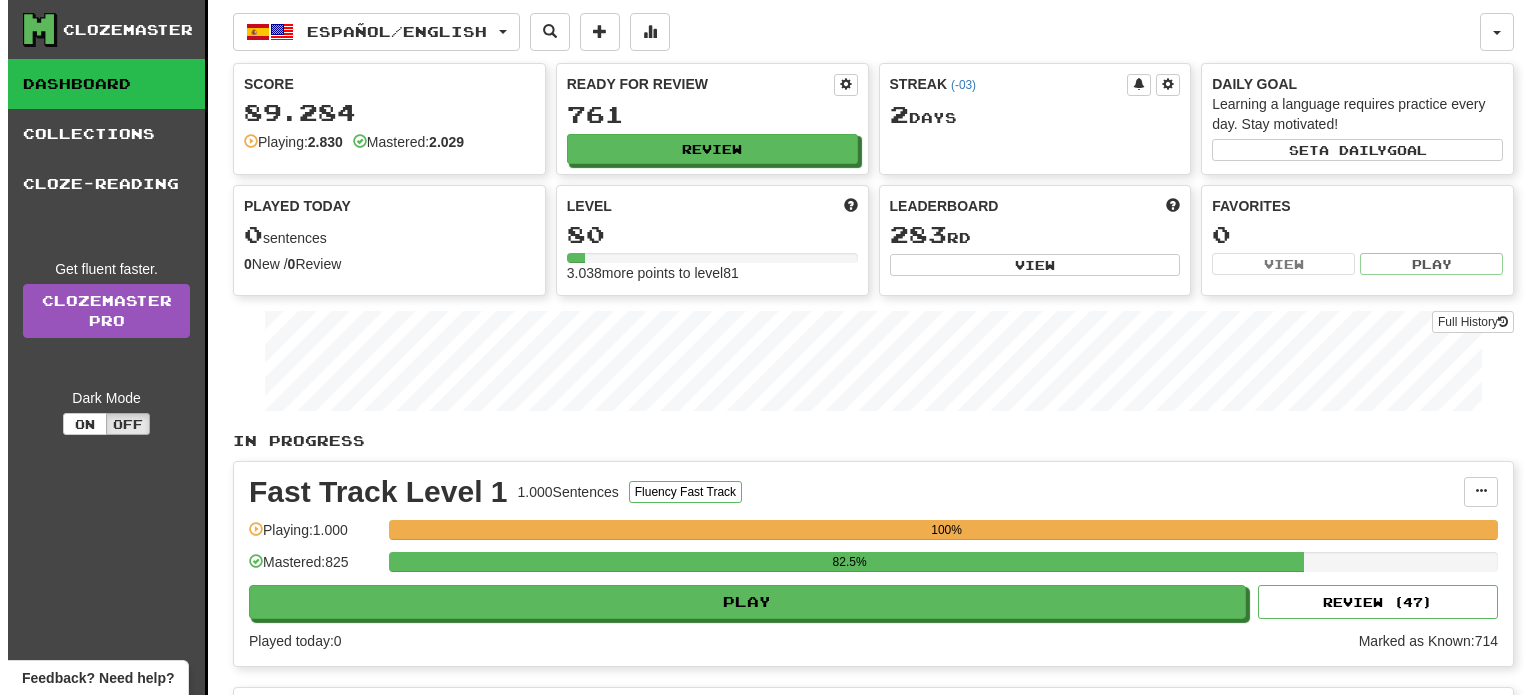 scroll, scrollTop: 0, scrollLeft: 0, axis: both 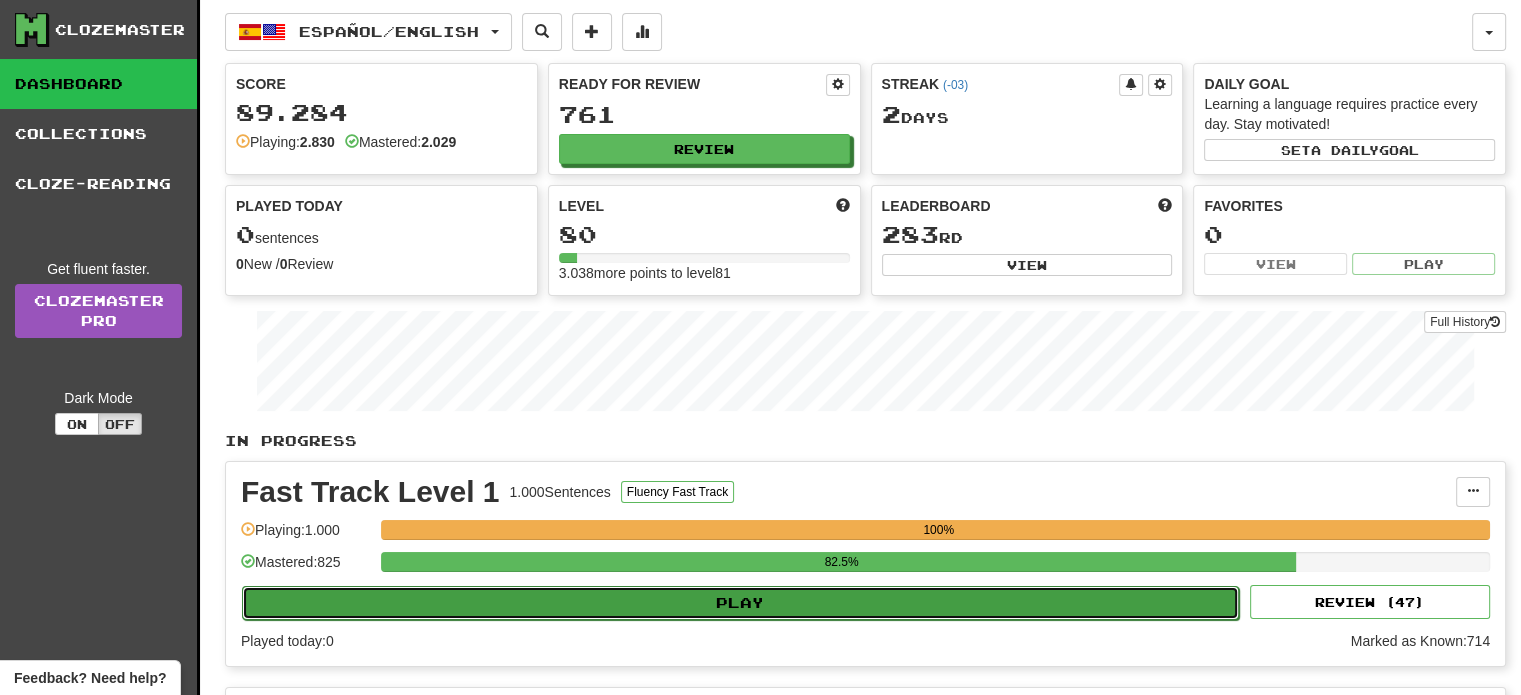 click on "Play" at bounding box center (740, 603) 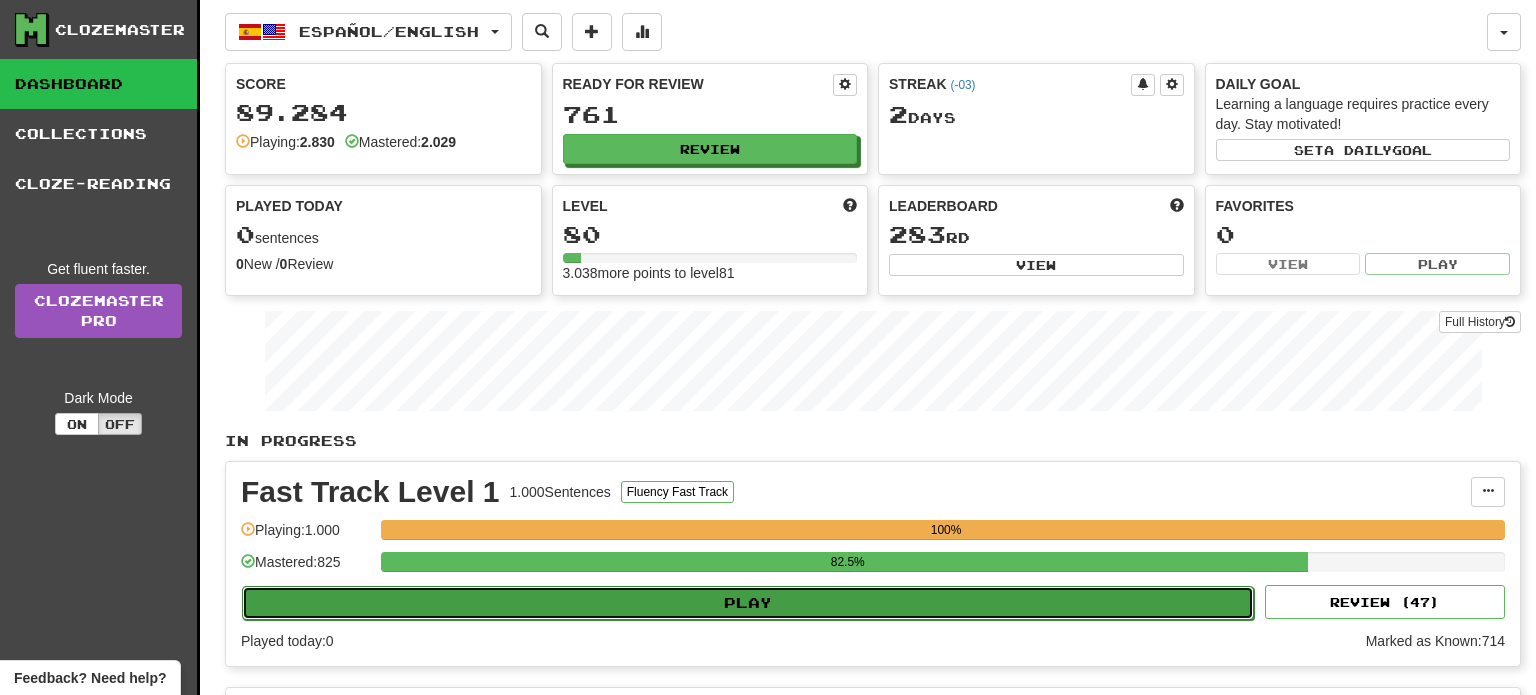select on "**" 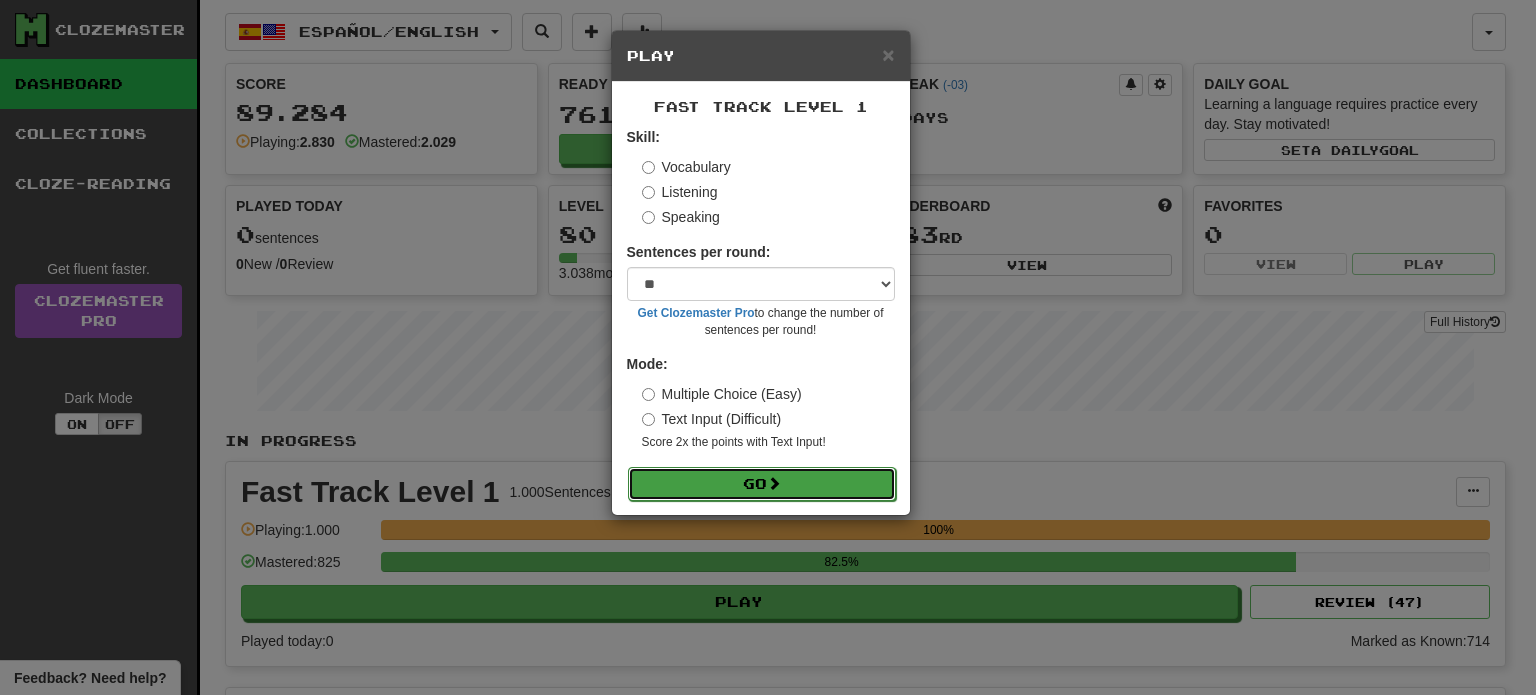 click at bounding box center [774, 483] 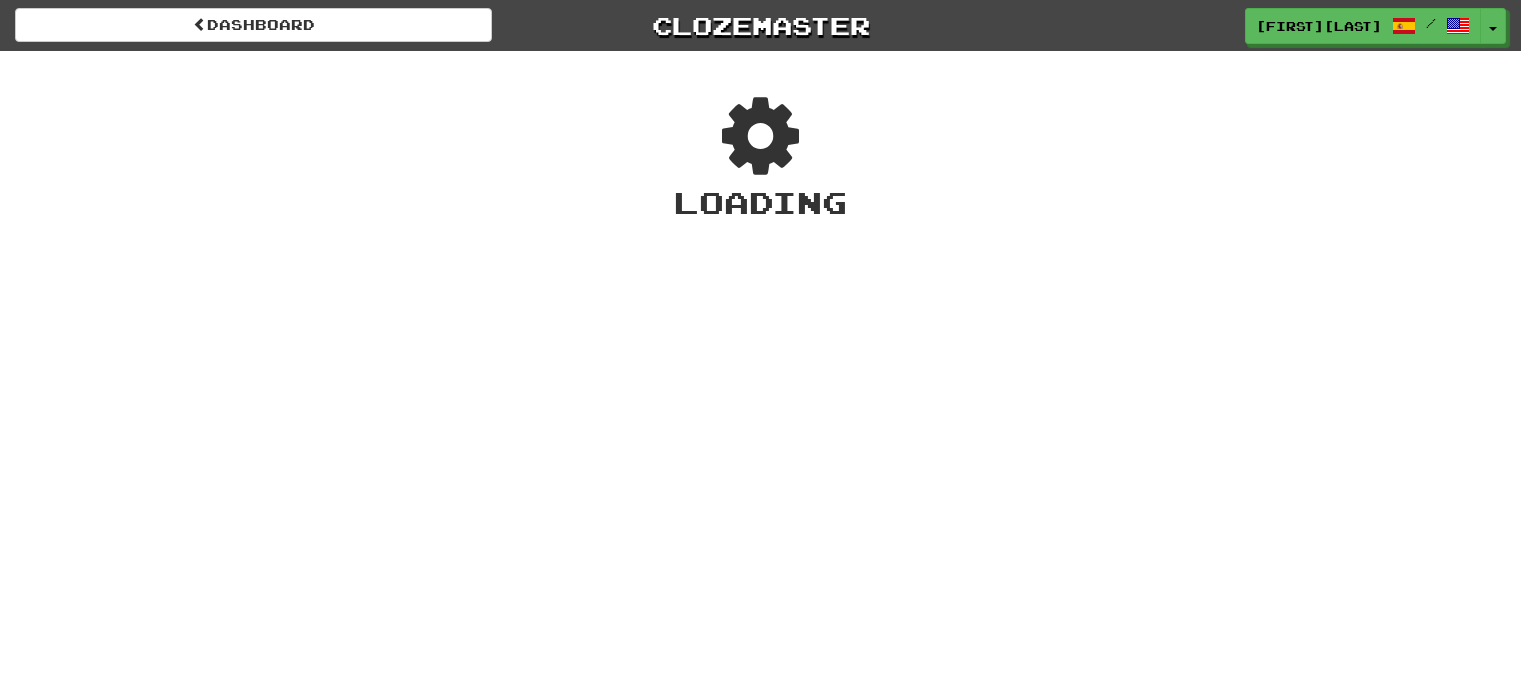 scroll, scrollTop: 0, scrollLeft: 0, axis: both 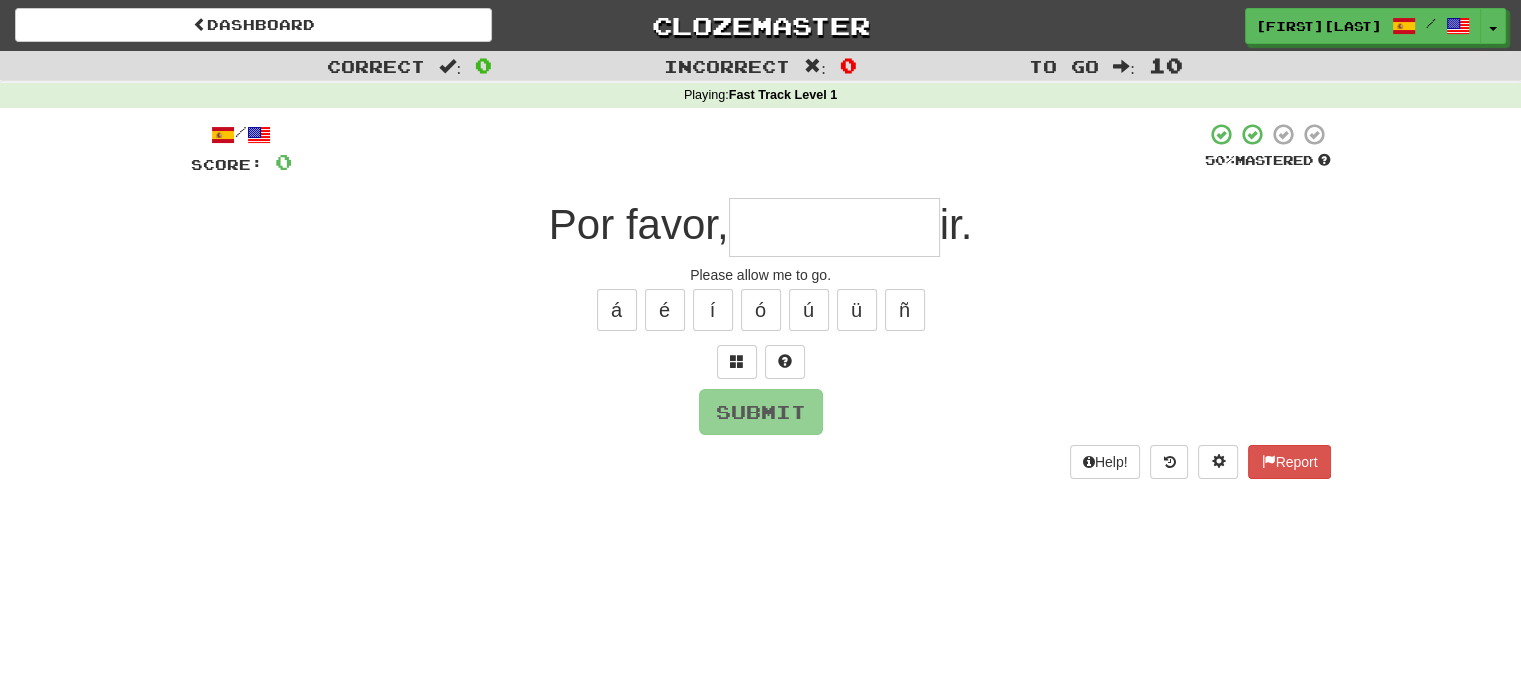 click at bounding box center (834, 227) 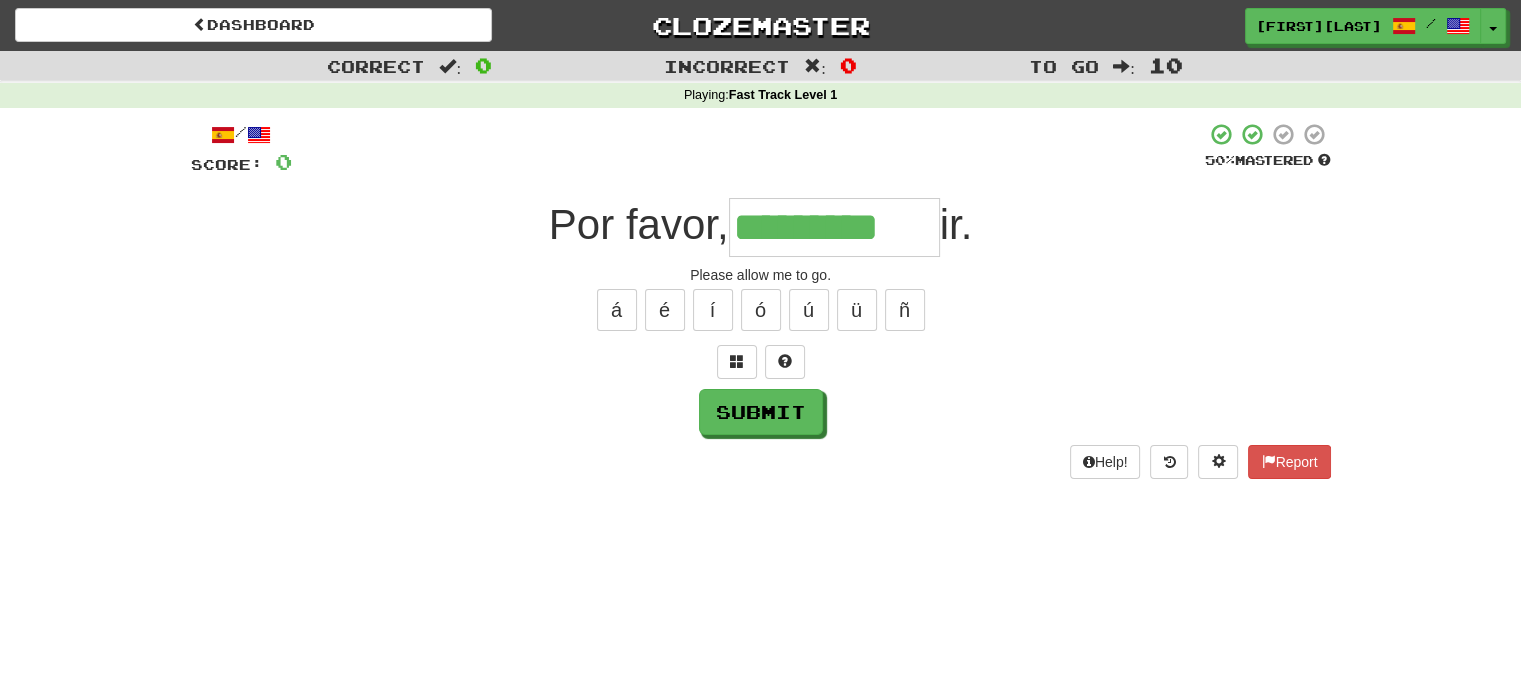 type on "*********" 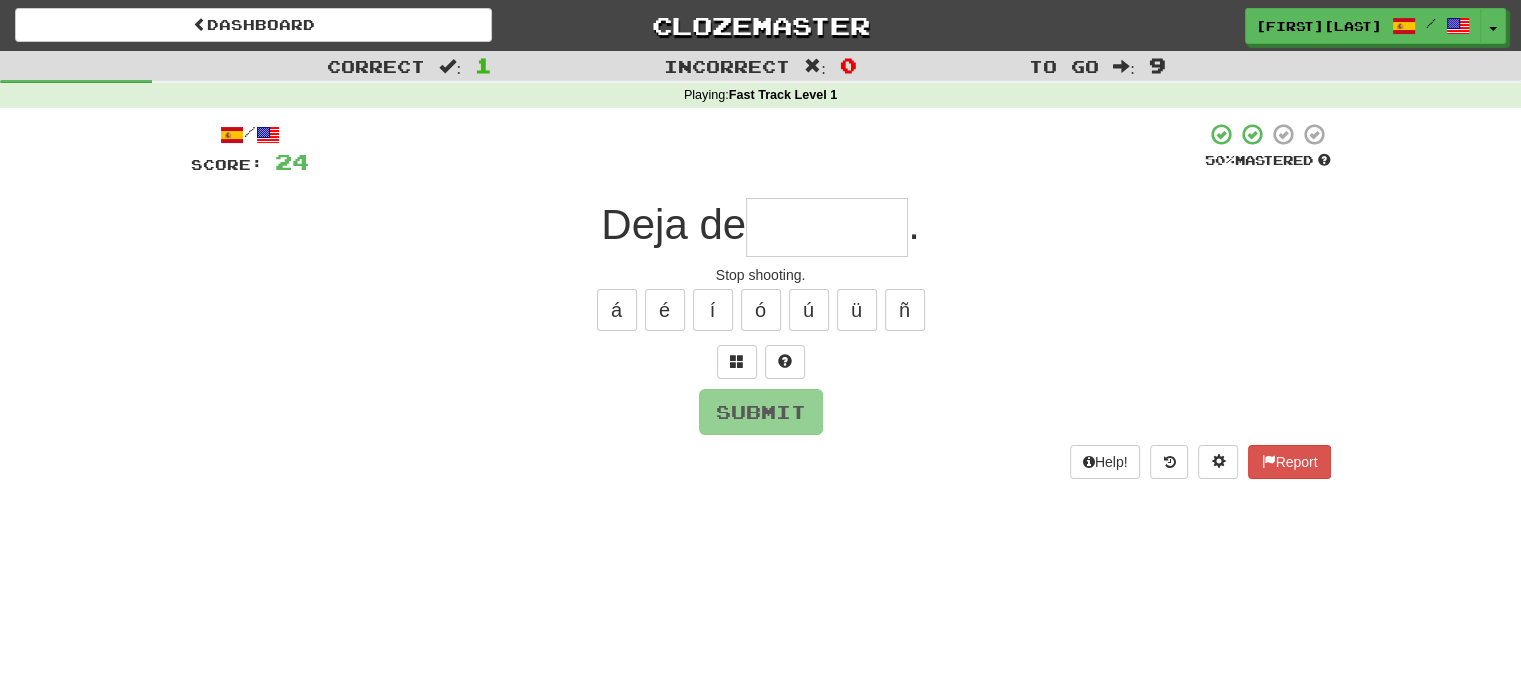 type on "*" 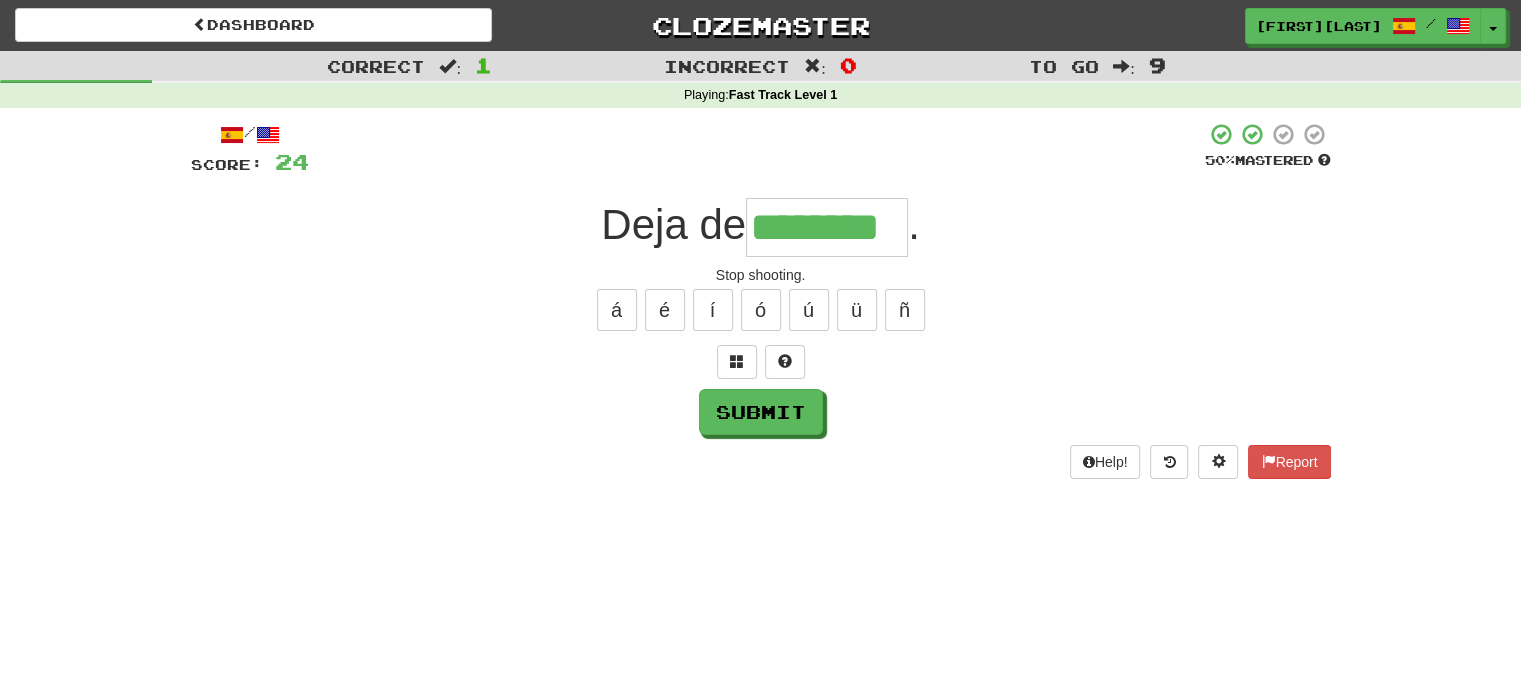 type on "********" 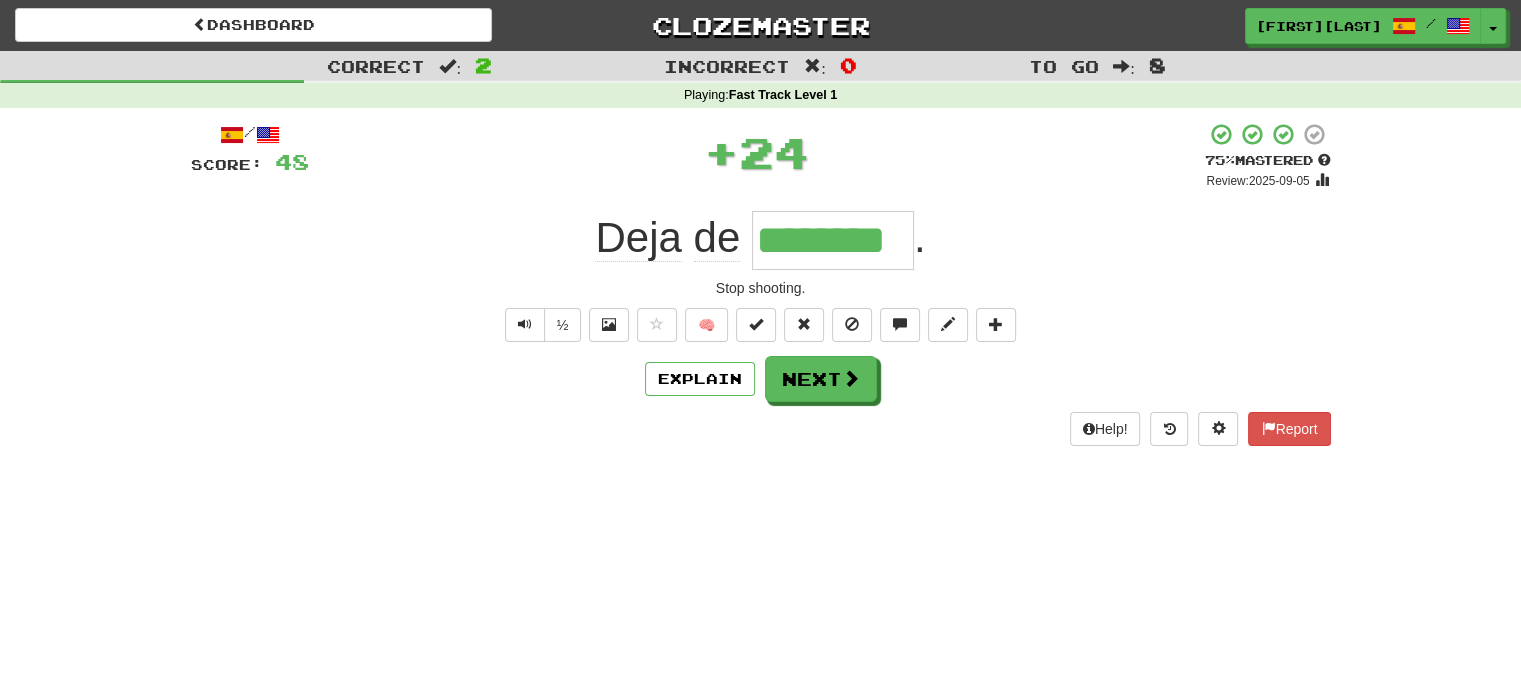 type 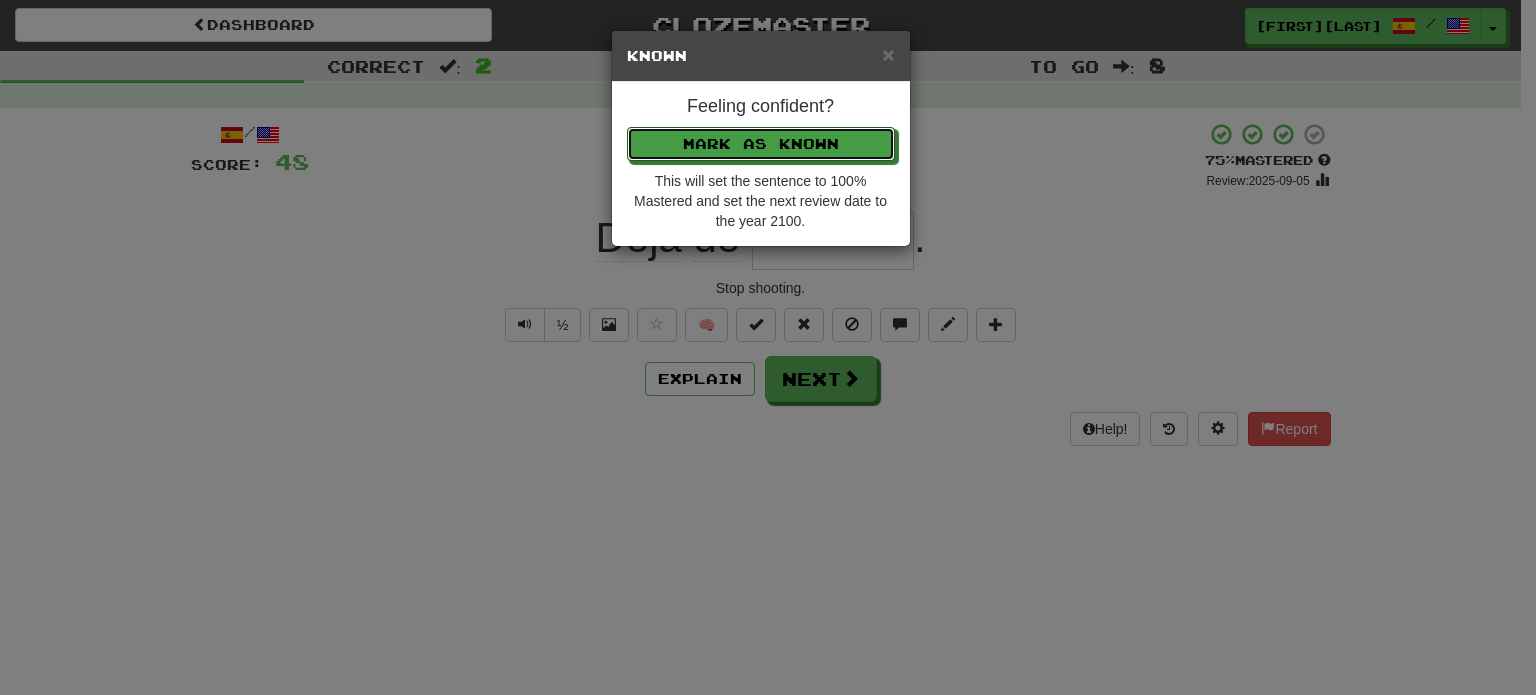type 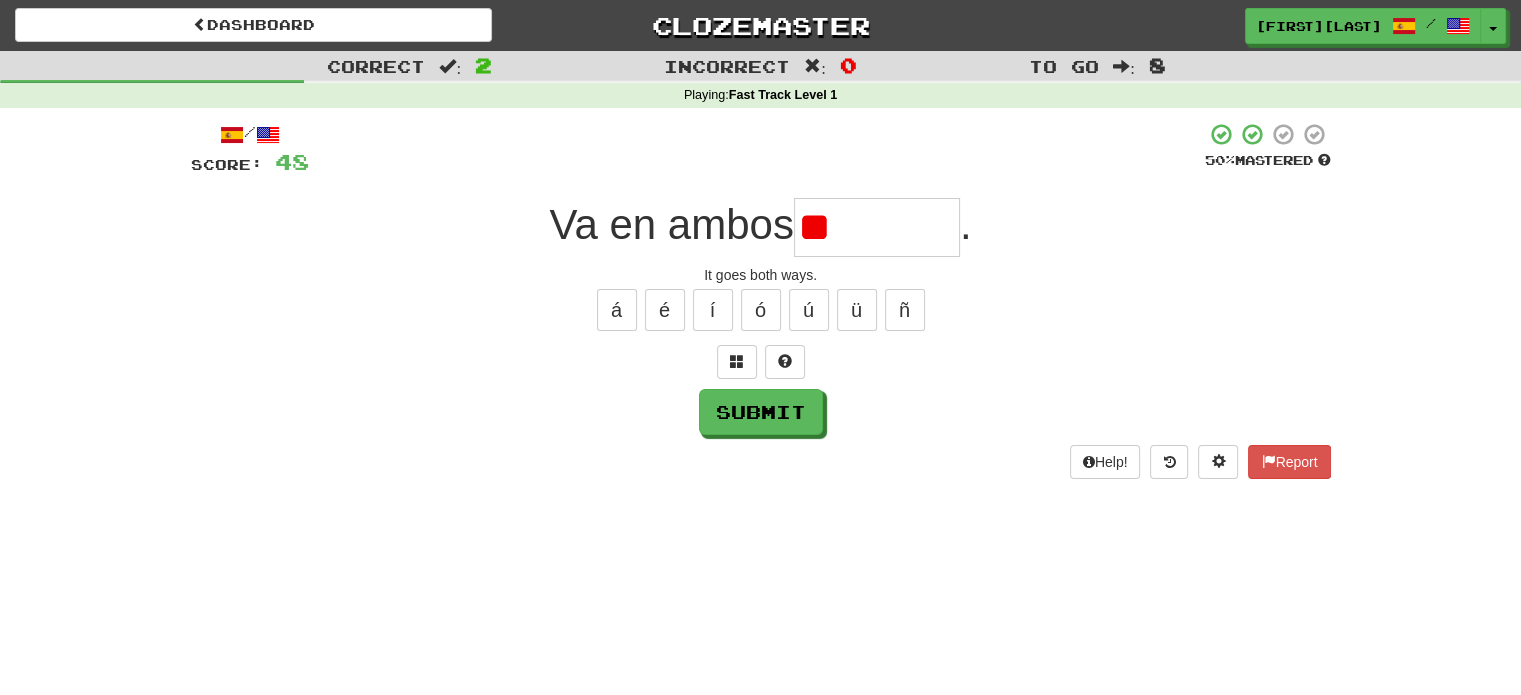 type on "*" 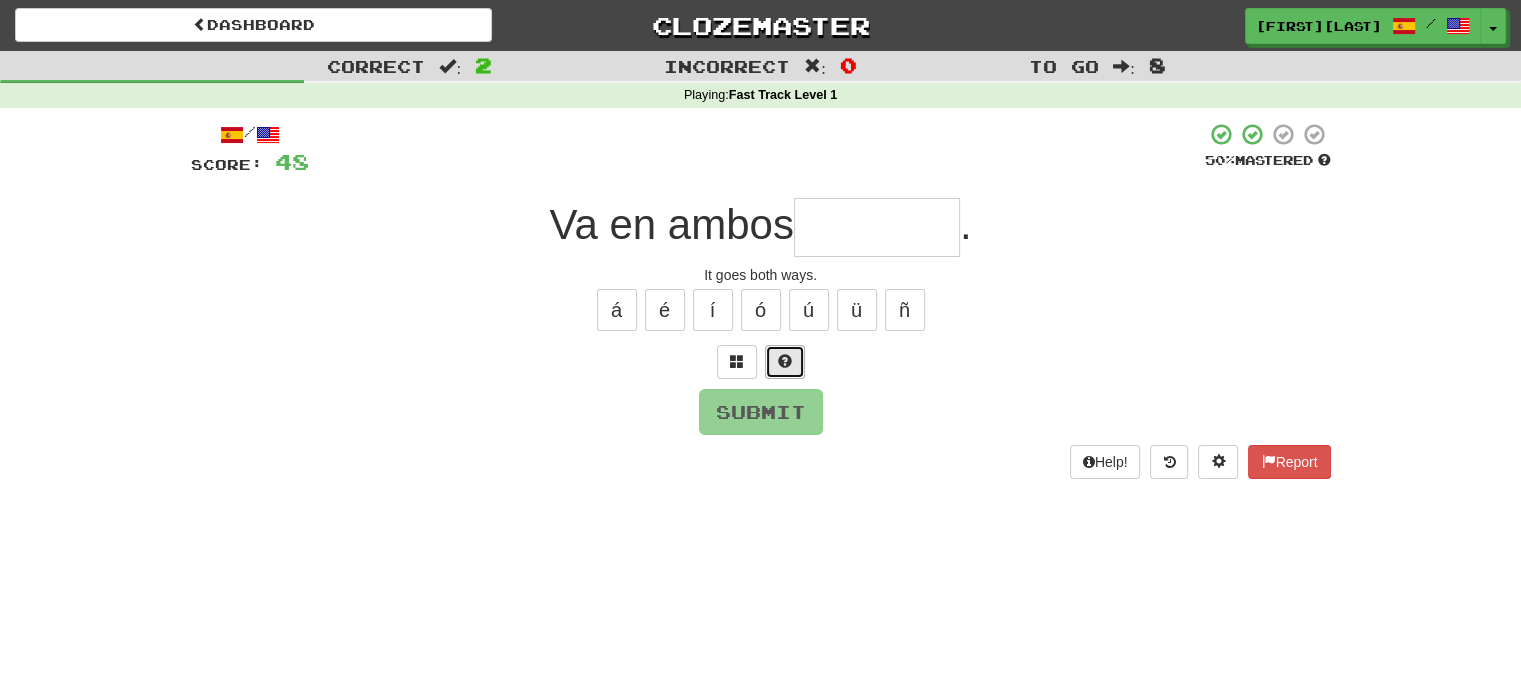 click at bounding box center [785, 361] 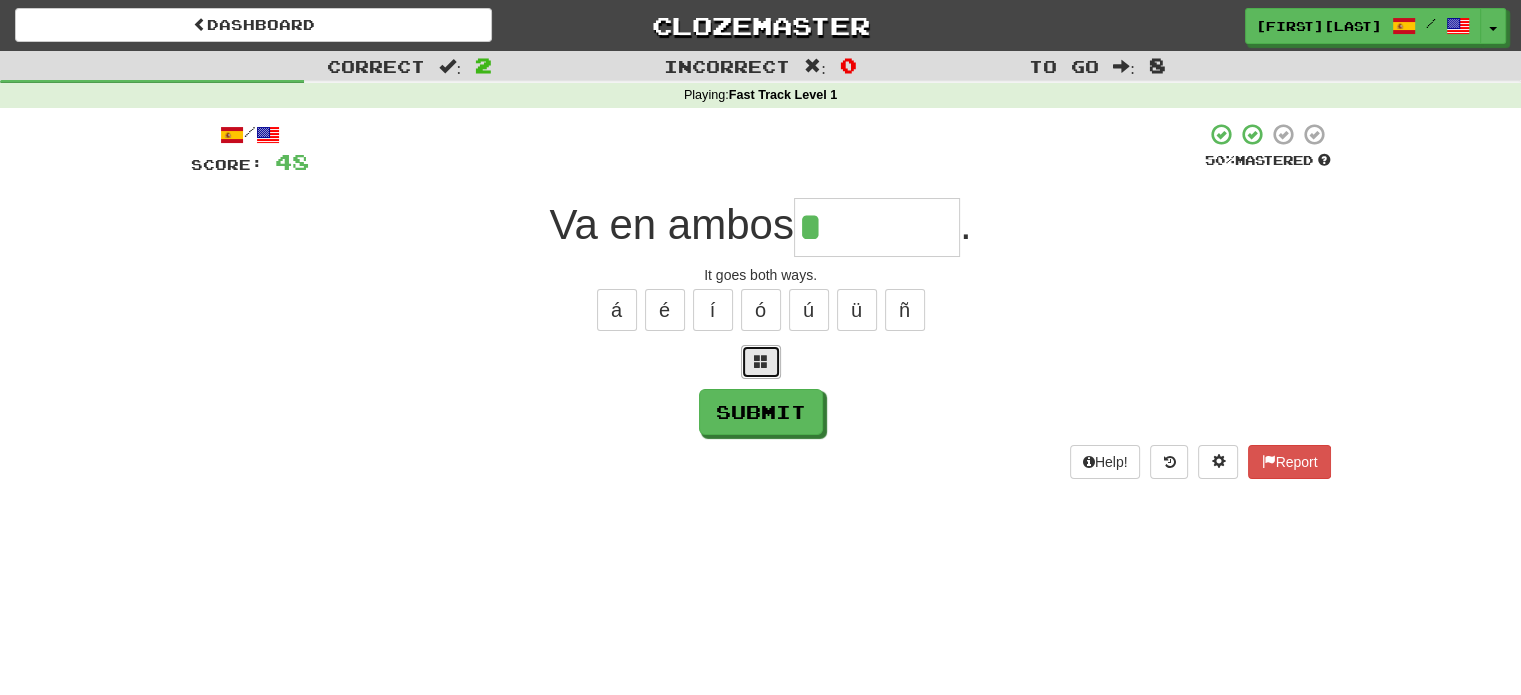 click at bounding box center [761, 362] 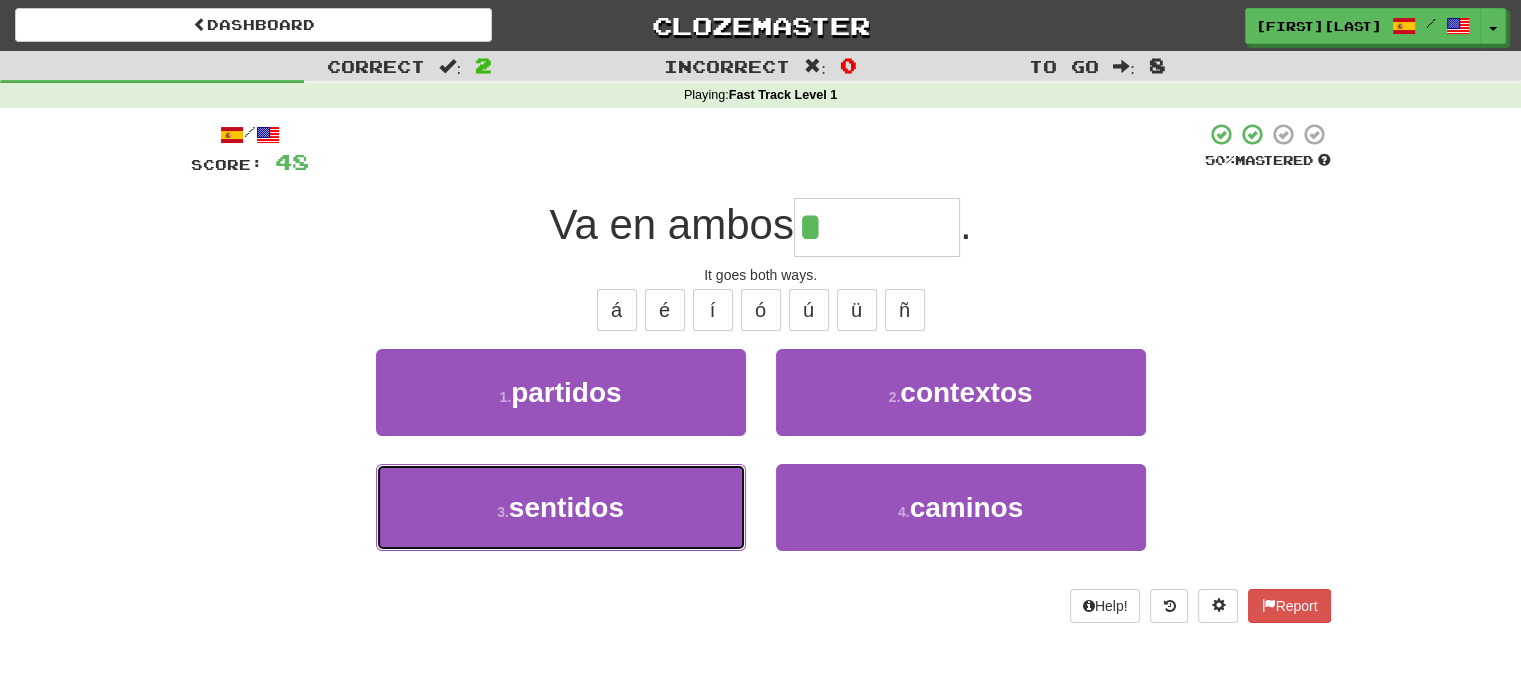 click on "3 .  sentidos" at bounding box center (561, 507) 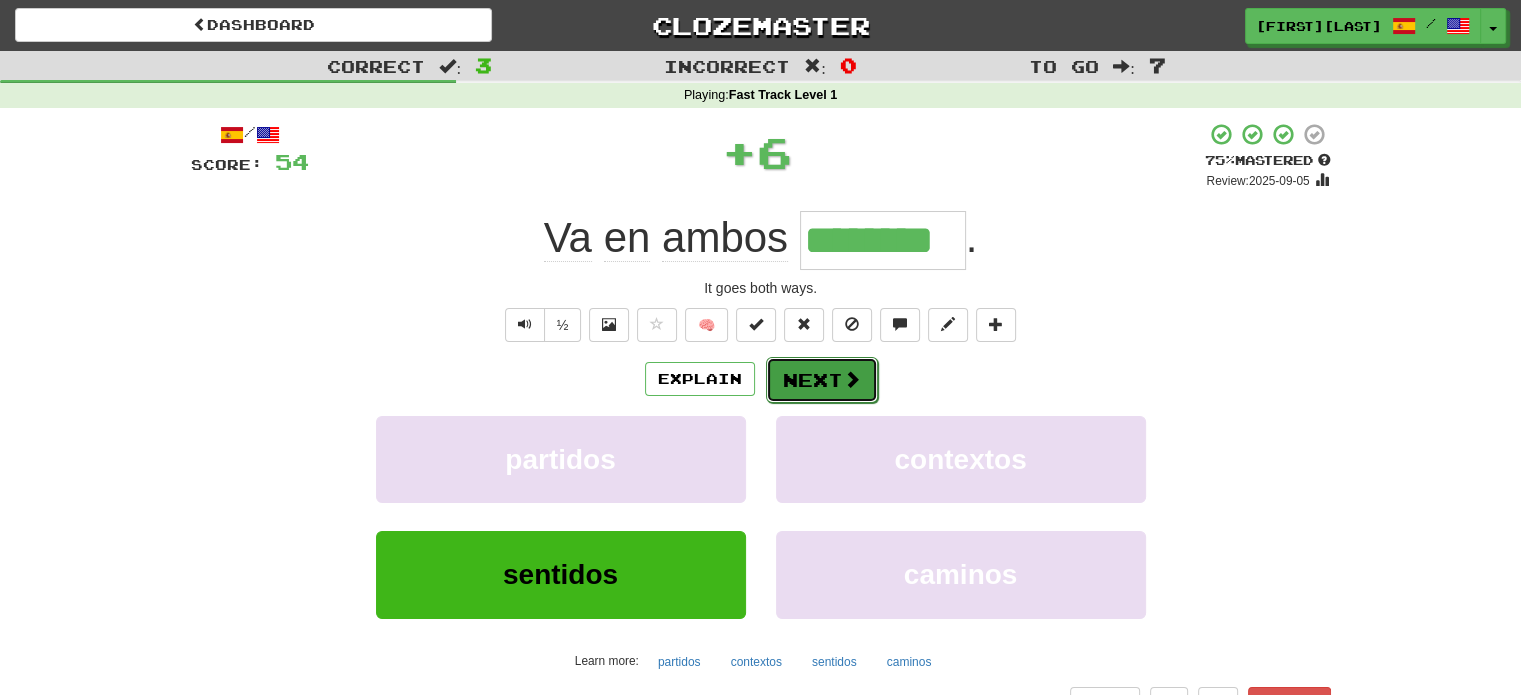 click on "Next" at bounding box center [822, 380] 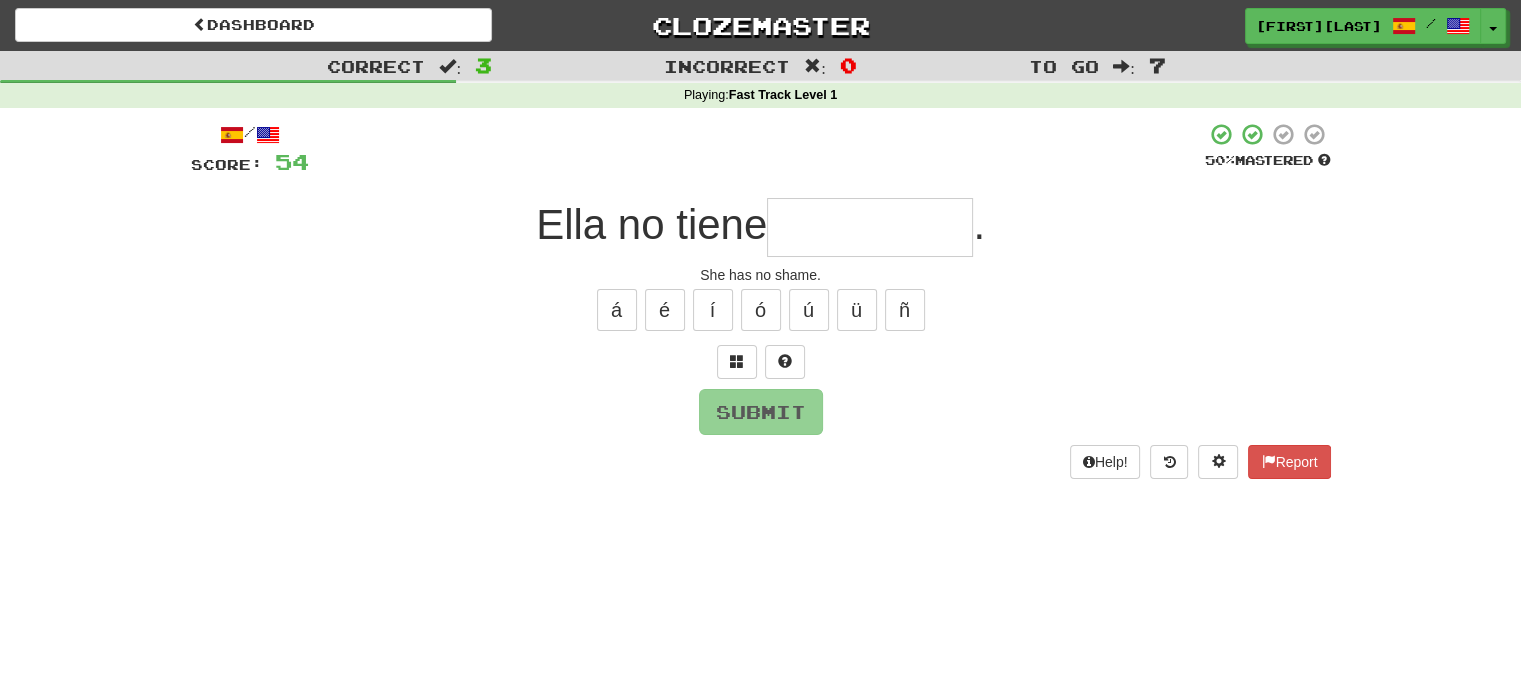click at bounding box center [870, 227] 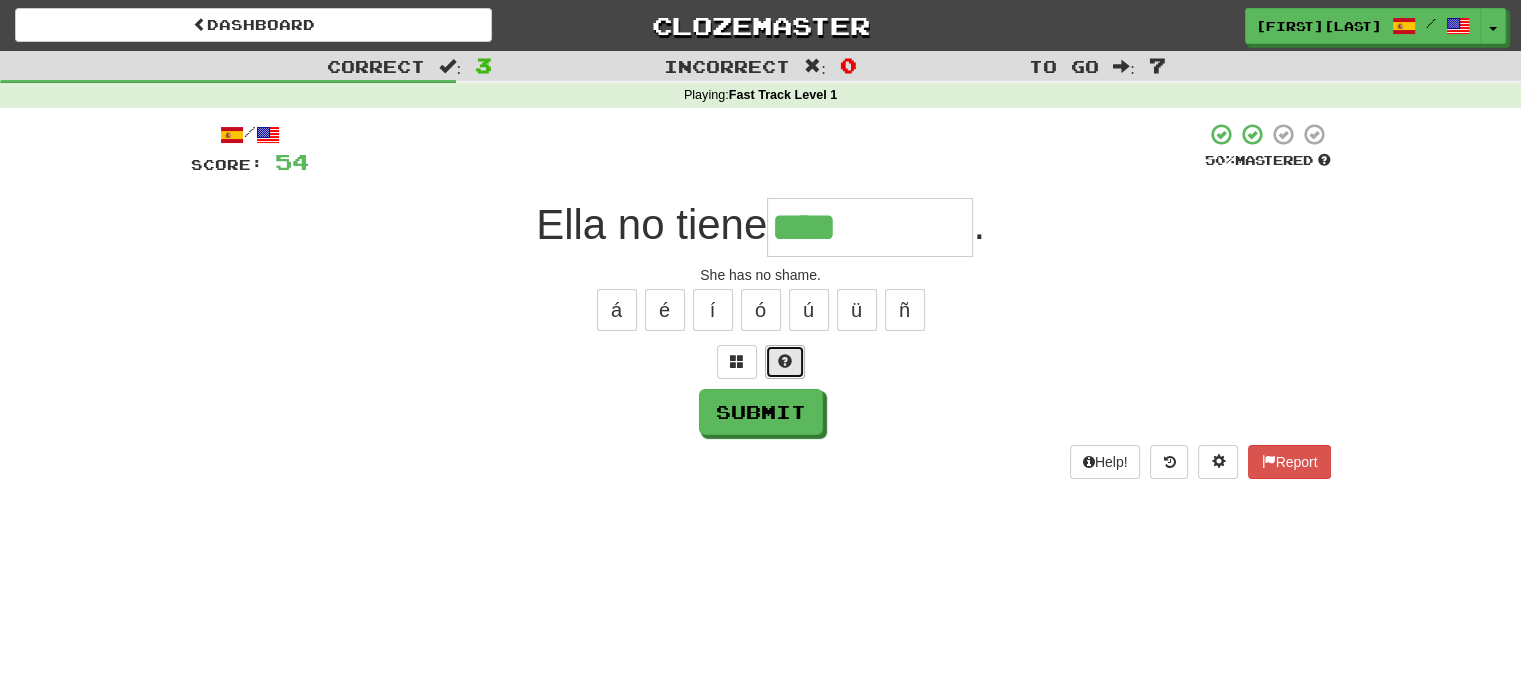 click at bounding box center (785, 362) 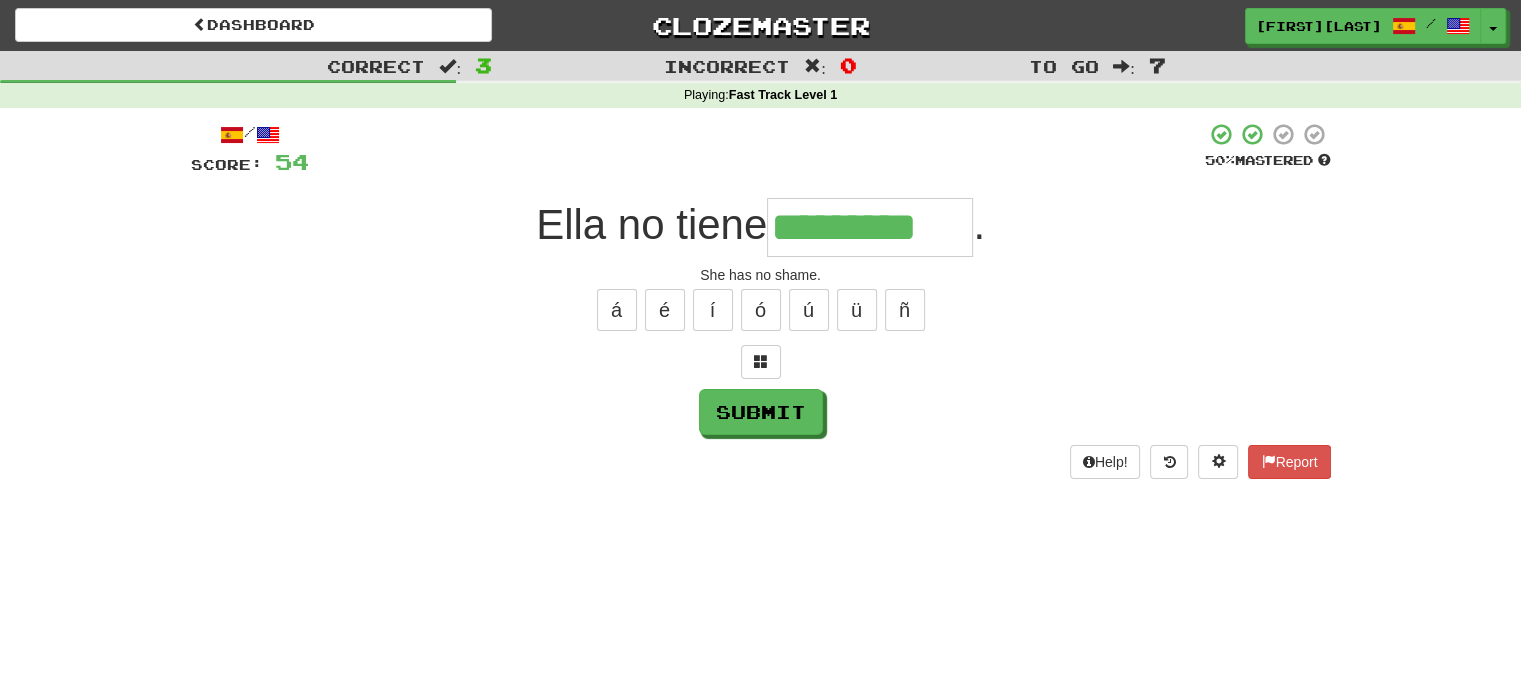 type on "*********" 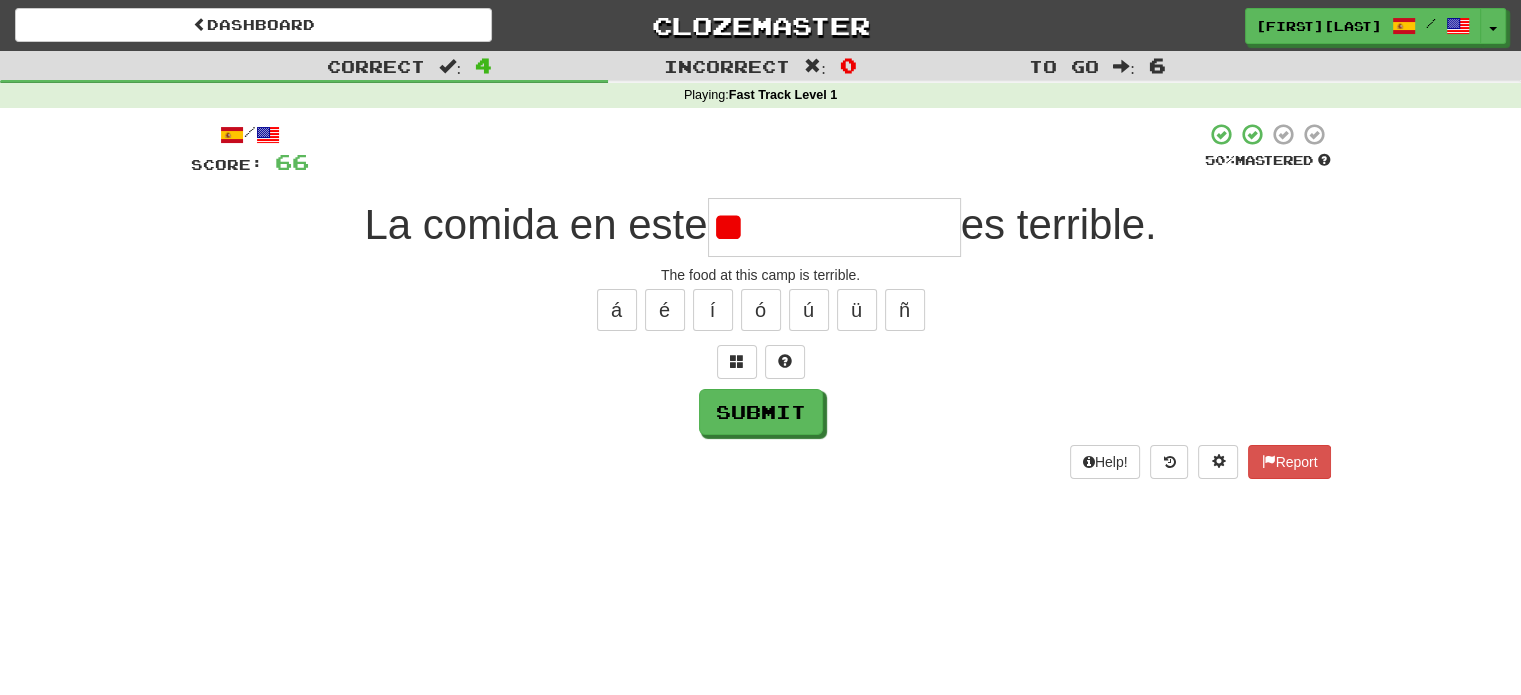 type on "*" 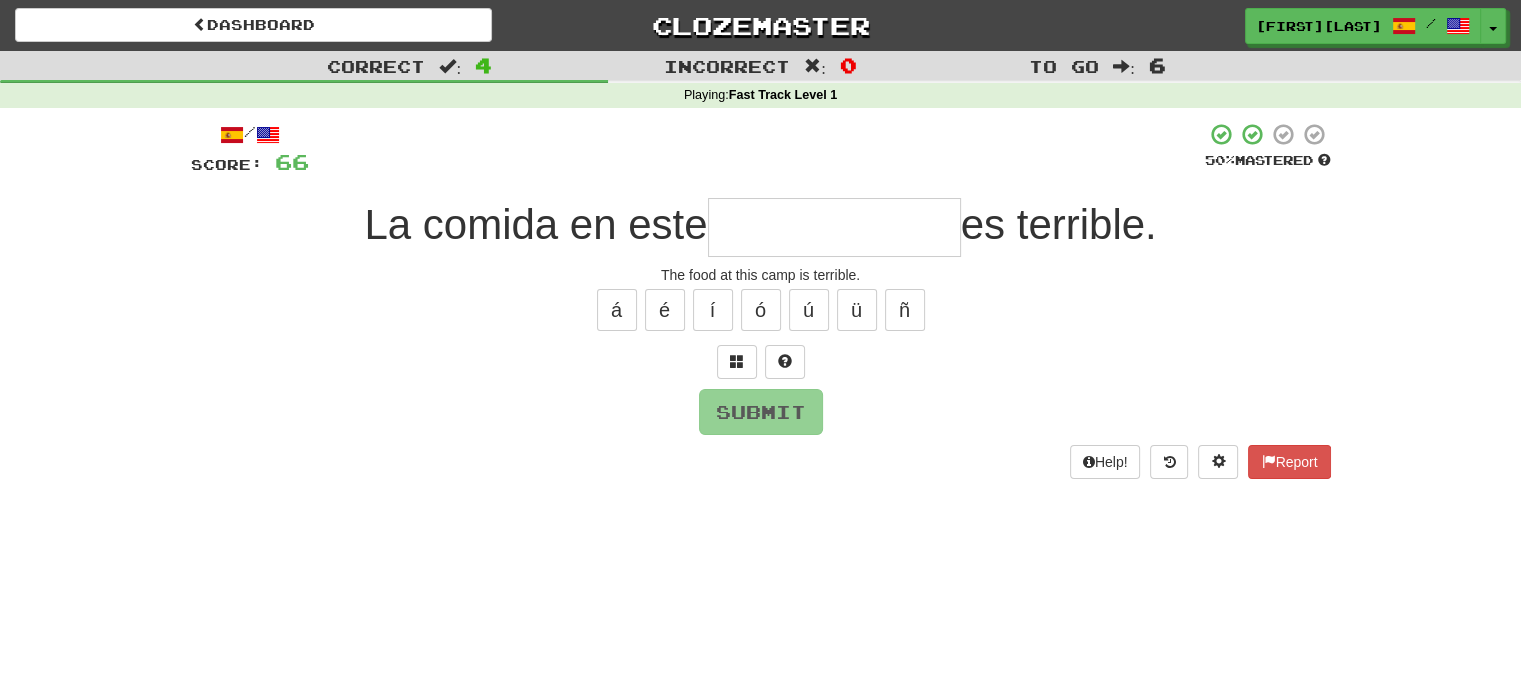 type on "*" 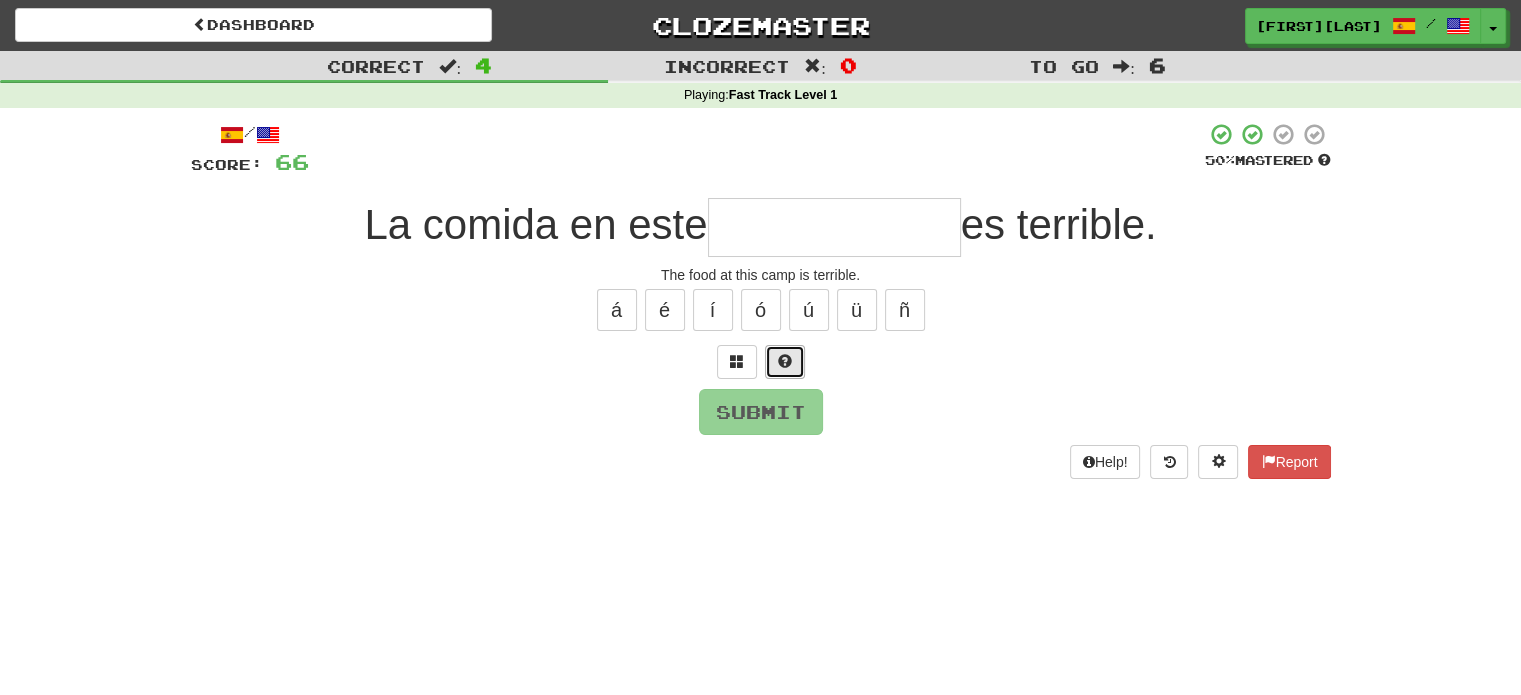 click at bounding box center [785, 362] 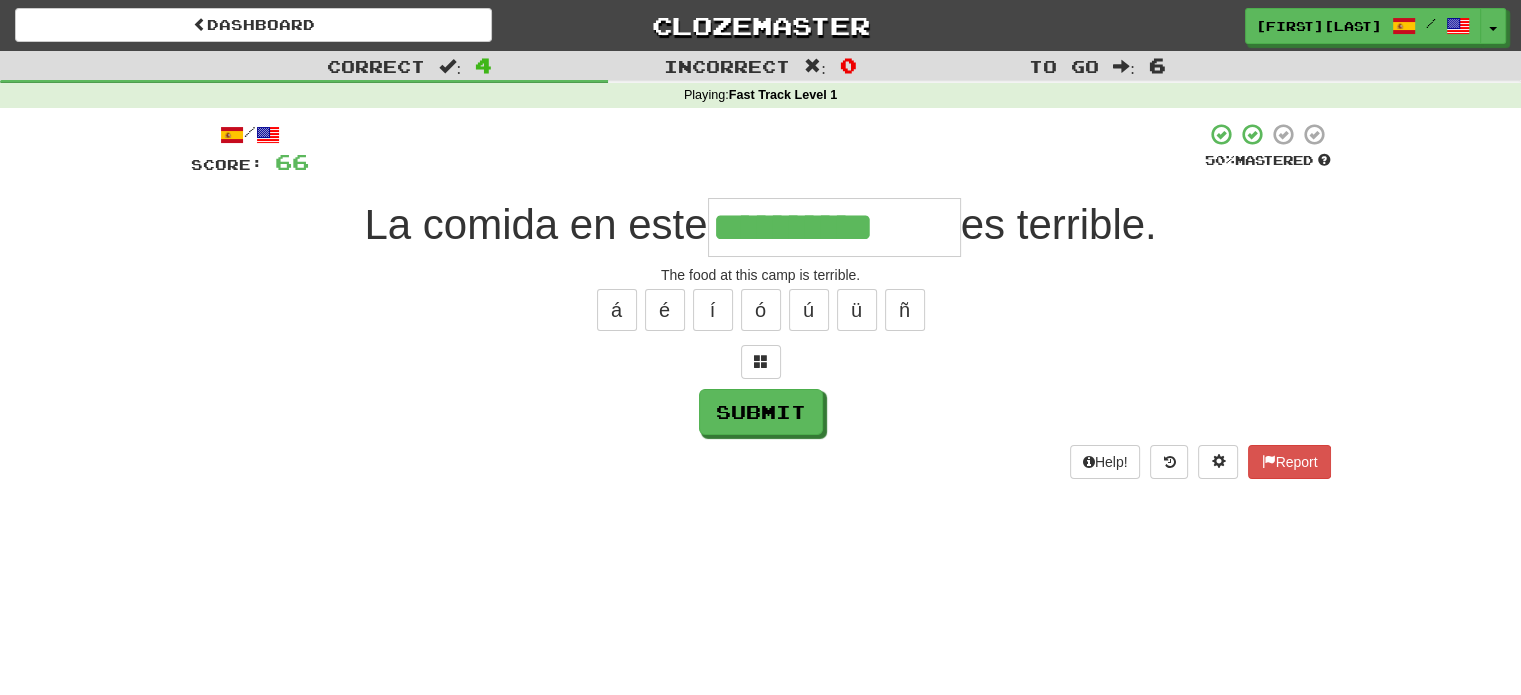 type on "**********" 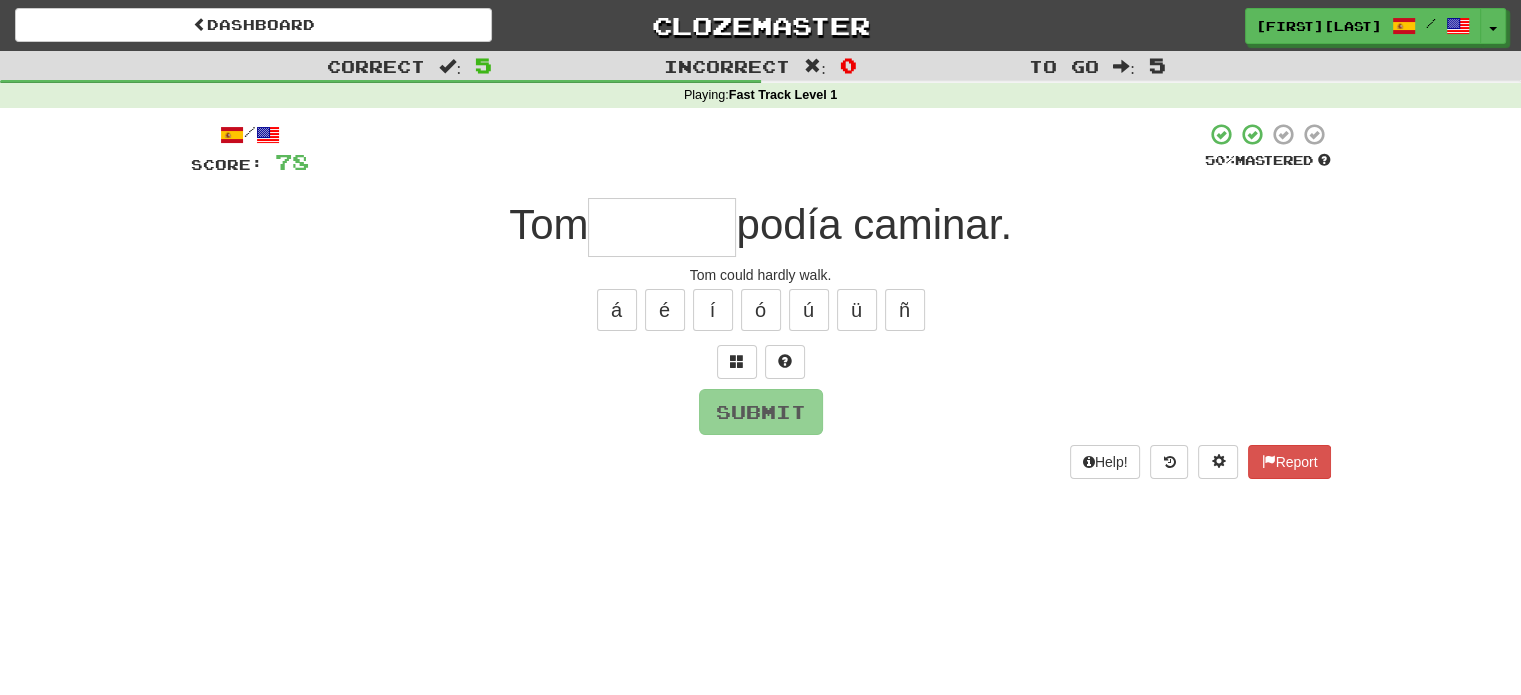 type on "*" 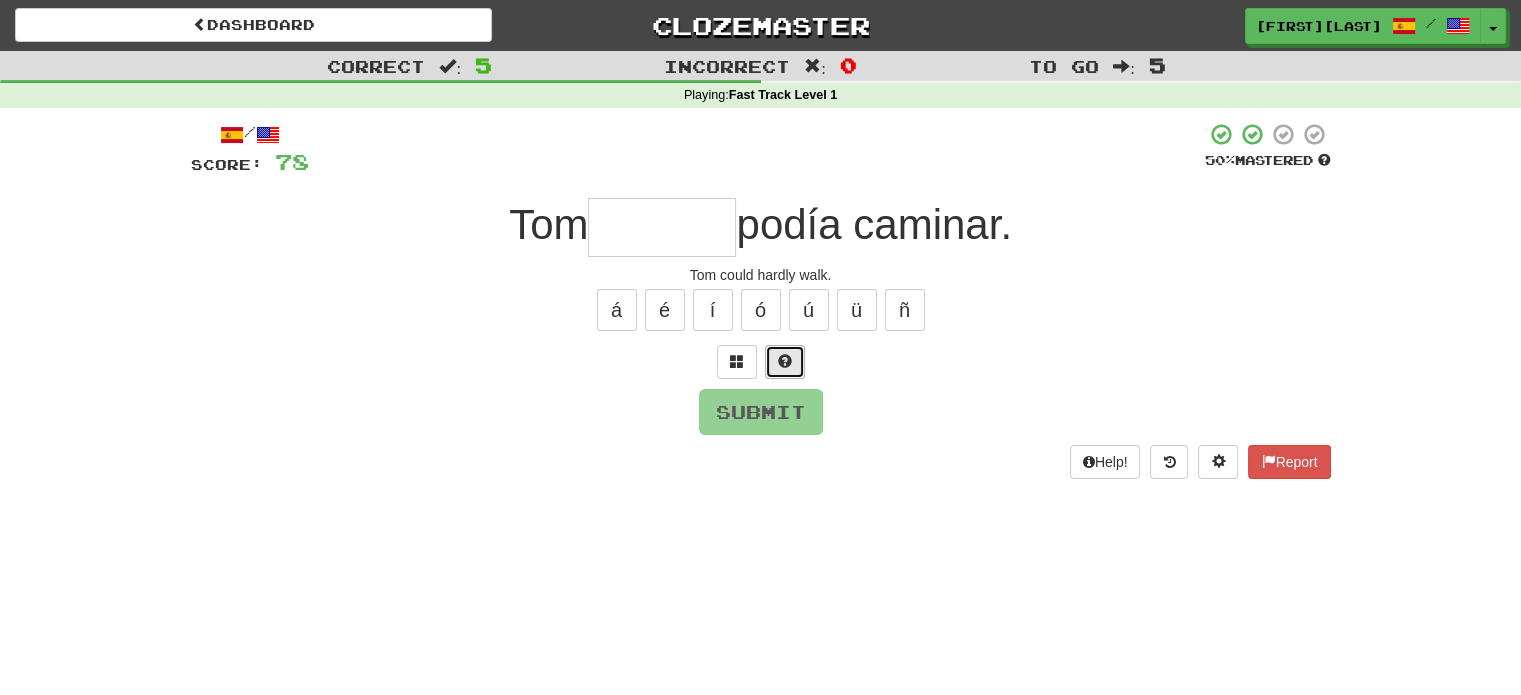 click at bounding box center (785, 361) 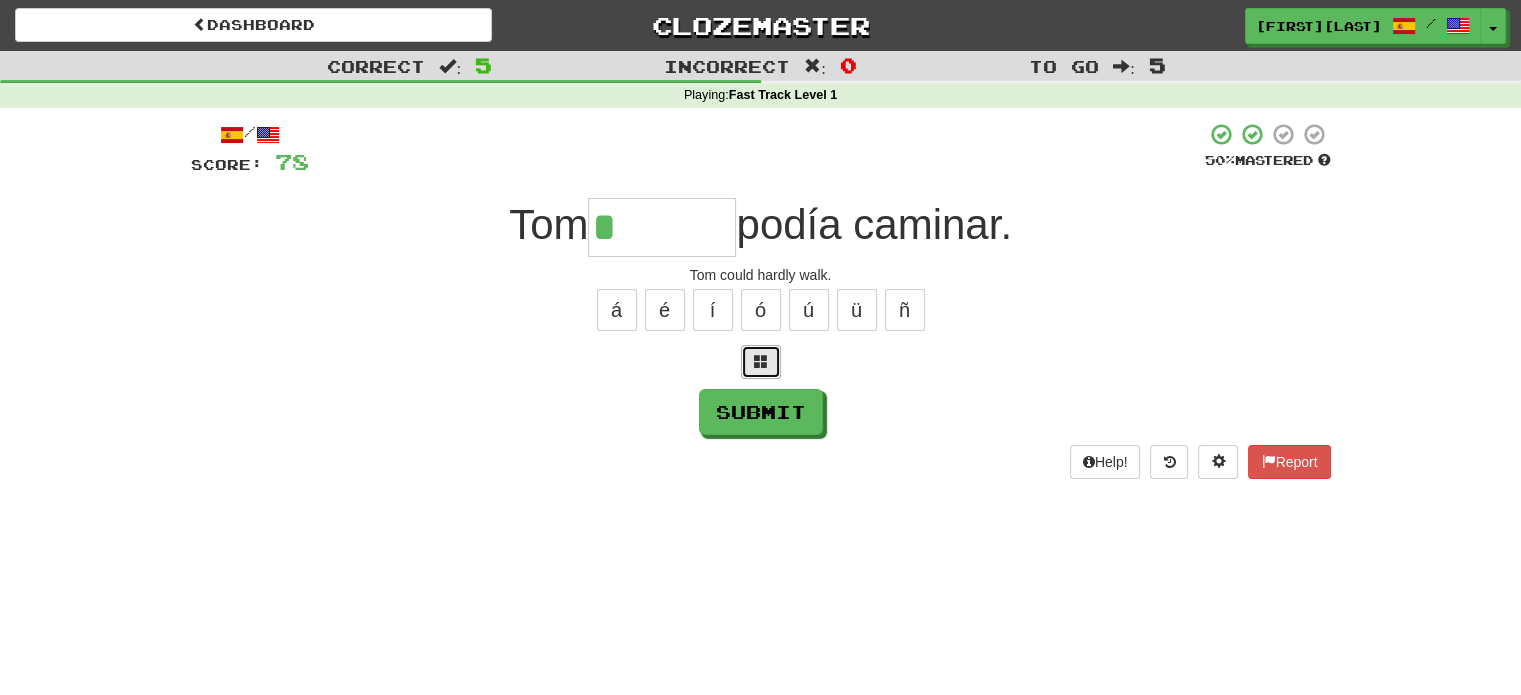 click at bounding box center (761, 361) 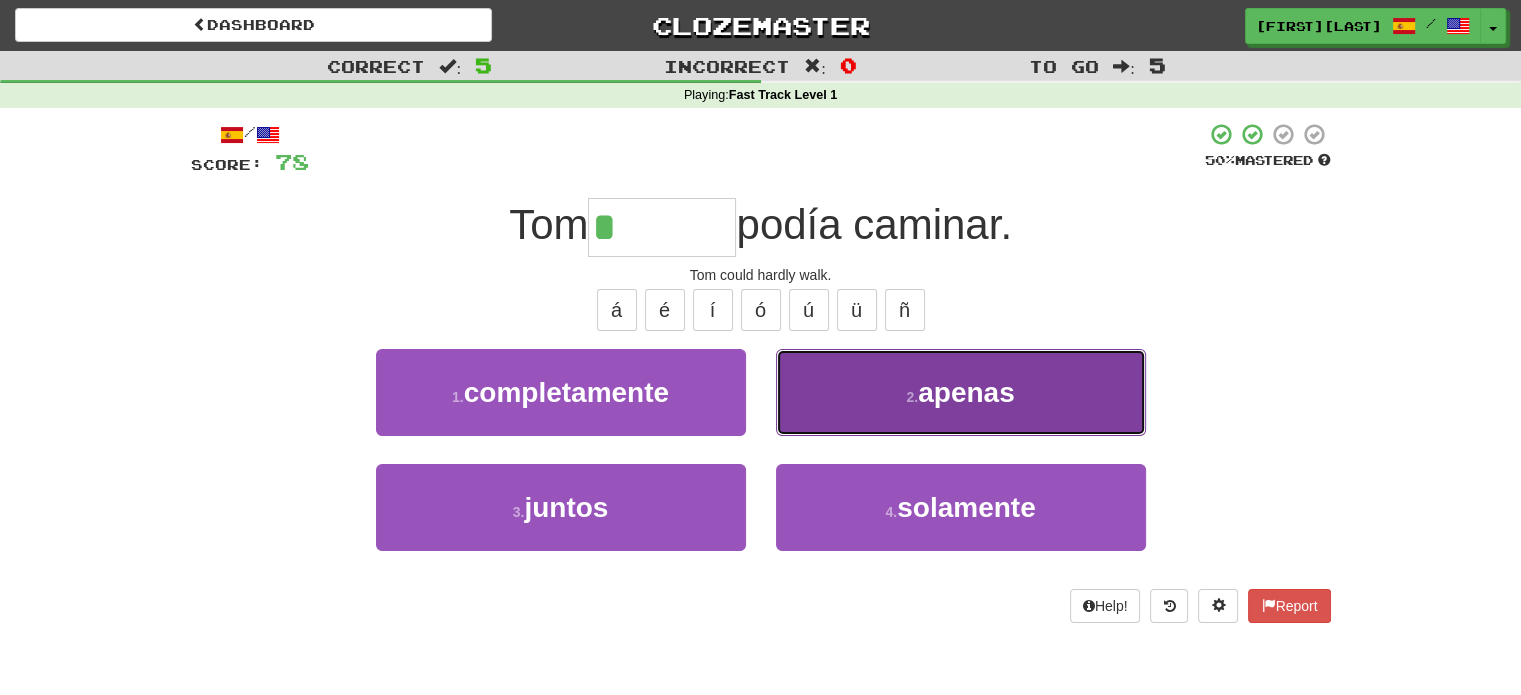 click on "2 .  apenas" at bounding box center (961, 392) 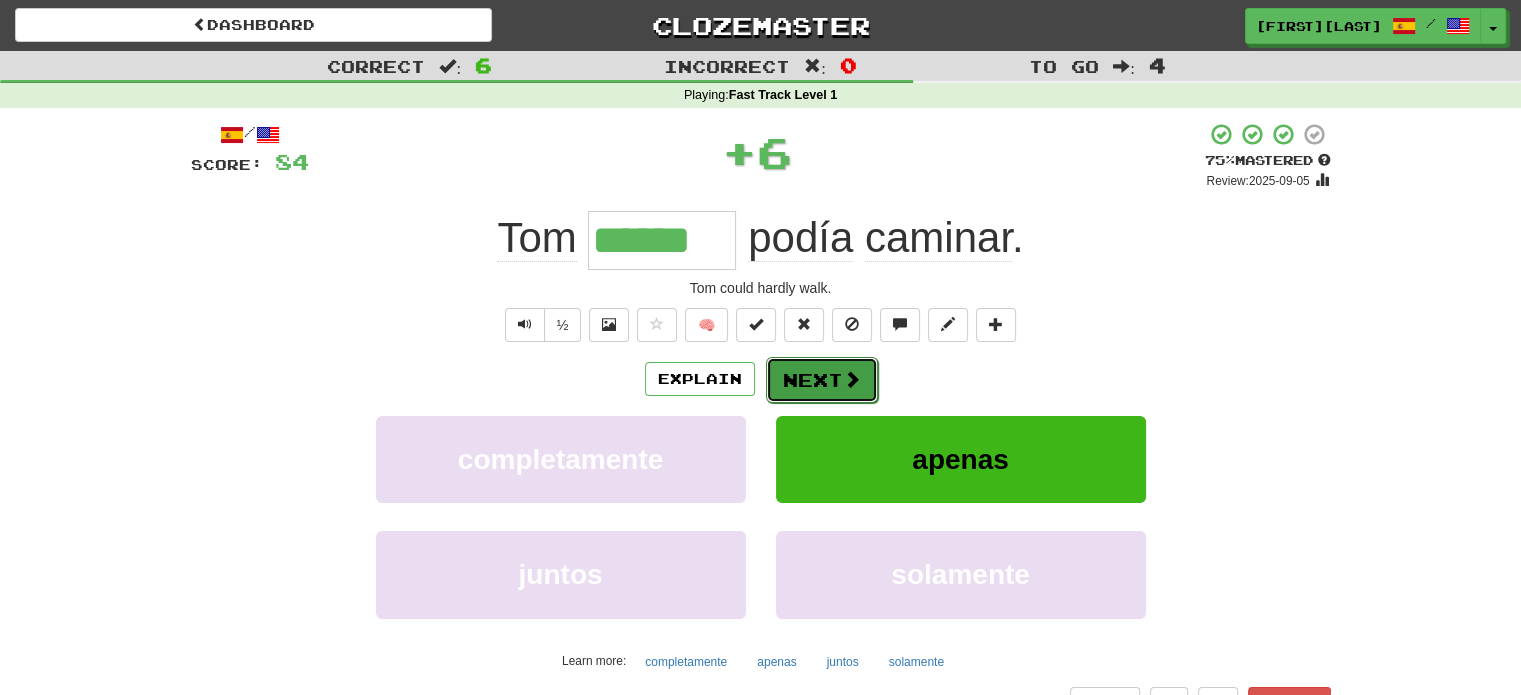 click on "Next" at bounding box center (822, 380) 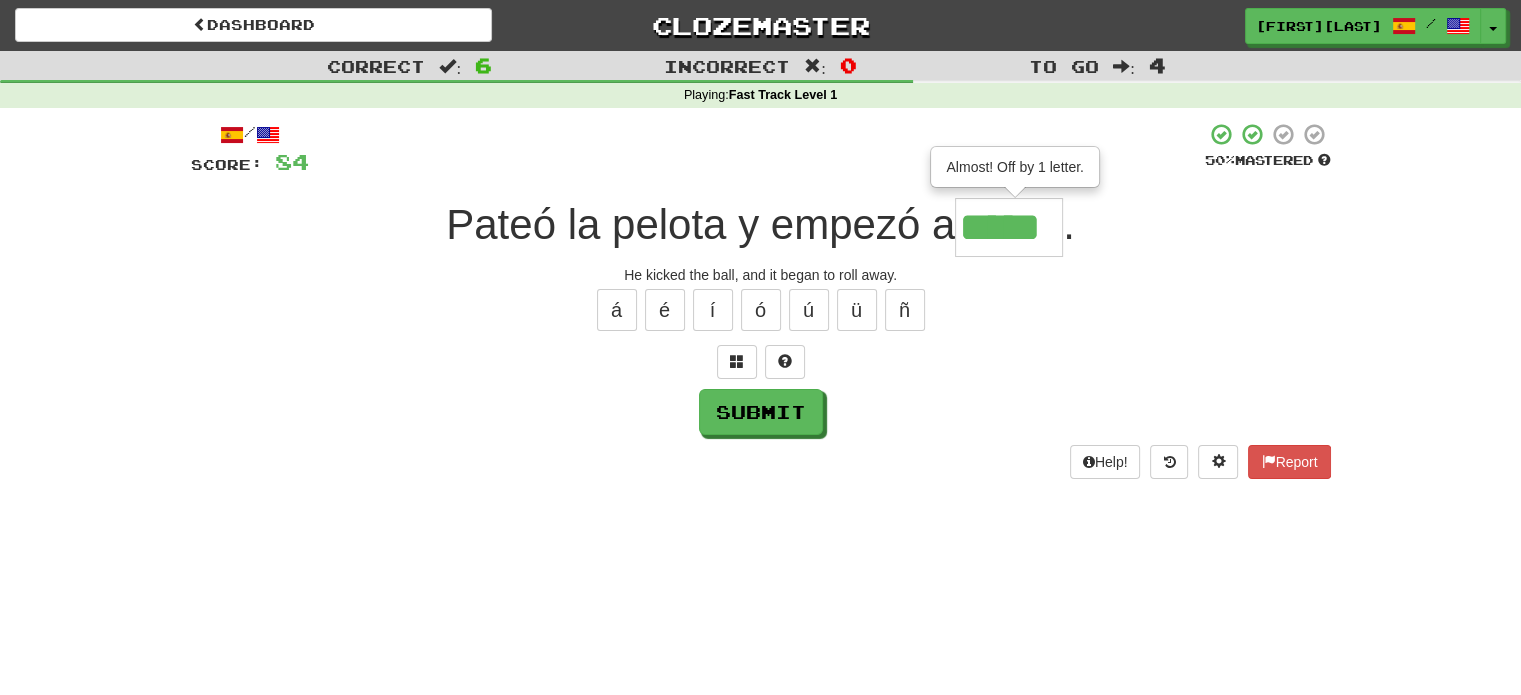 type on "*****" 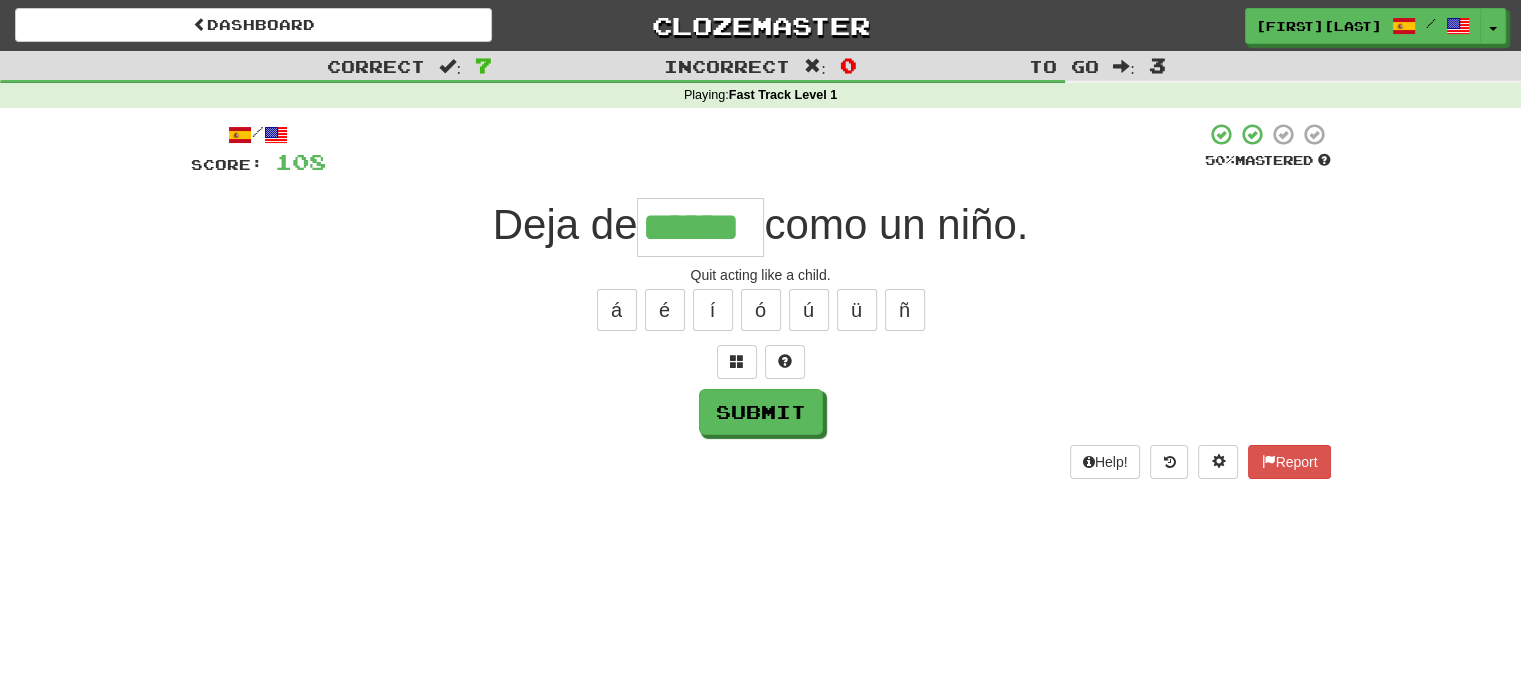 type on "******" 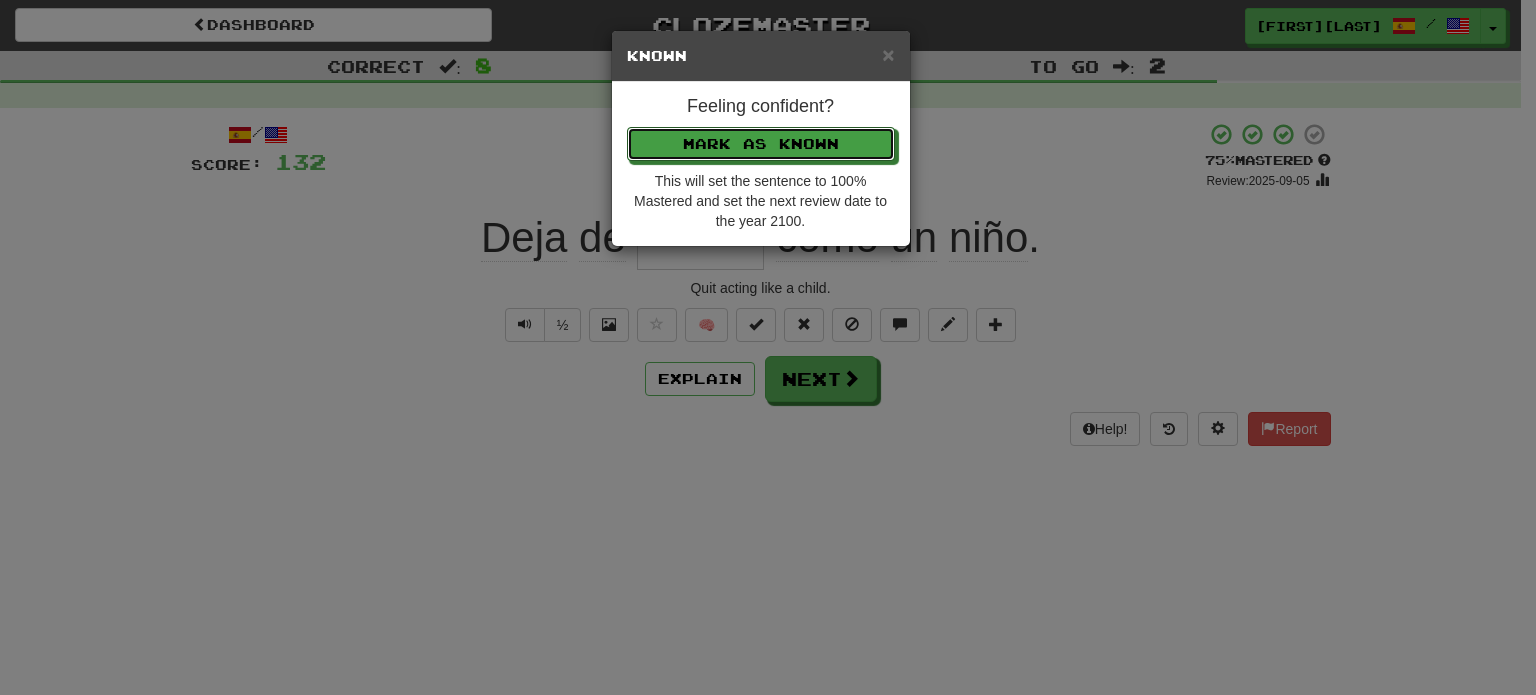 click on "Mark as Known" at bounding box center [761, 144] 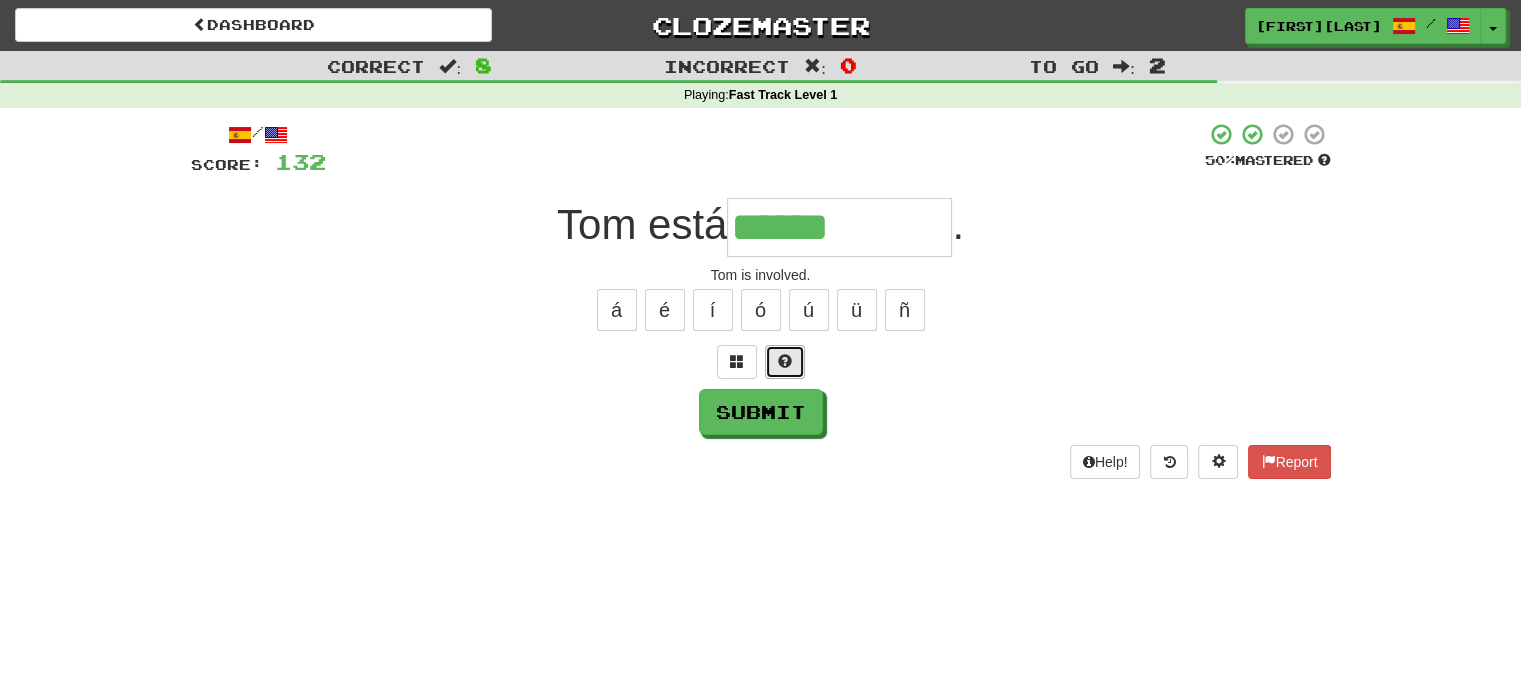 click at bounding box center (785, 361) 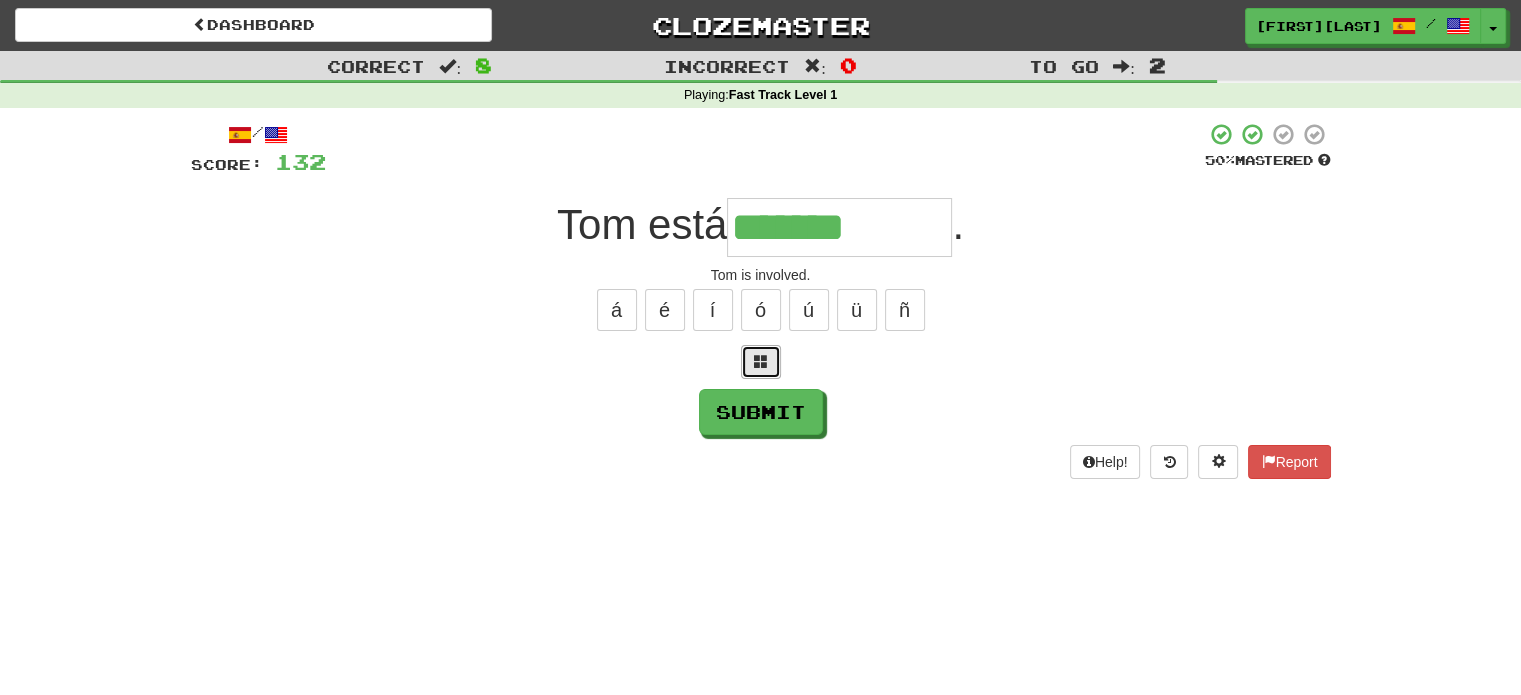click at bounding box center [761, 362] 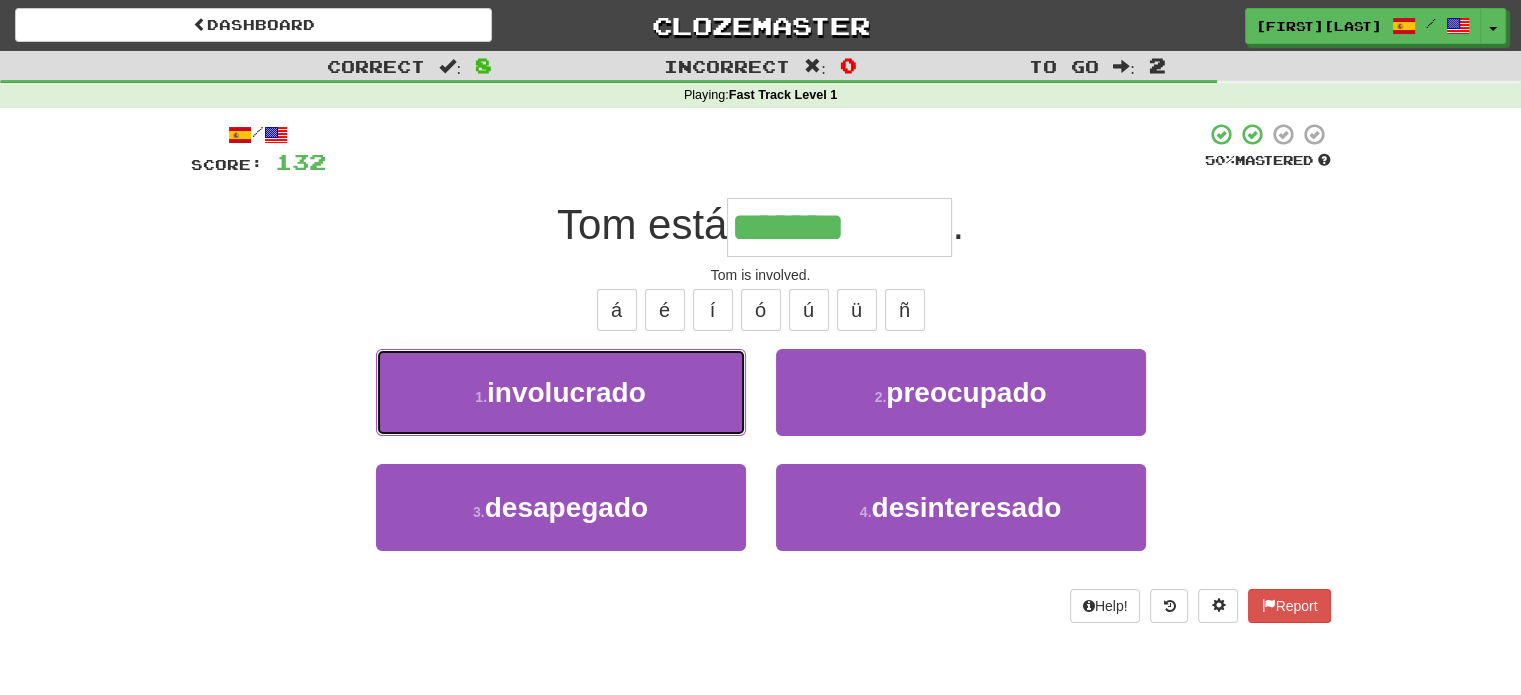 click on "1 .  involucrado" at bounding box center [561, 392] 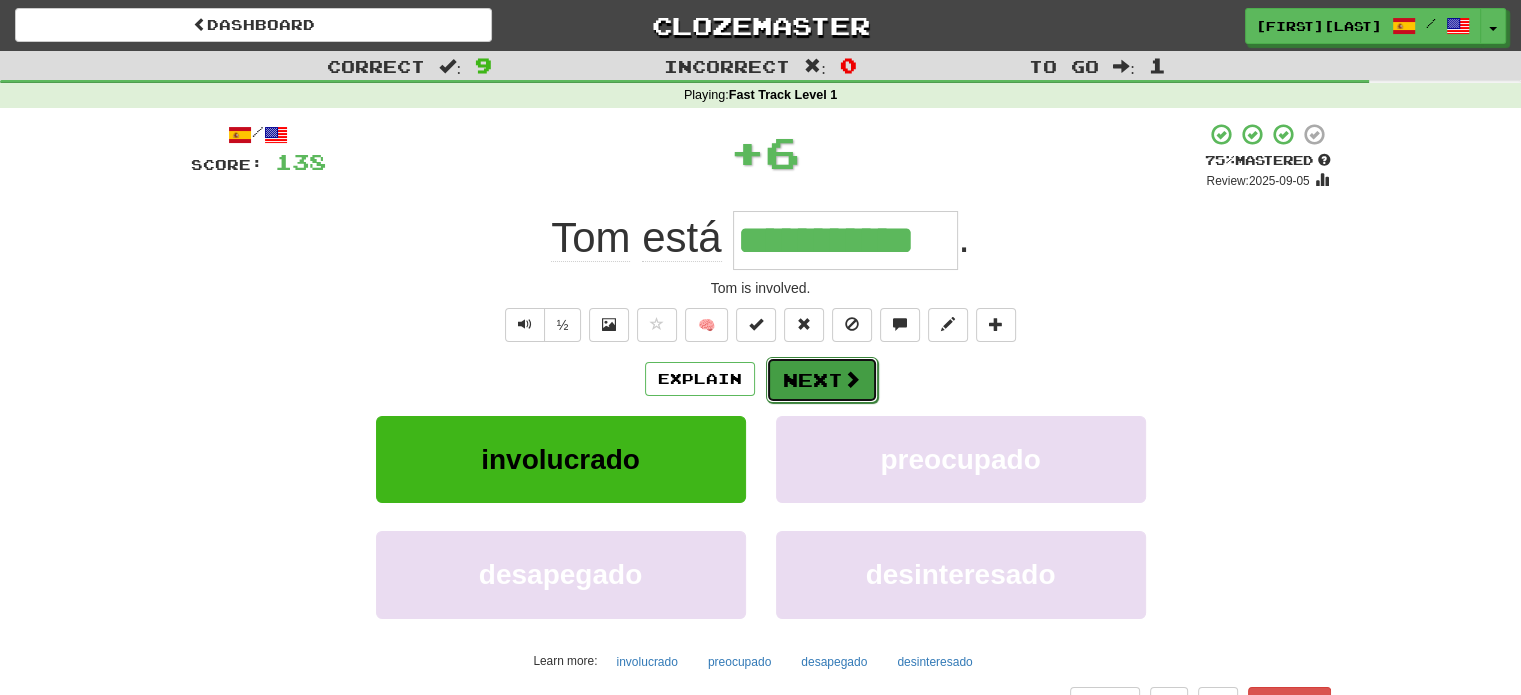 click on "Next" at bounding box center (822, 380) 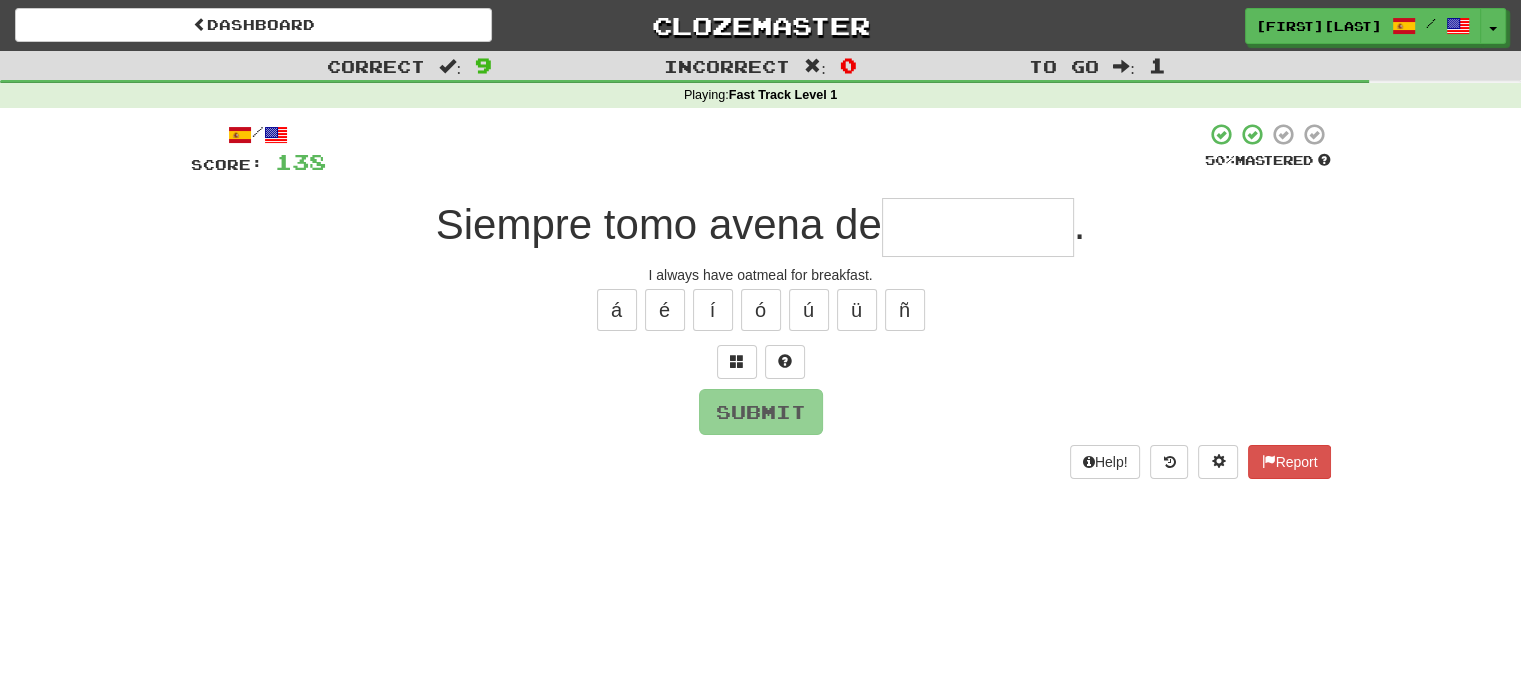 type on "*" 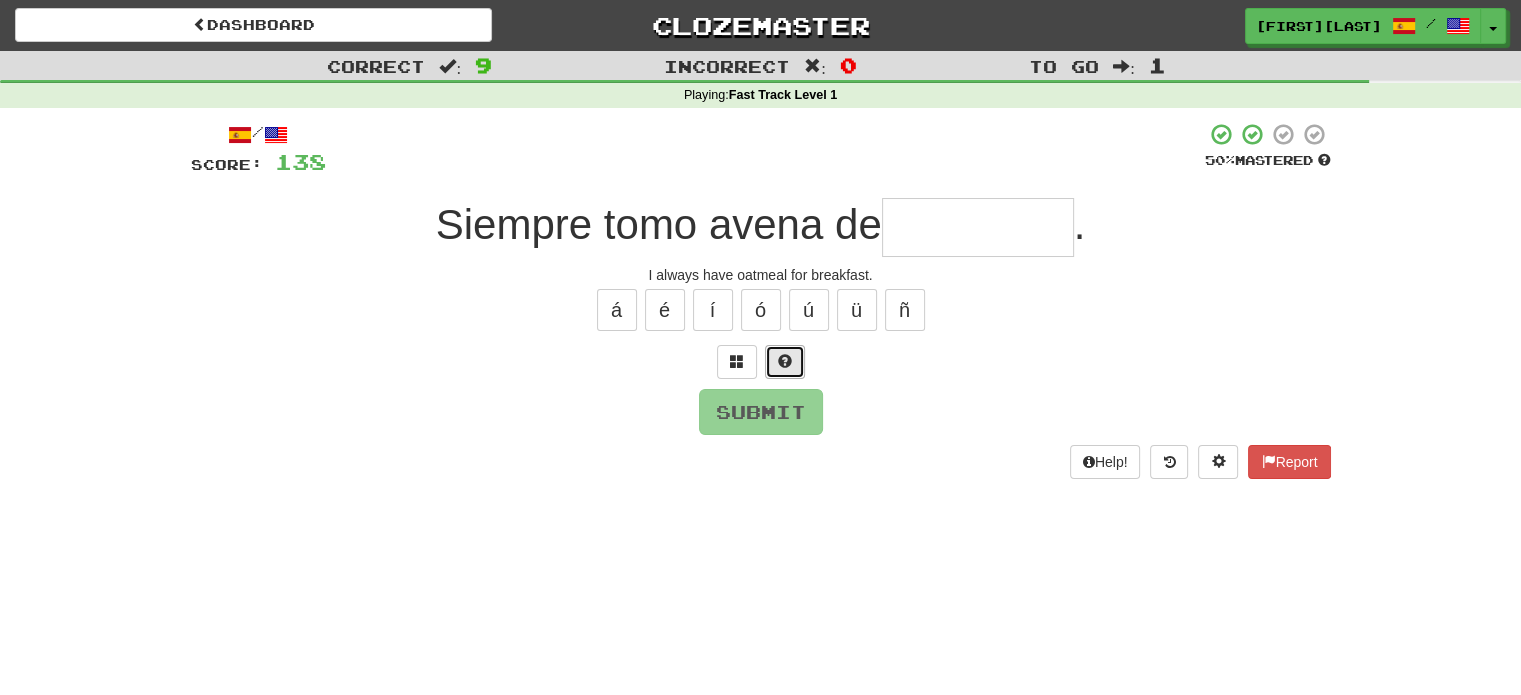 click at bounding box center (785, 362) 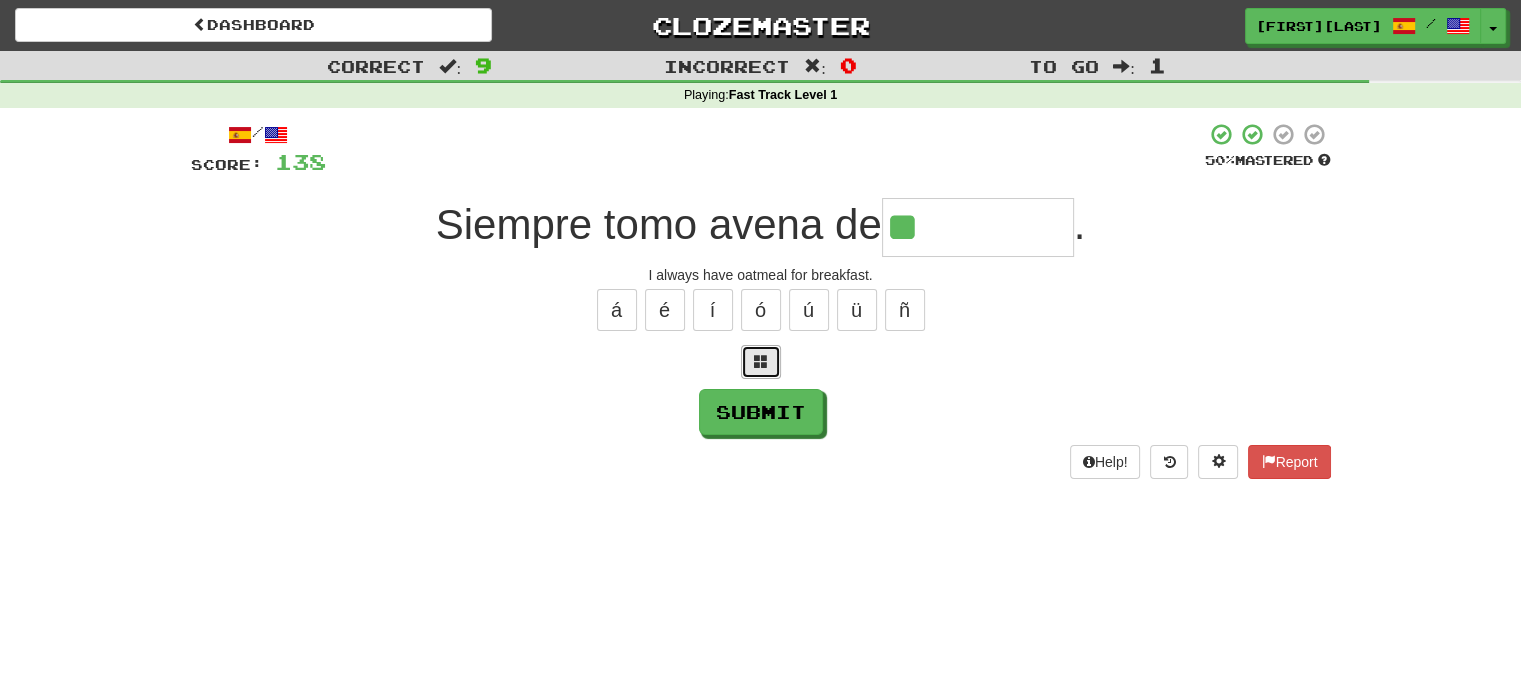 click at bounding box center (761, 361) 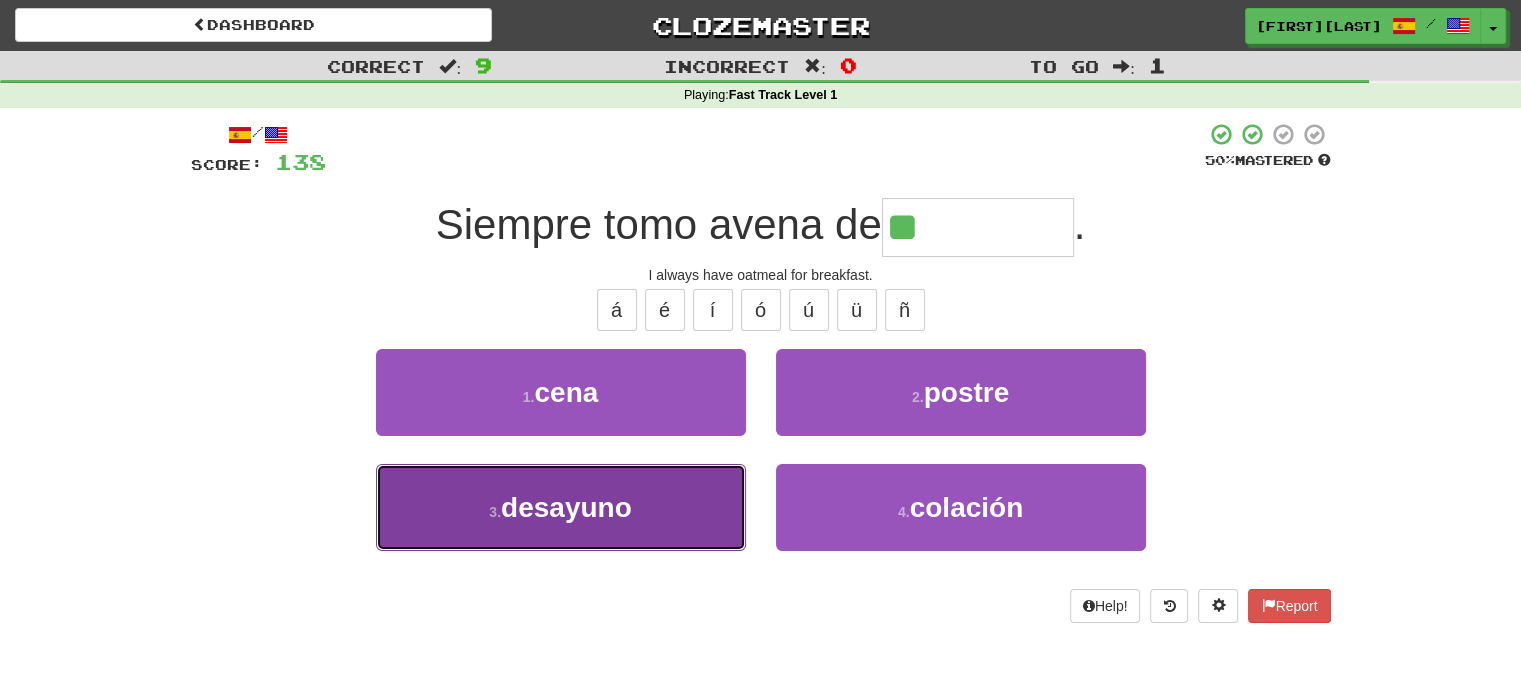 click on "3 .  desayuno" at bounding box center [561, 507] 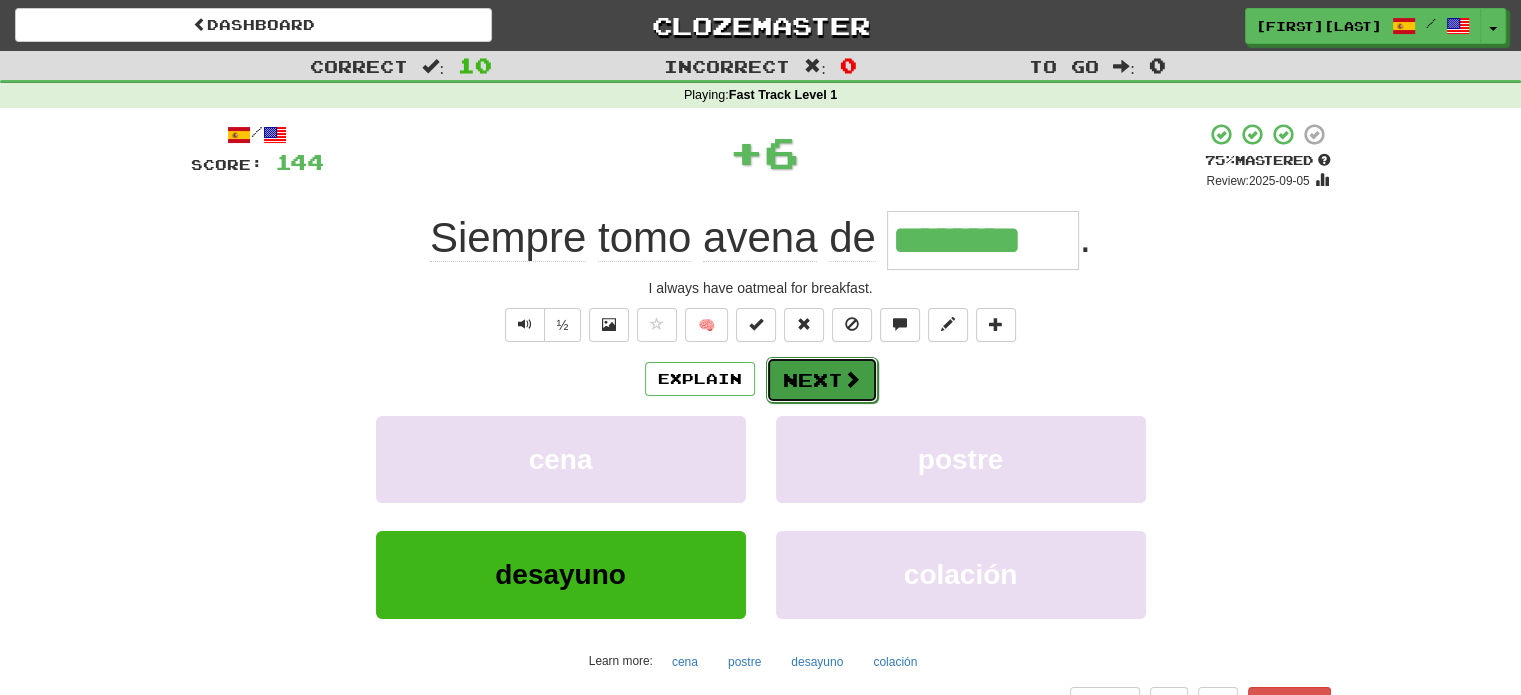 click at bounding box center (852, 379) 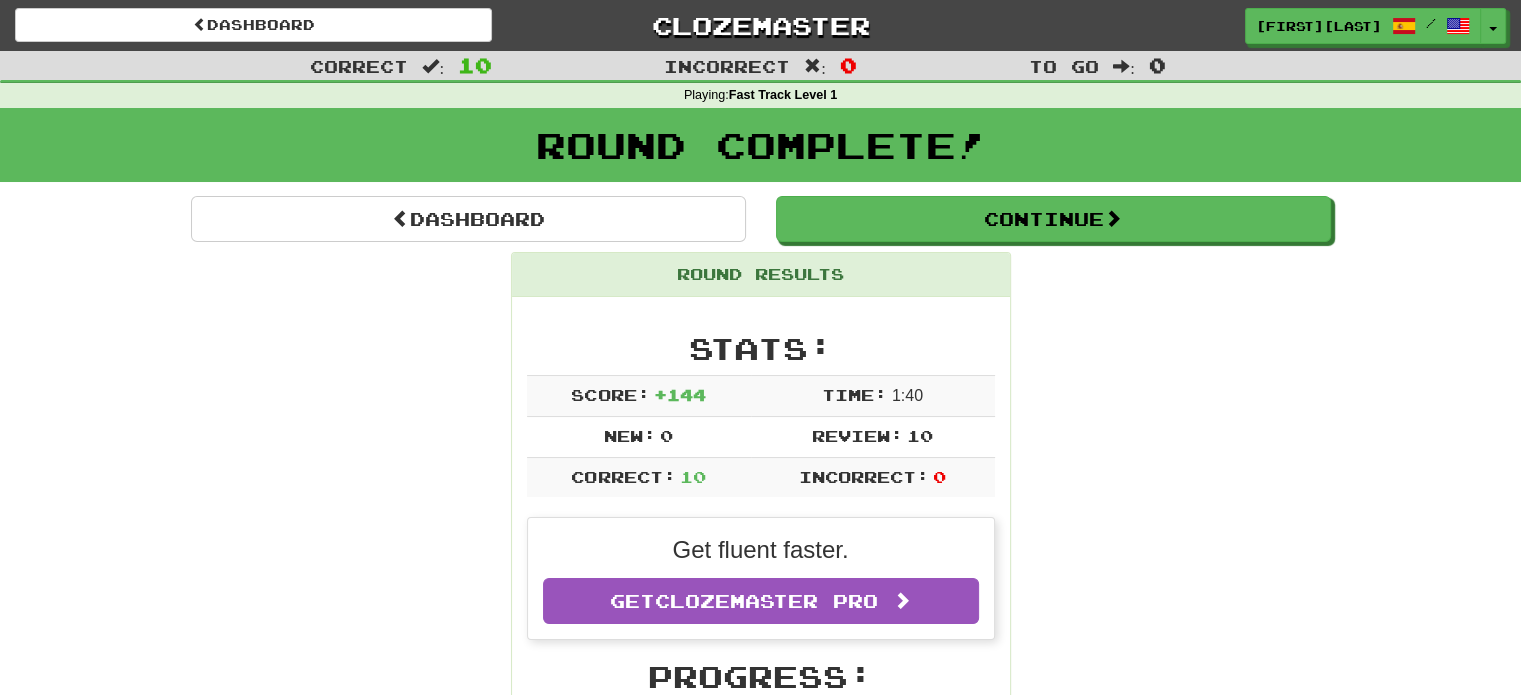 click on "Round Complete!" at bounding box center [760, 152] 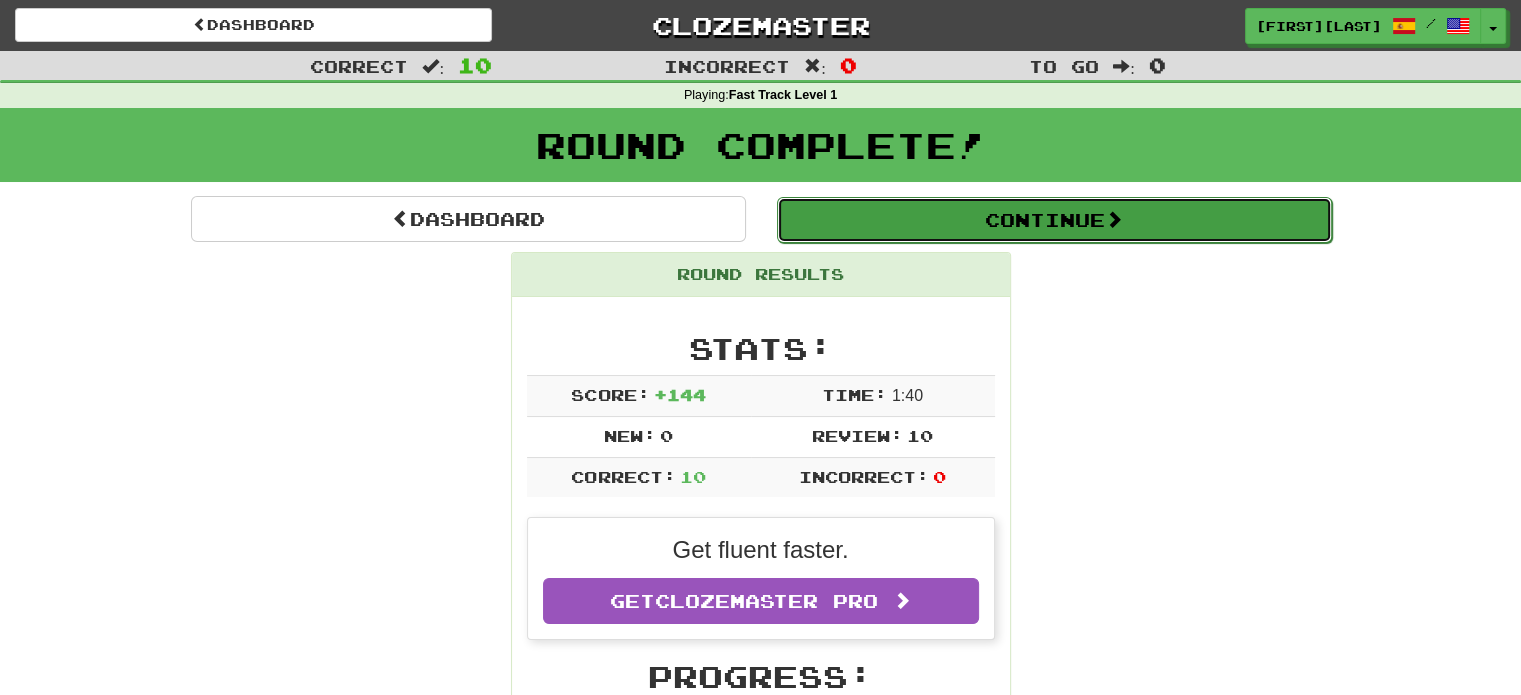 click on "Continue" at bounding box center [1054, 220] 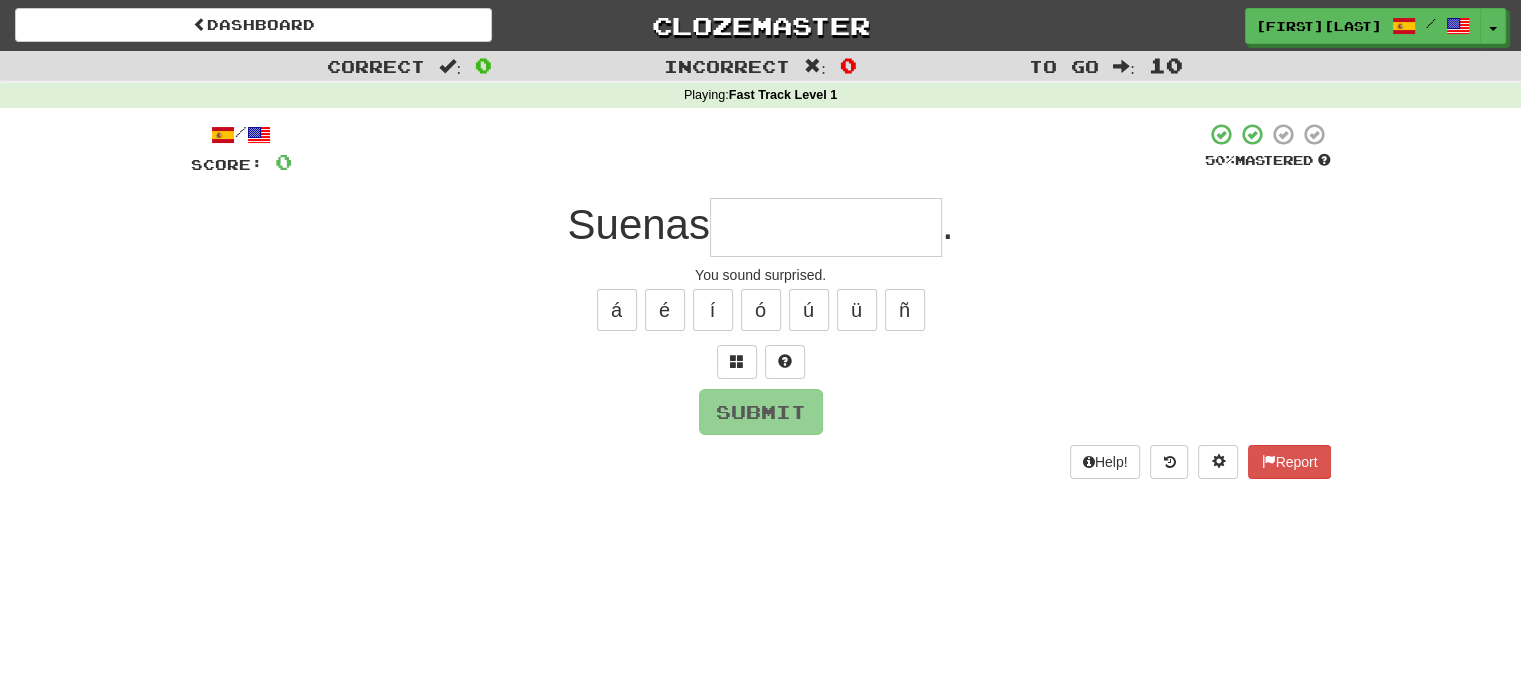 click at bounding box center [826, 227] 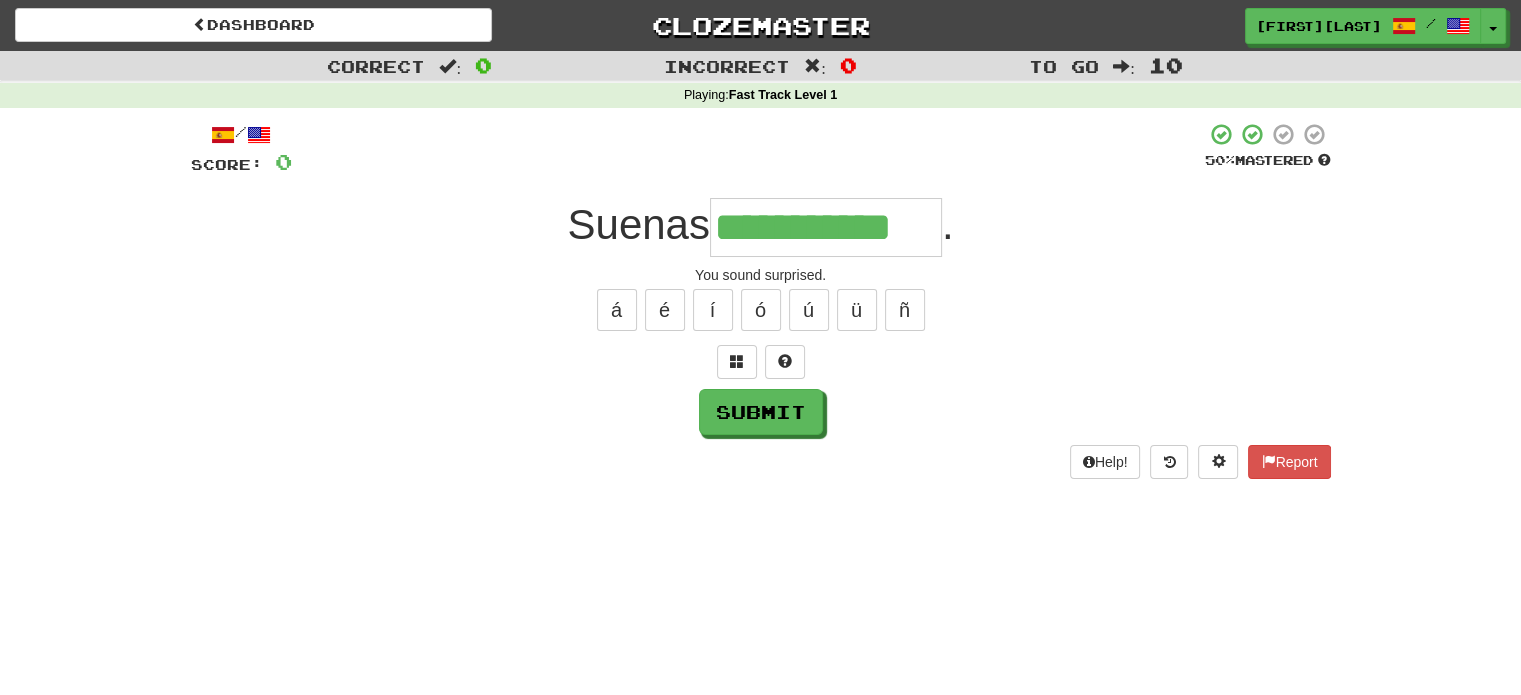 type on "**********" 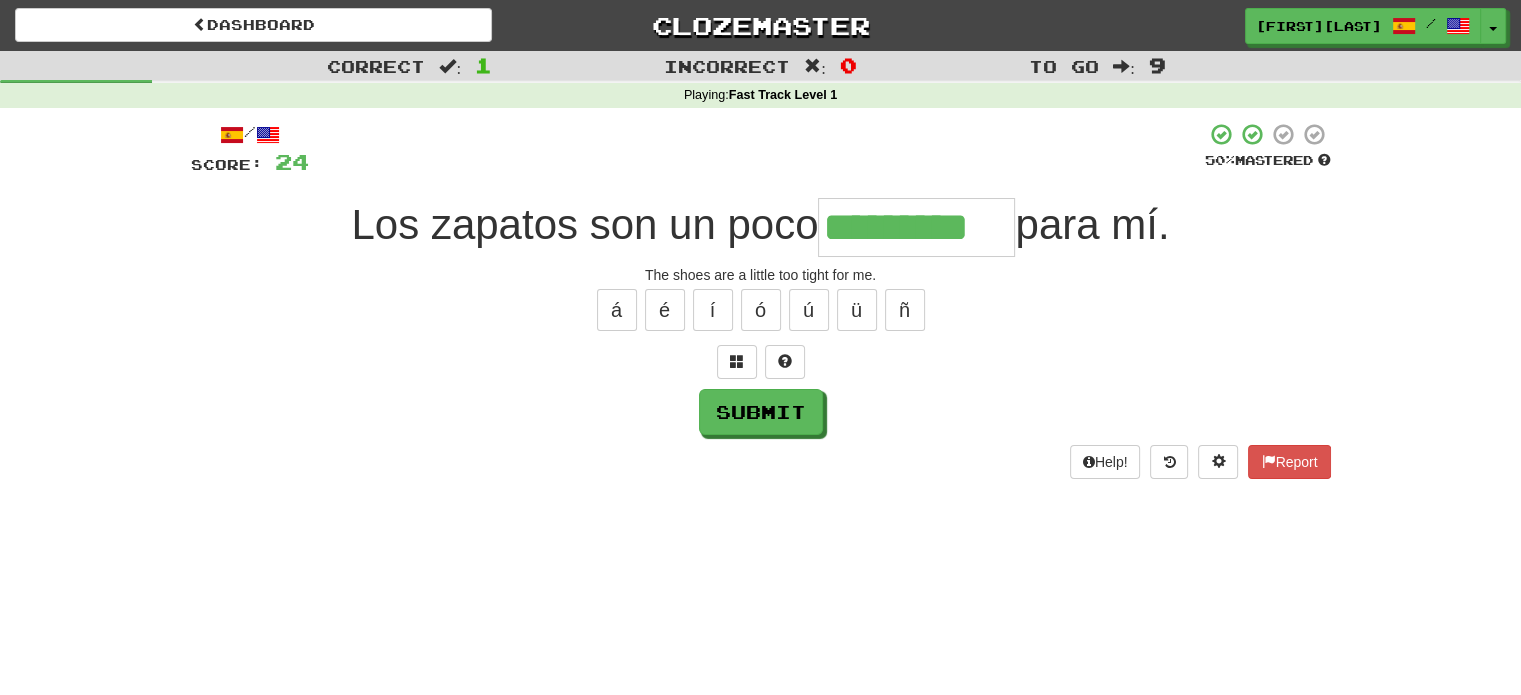 type on "*********" 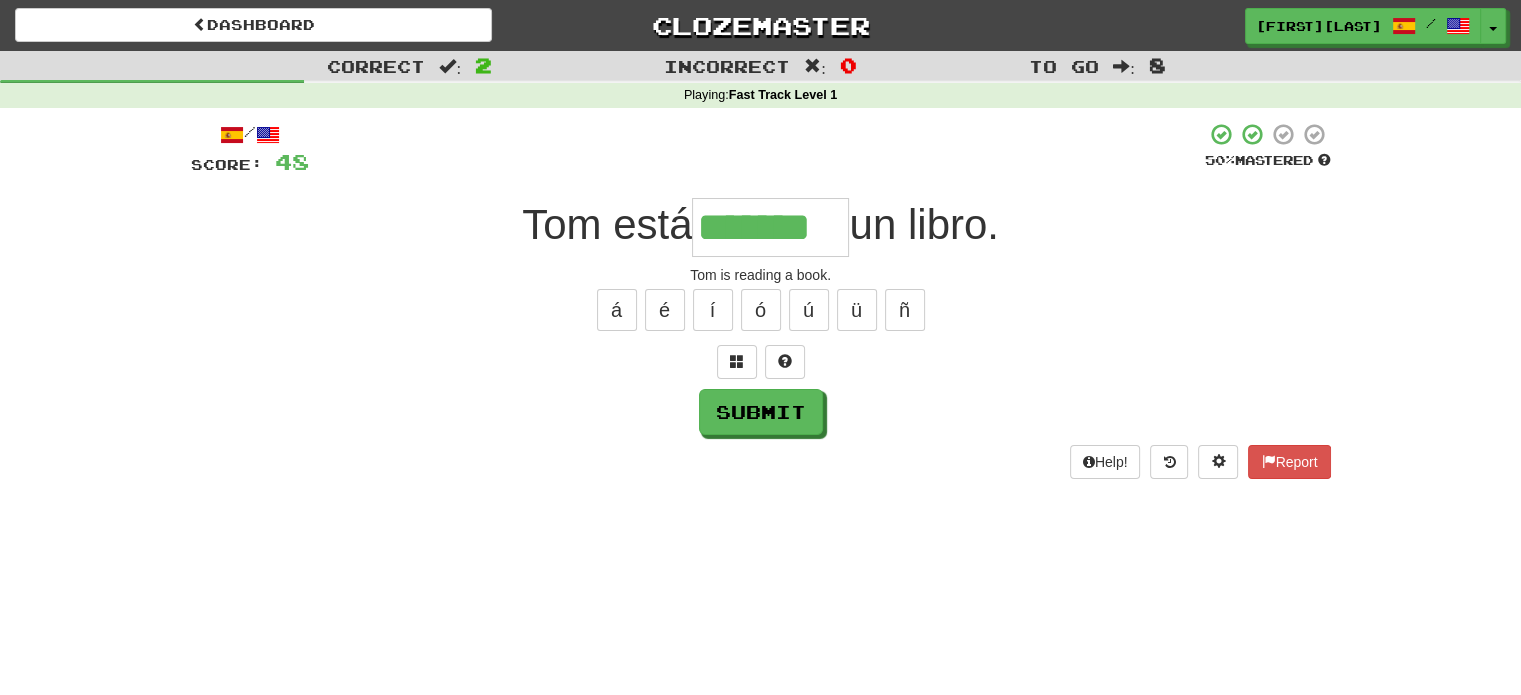 type on "*******" 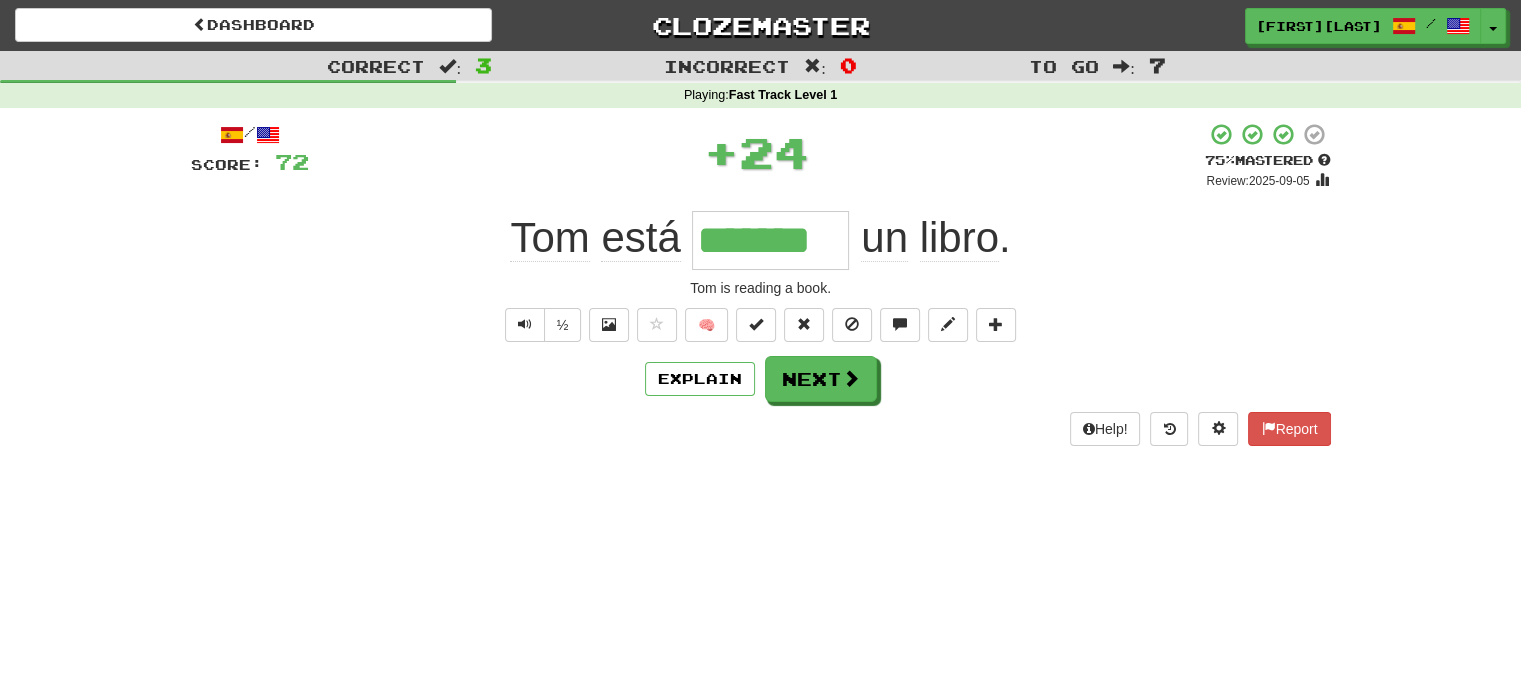 type 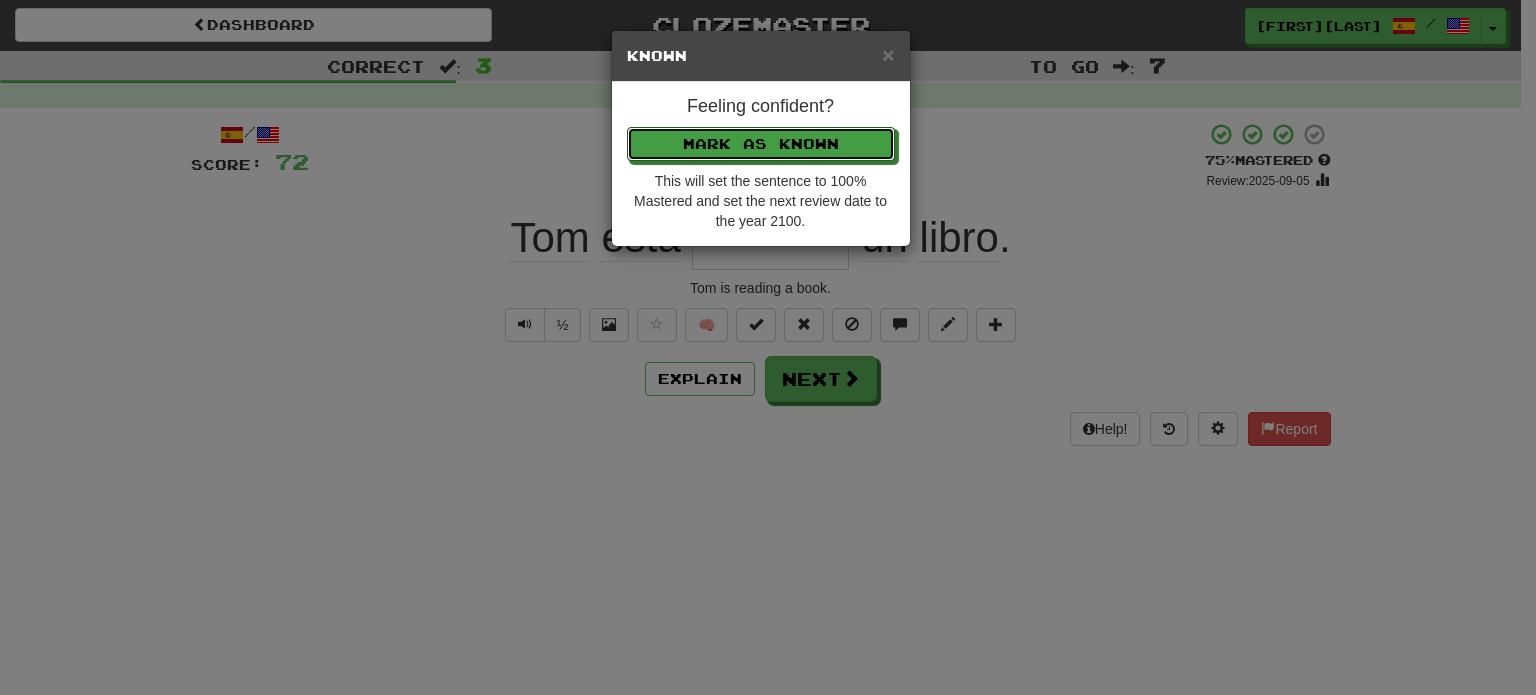 type 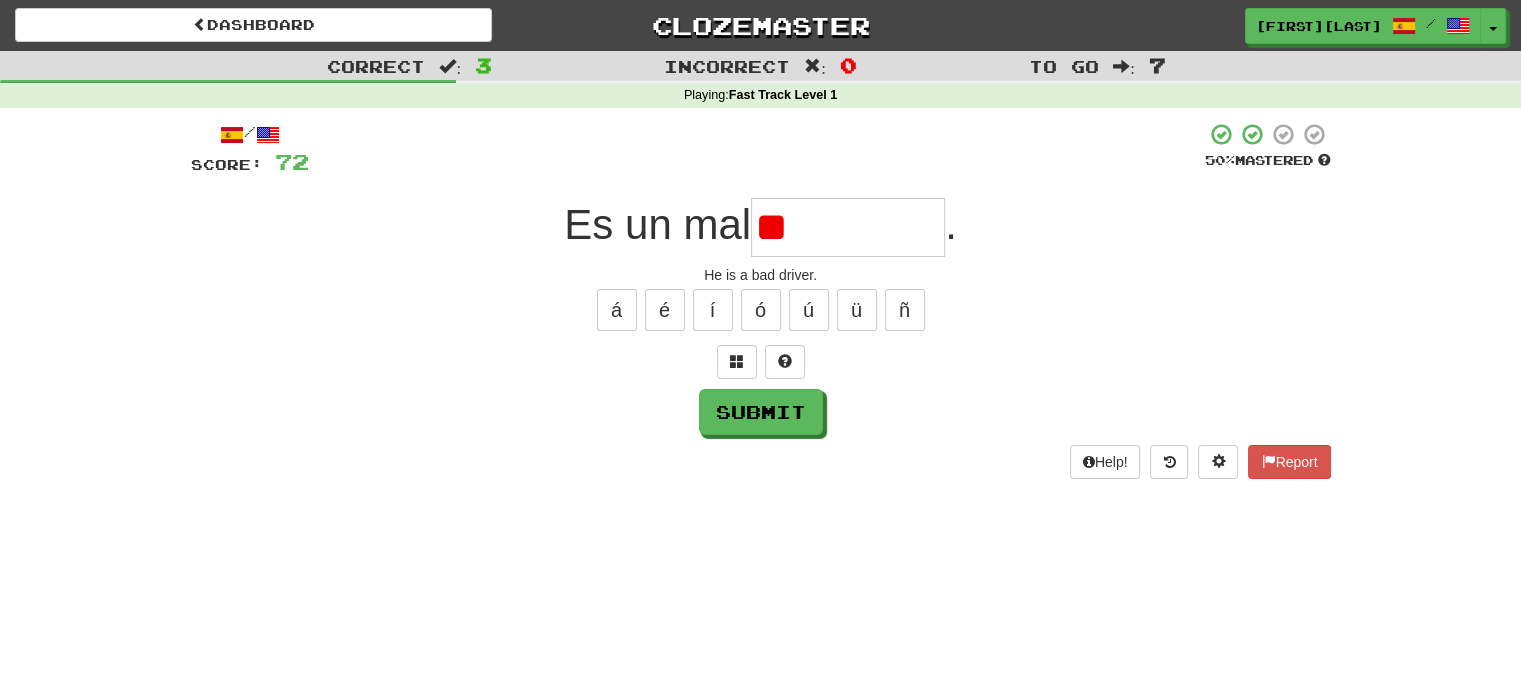 type on "*" 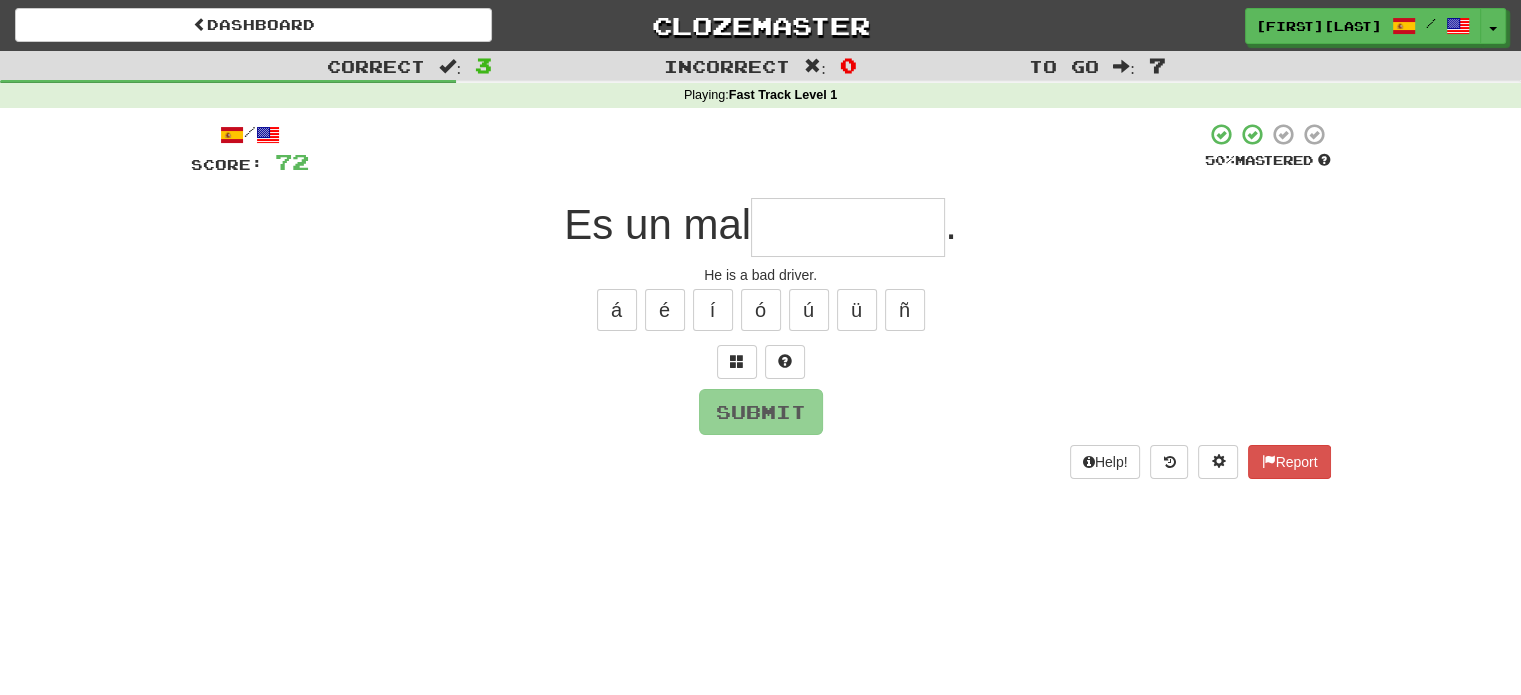 type on "*" 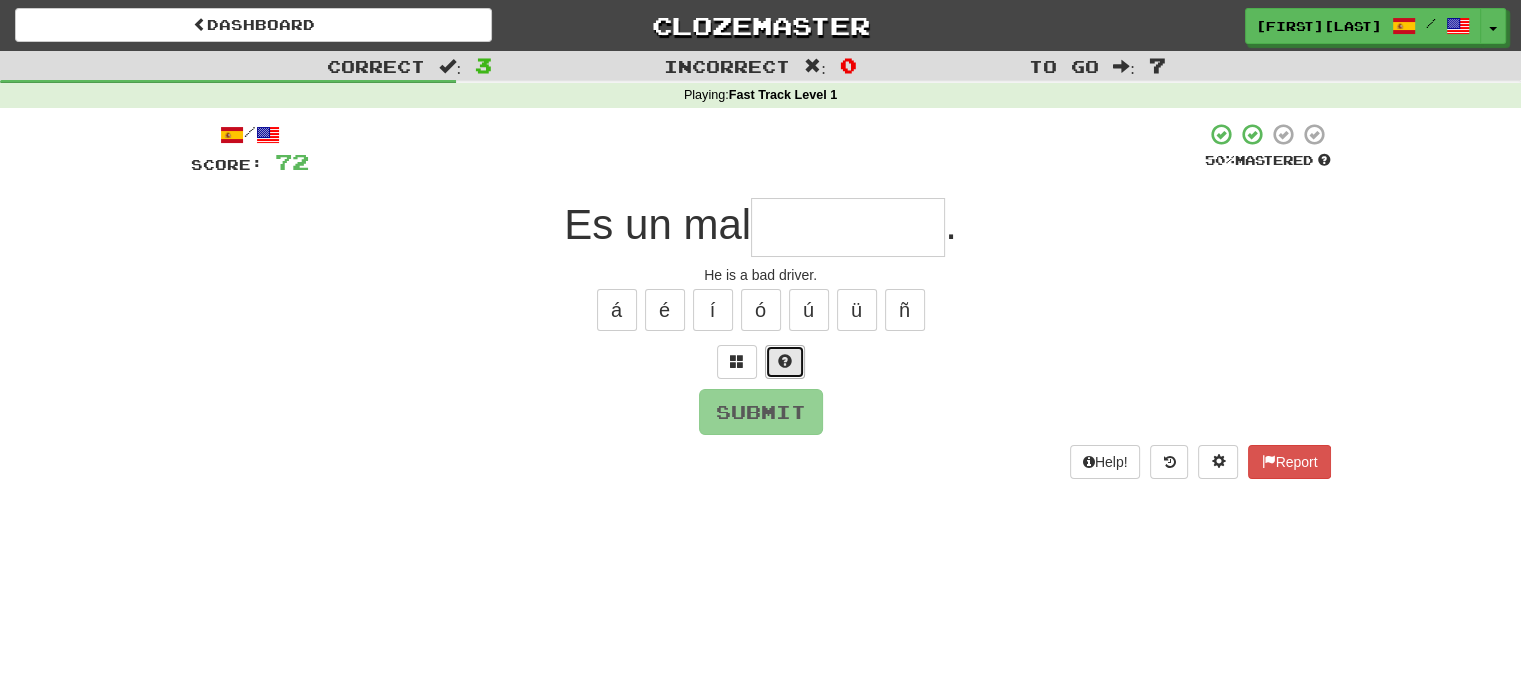 click at bounding box center (785, 361) 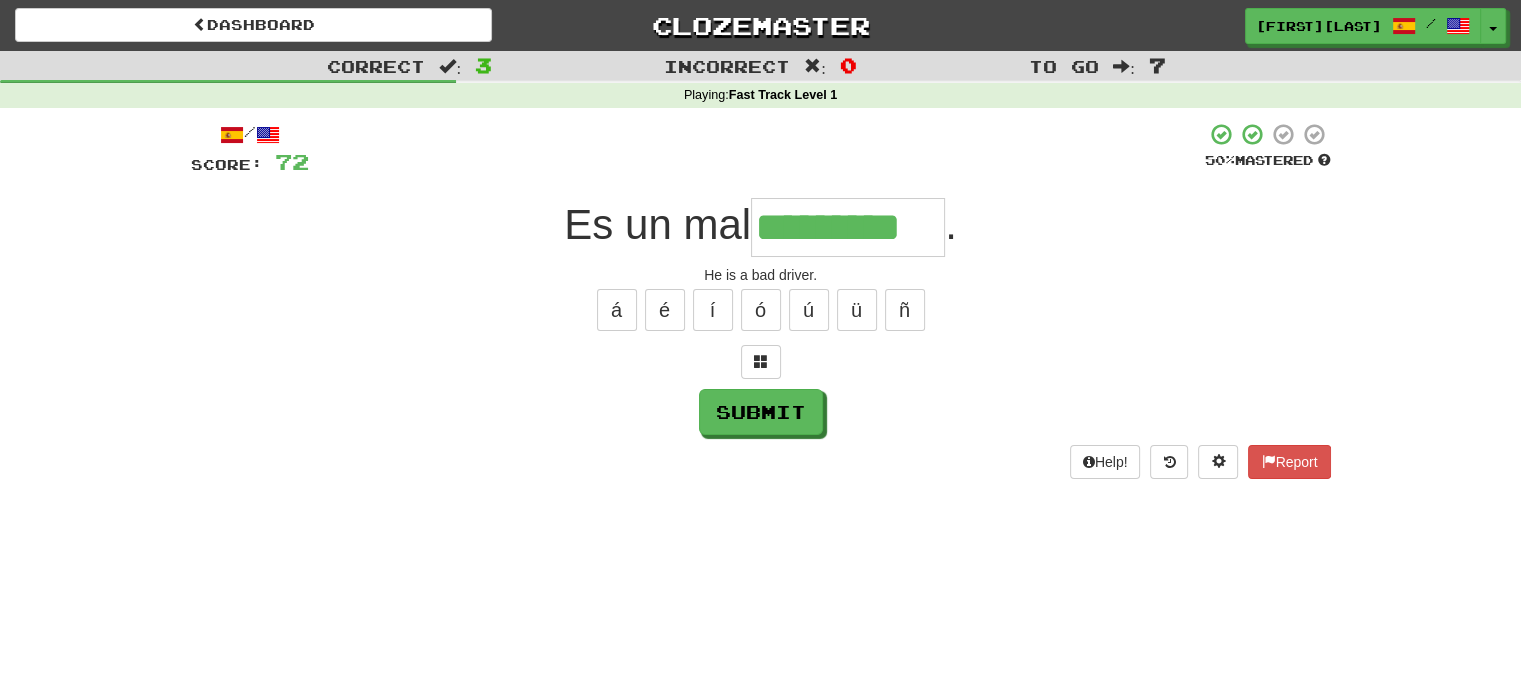 type on "*********" 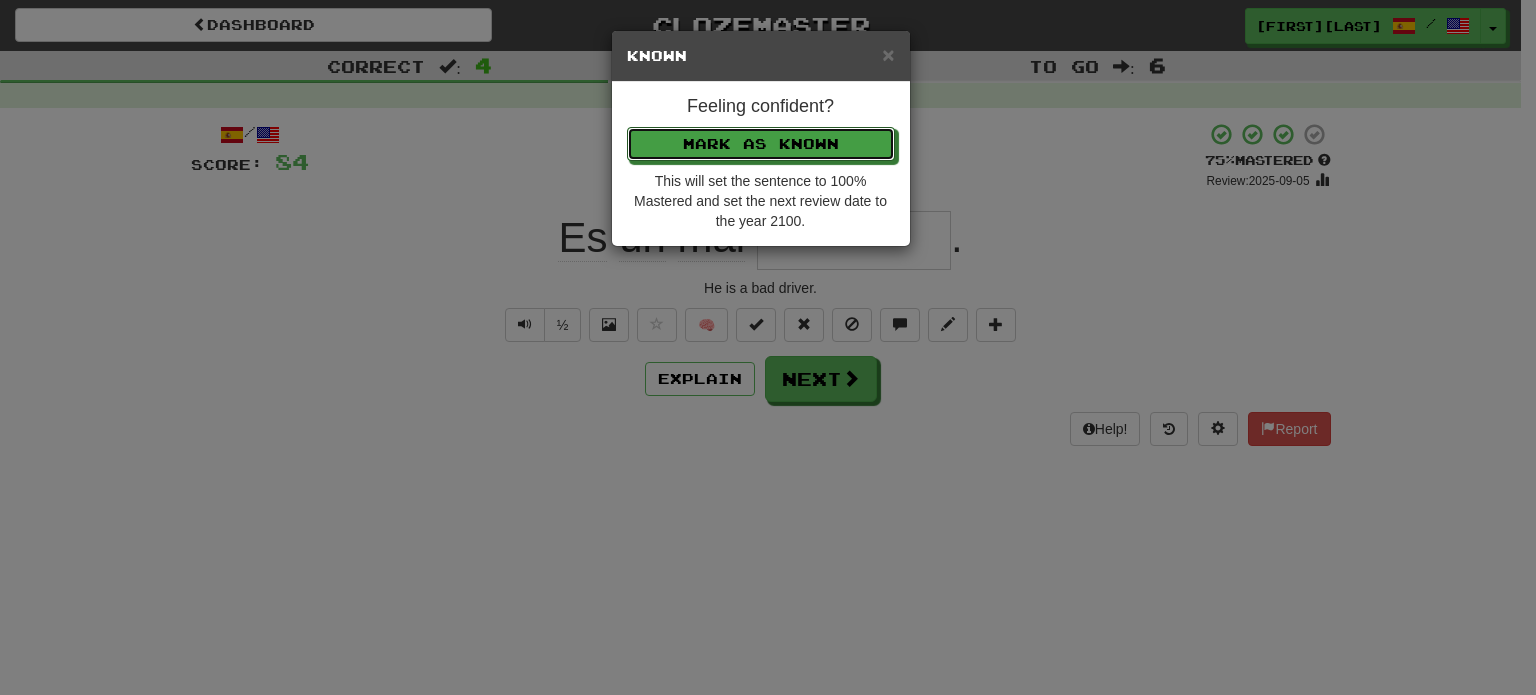 click on "Mark as Known" at bounding box center (761, 144) 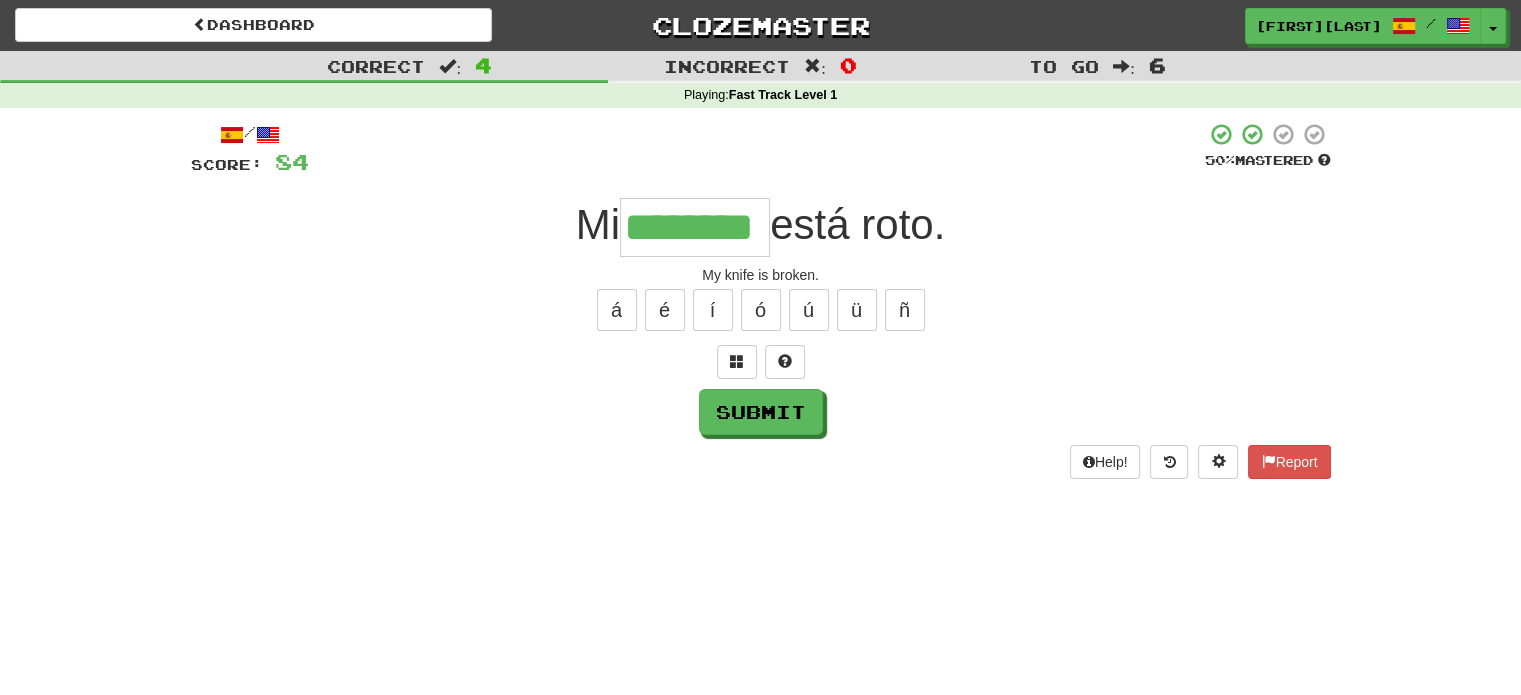 type on "********" 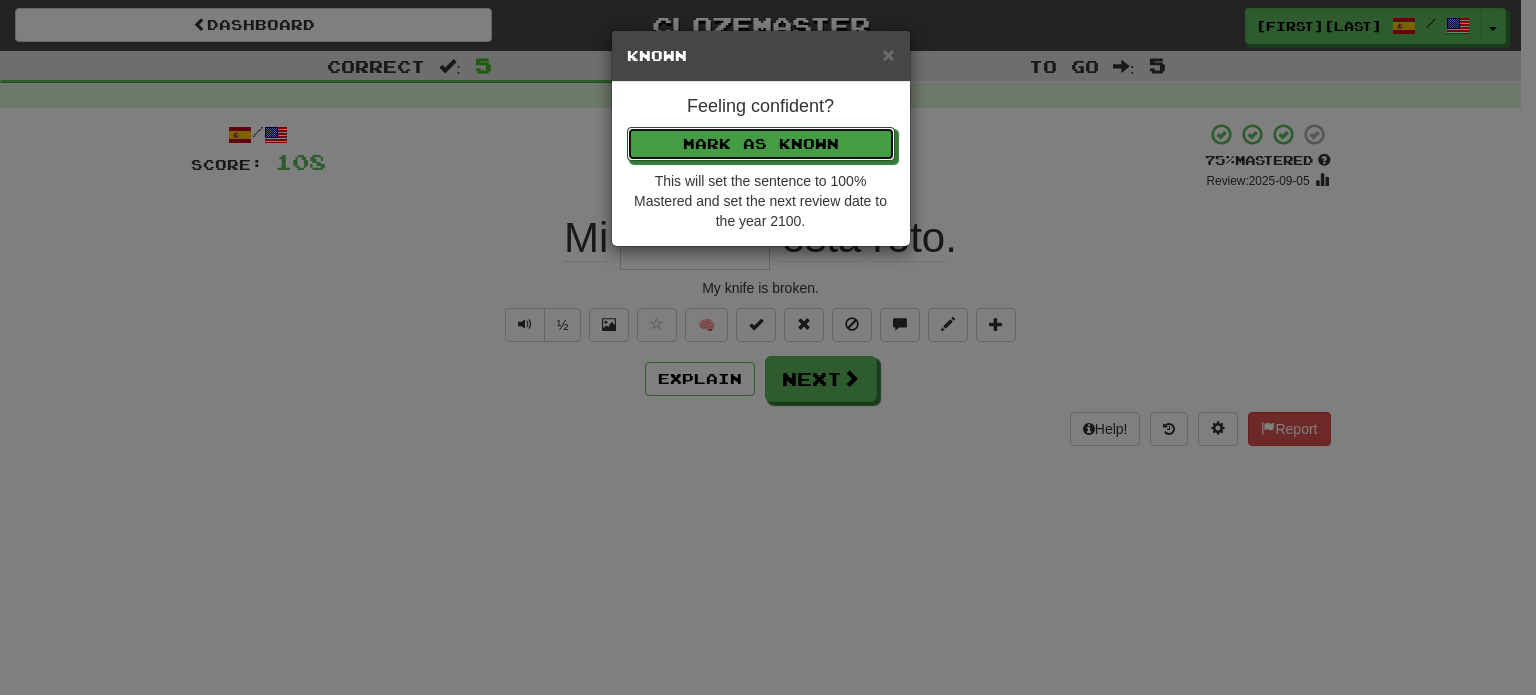 click on "Mark as Known" at bounding box center (761, 144) 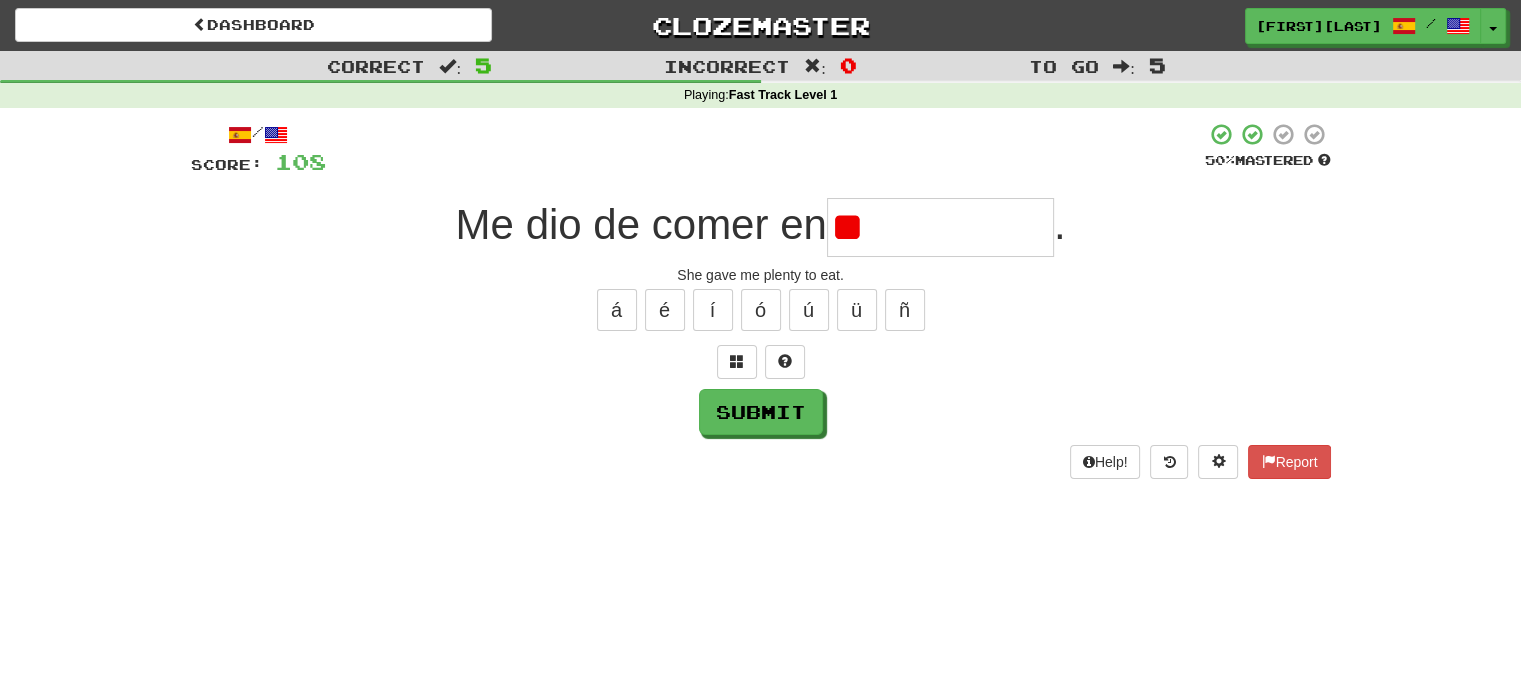 type on "*" 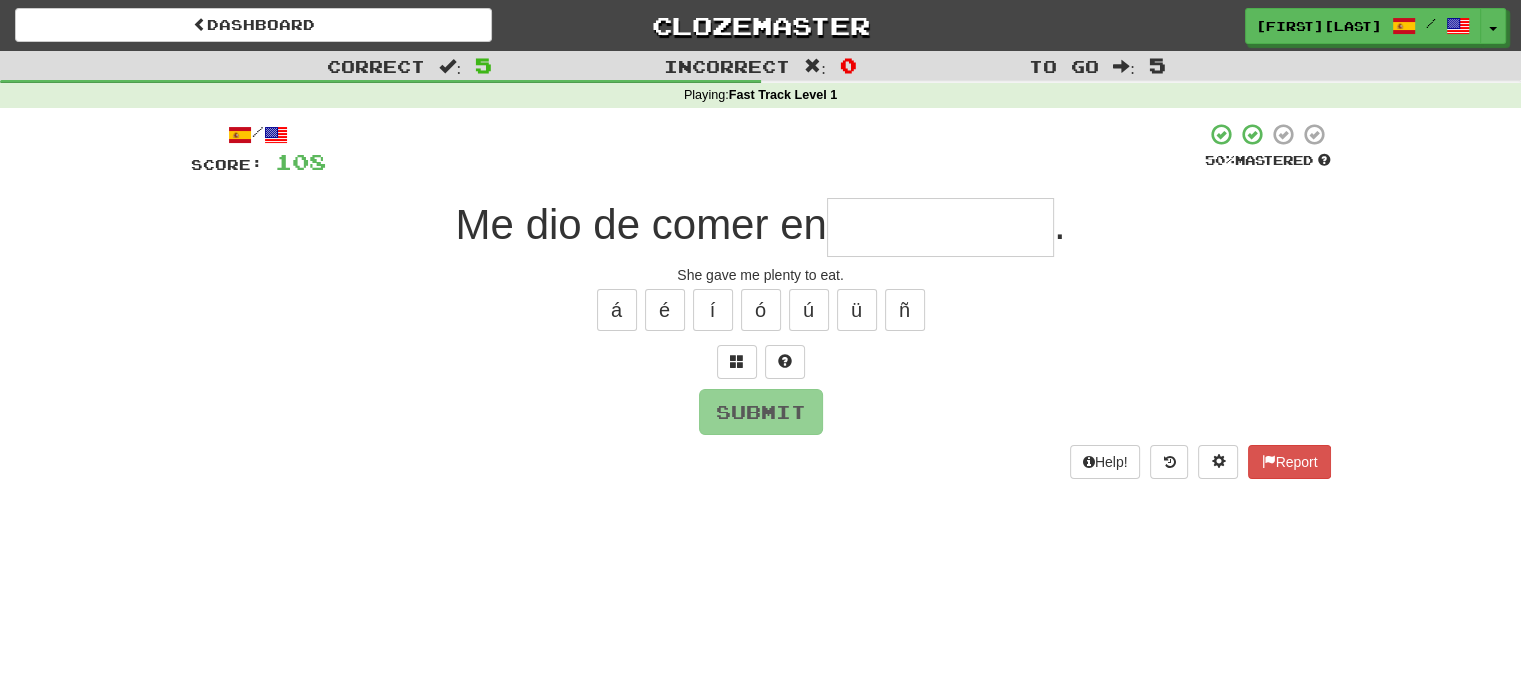 type on "*" 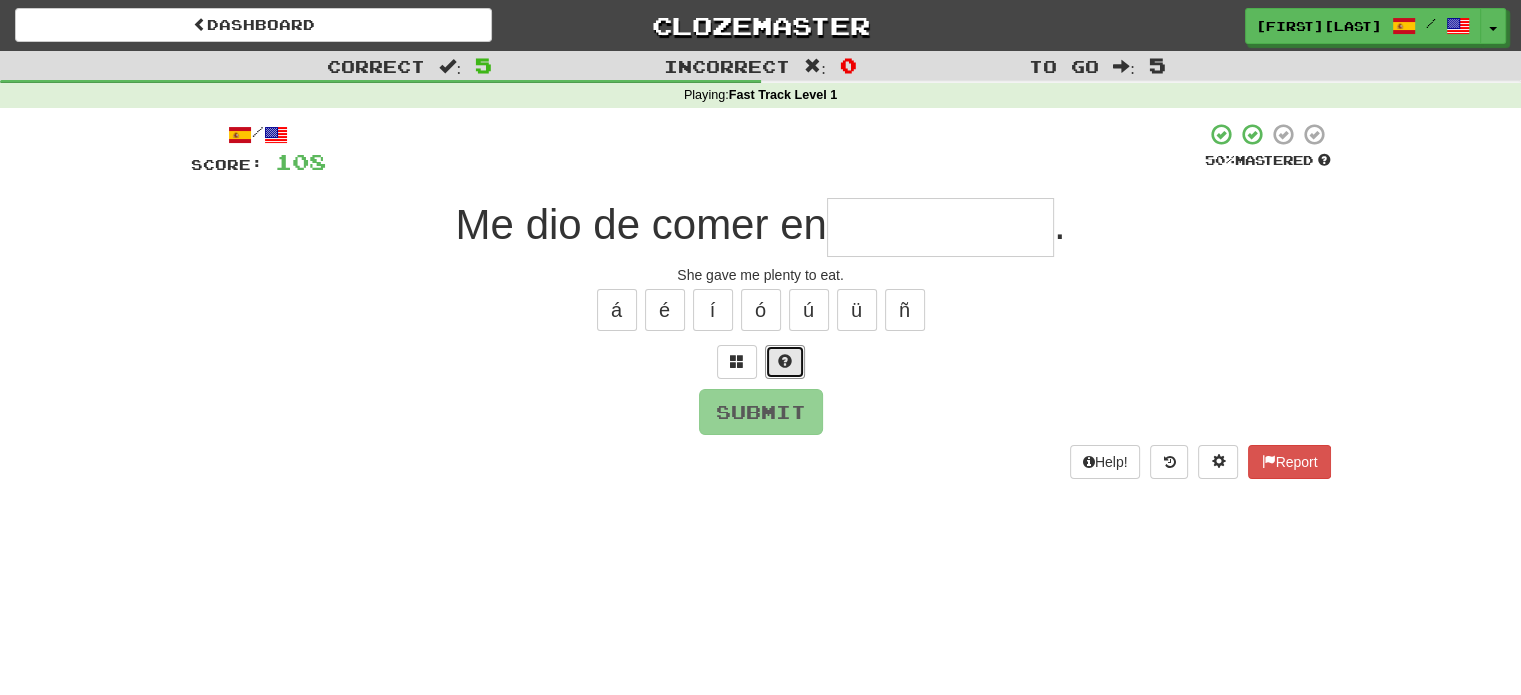 click at bounding box center (785, 361) 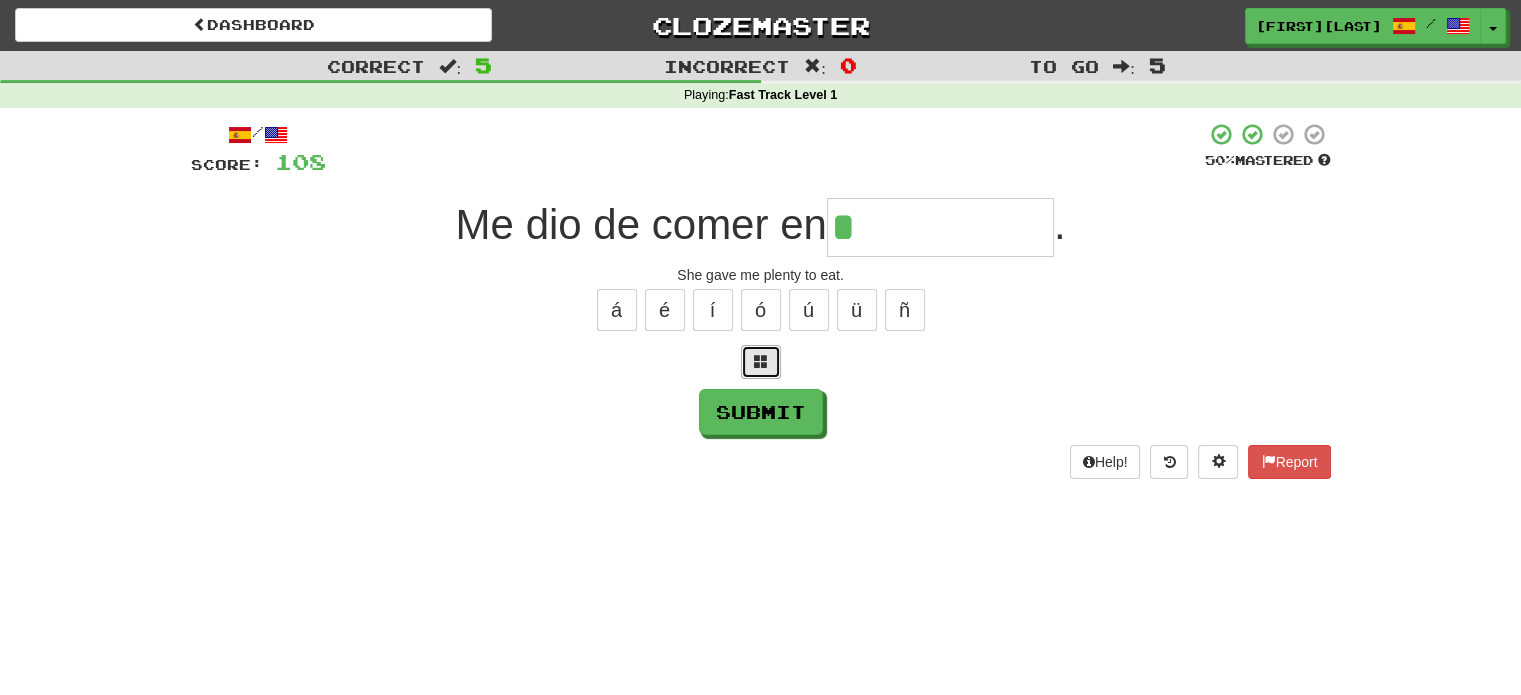 click at bounding box center [761, 362] 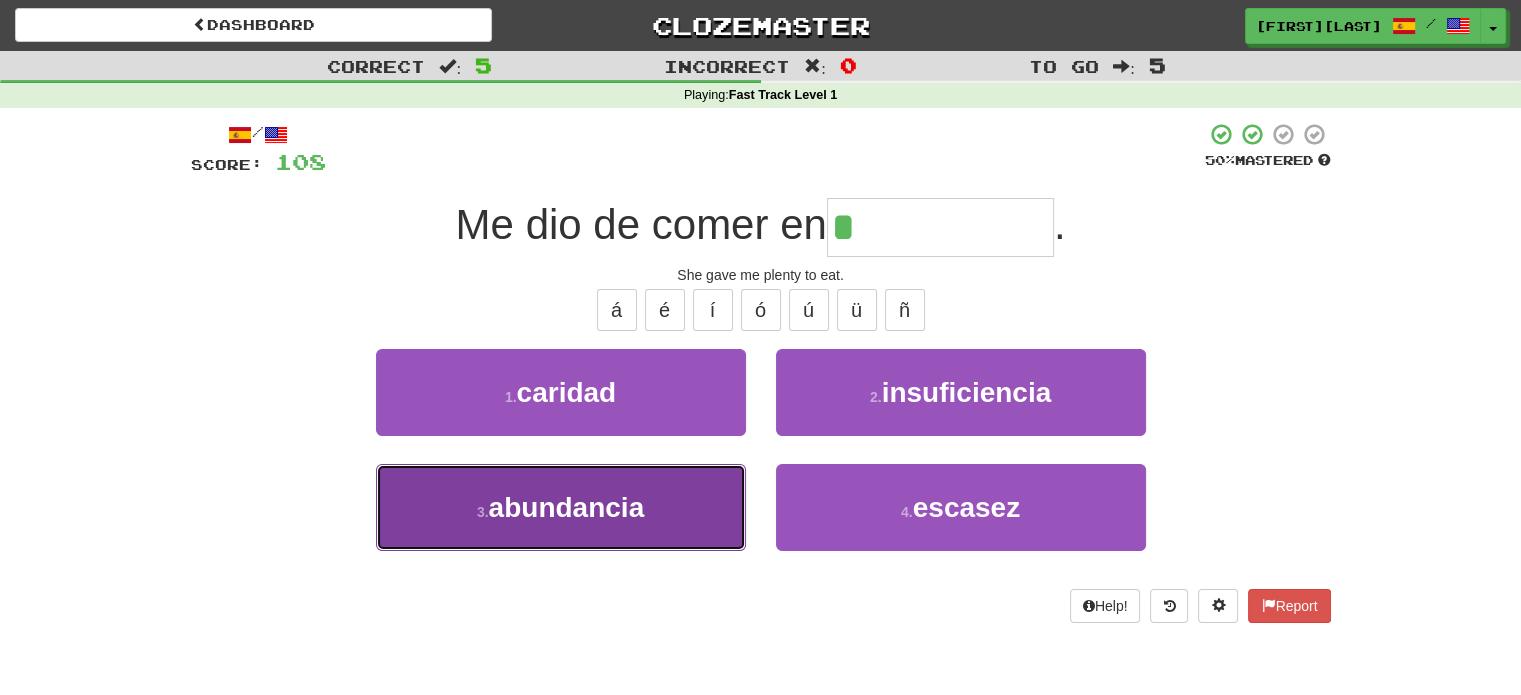 click on "3 .  abundancia" at bounding box center (561, 507) 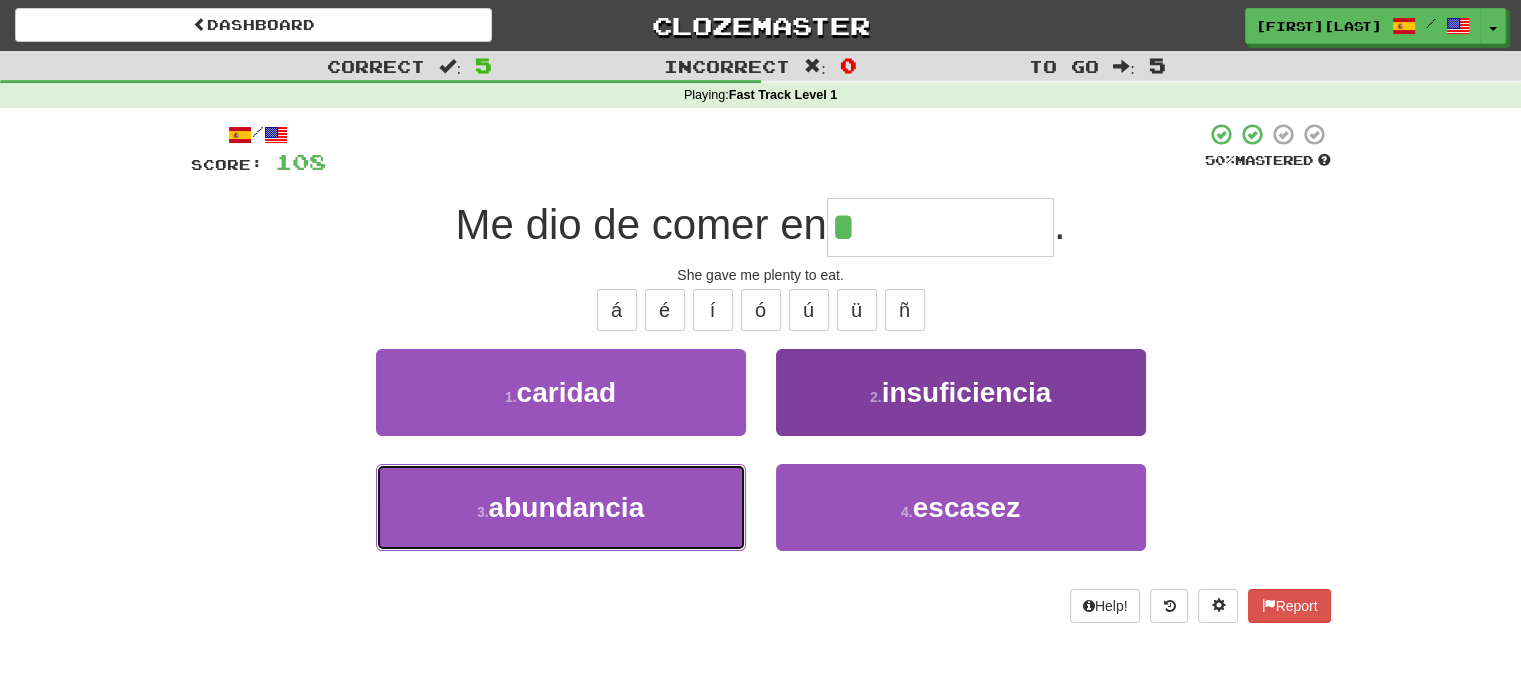 type on "**********" 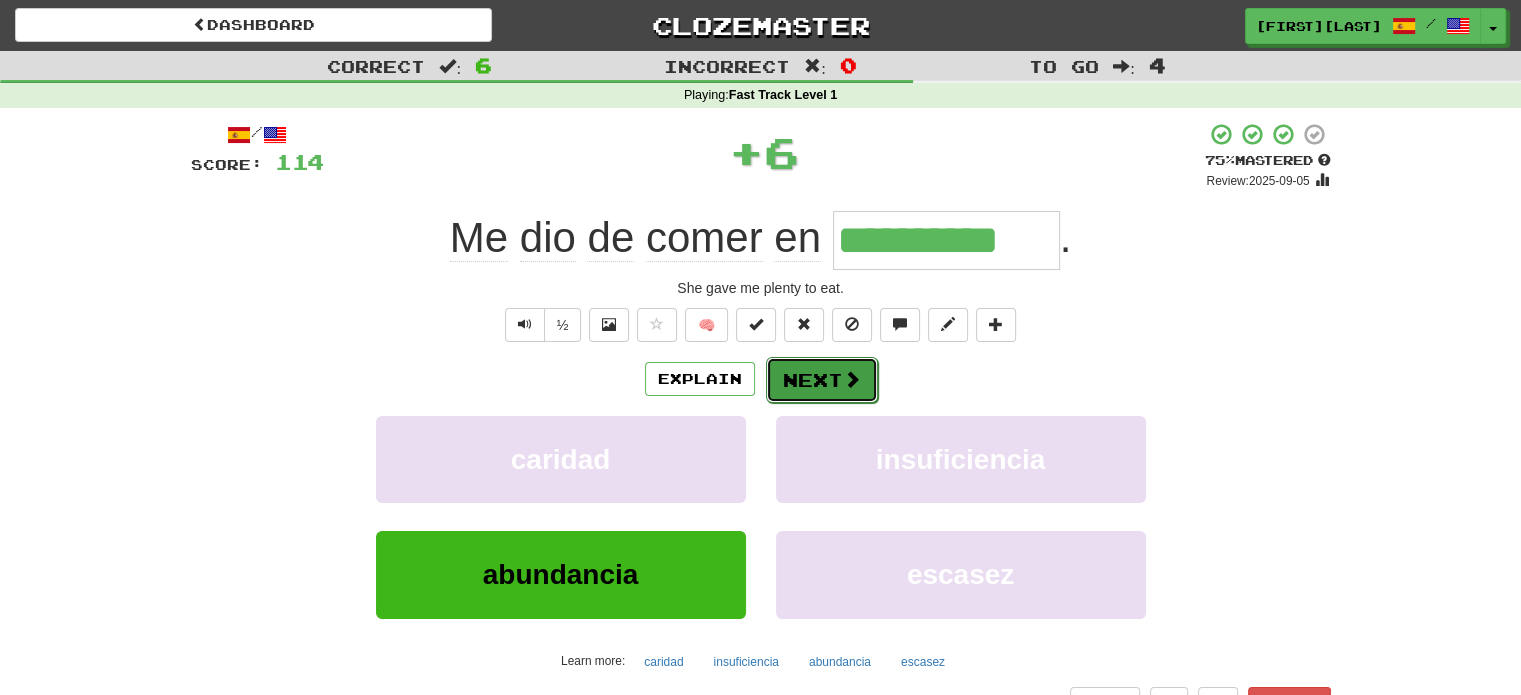 click on "Next" at bounding box center (822, 380) 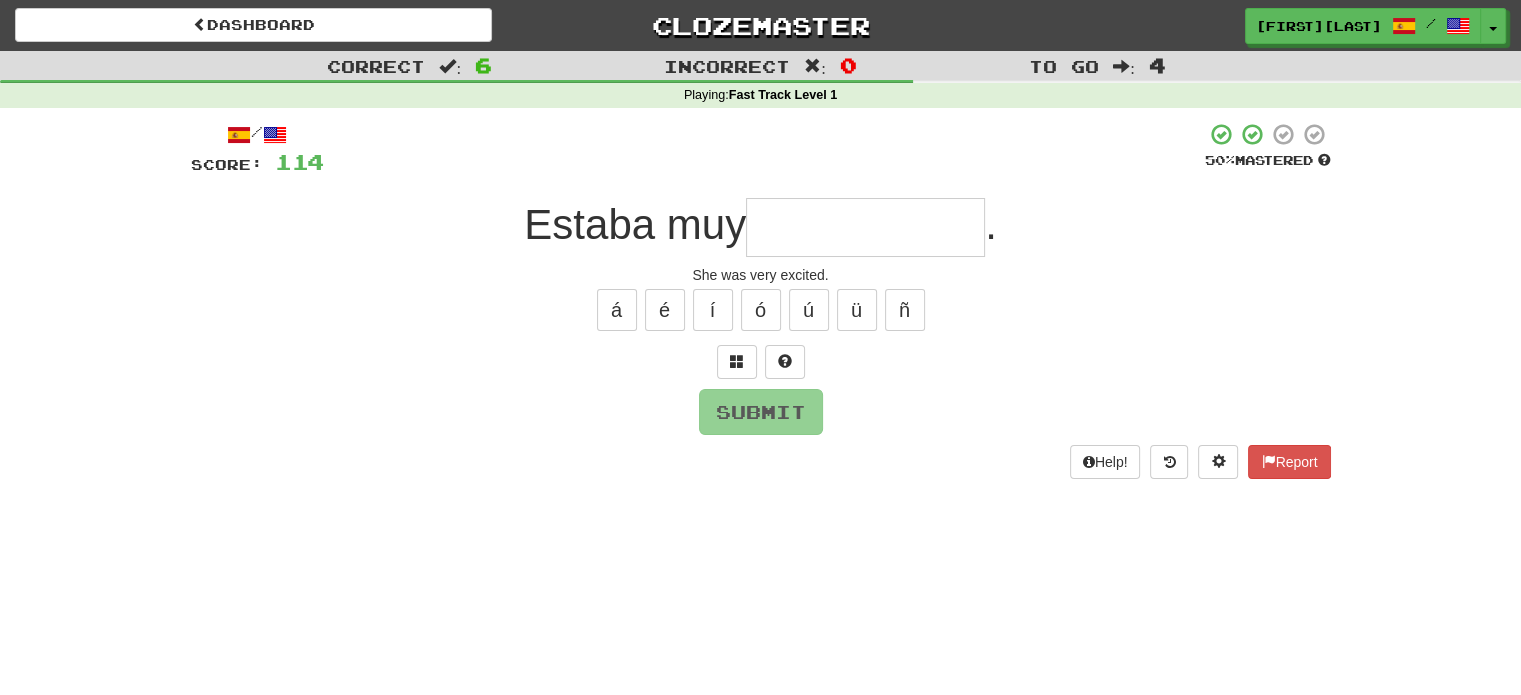 click at bounding box center [865, 227] 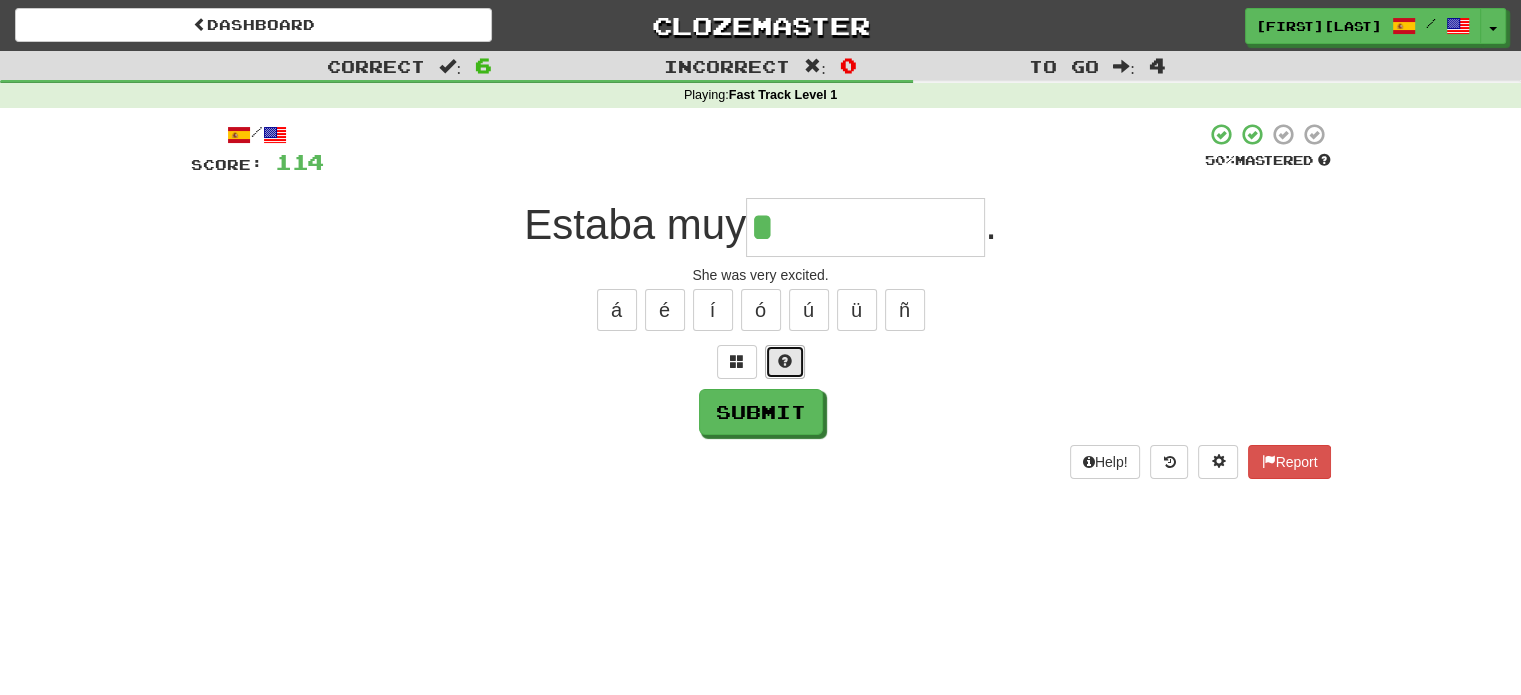 click at bounding box center [785, 361] 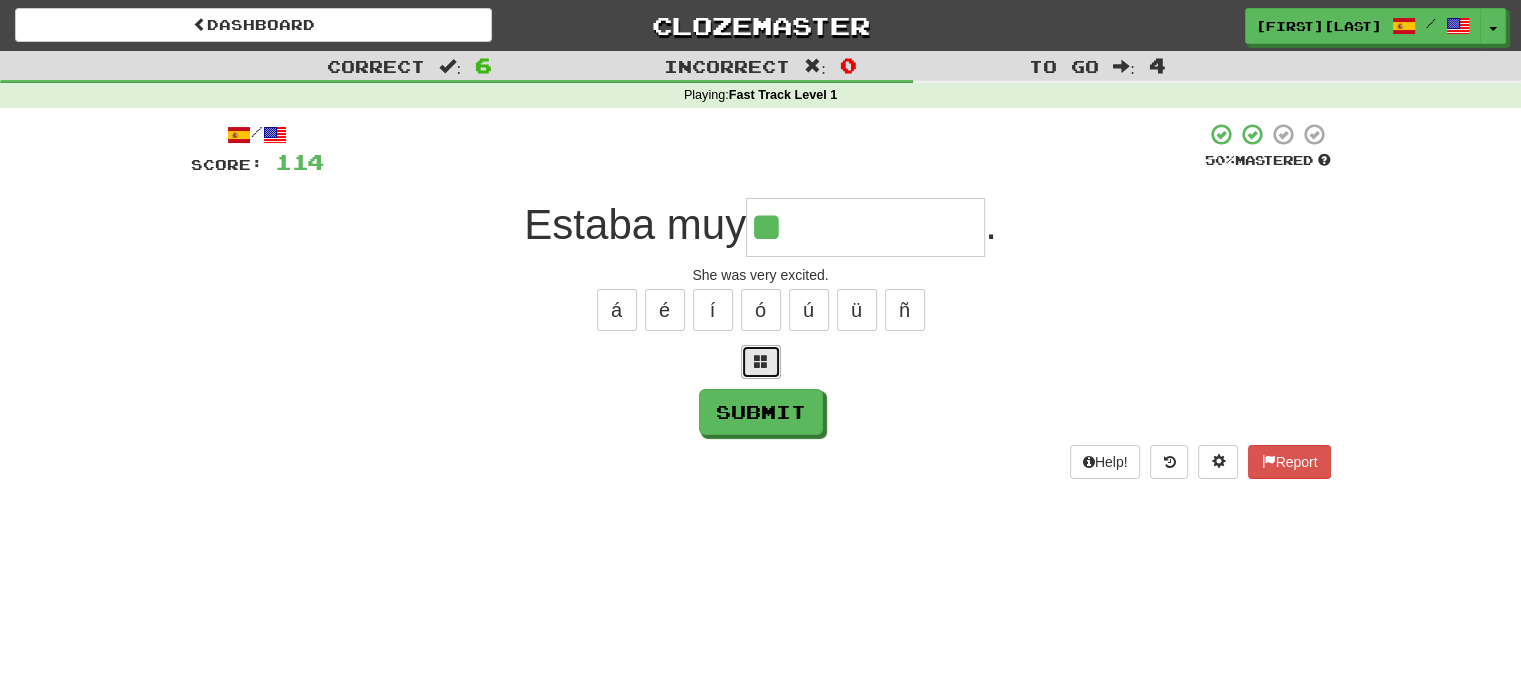 click at bounding box center [761, 361] 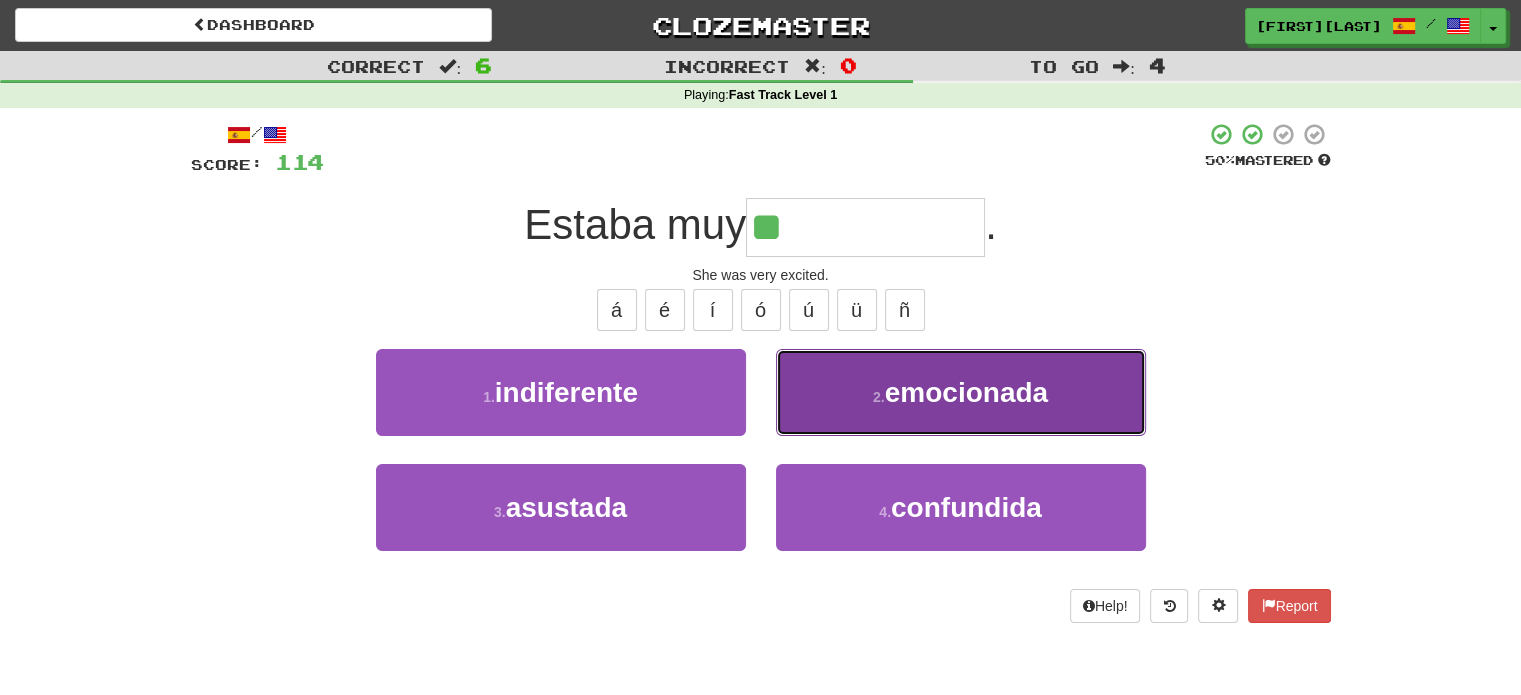 click on "2 .  emocionada" at bounding box center [961, 392] 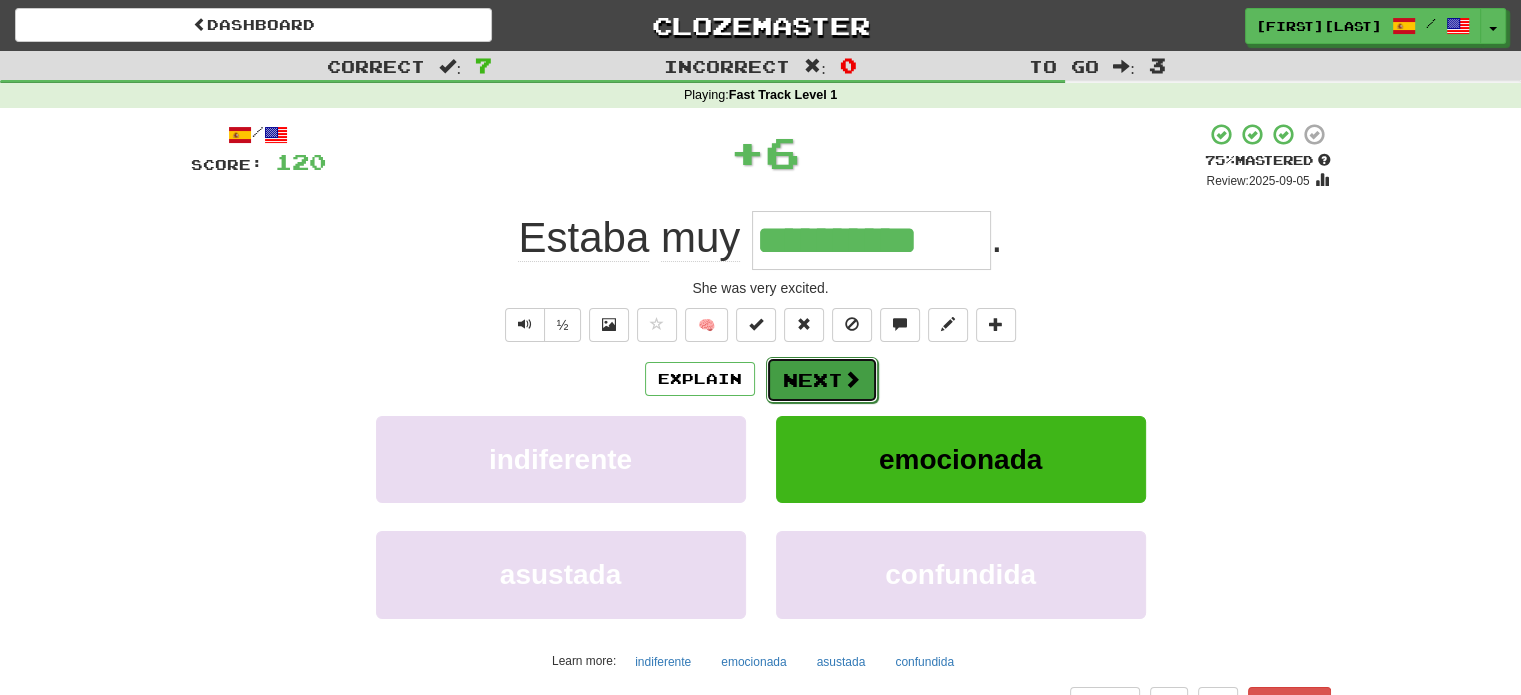 click on "Next" at bounding box center [822, 380] 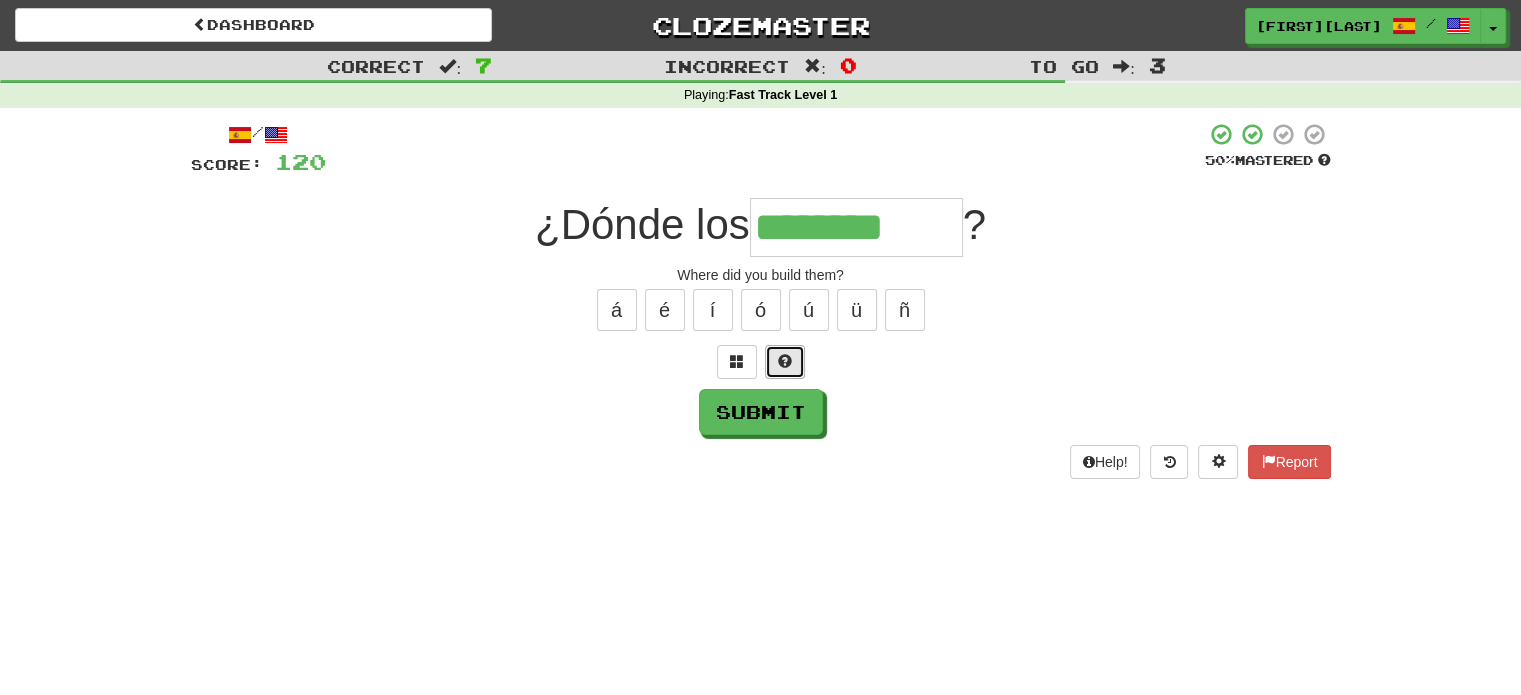 click at bounding box center (785, 362) 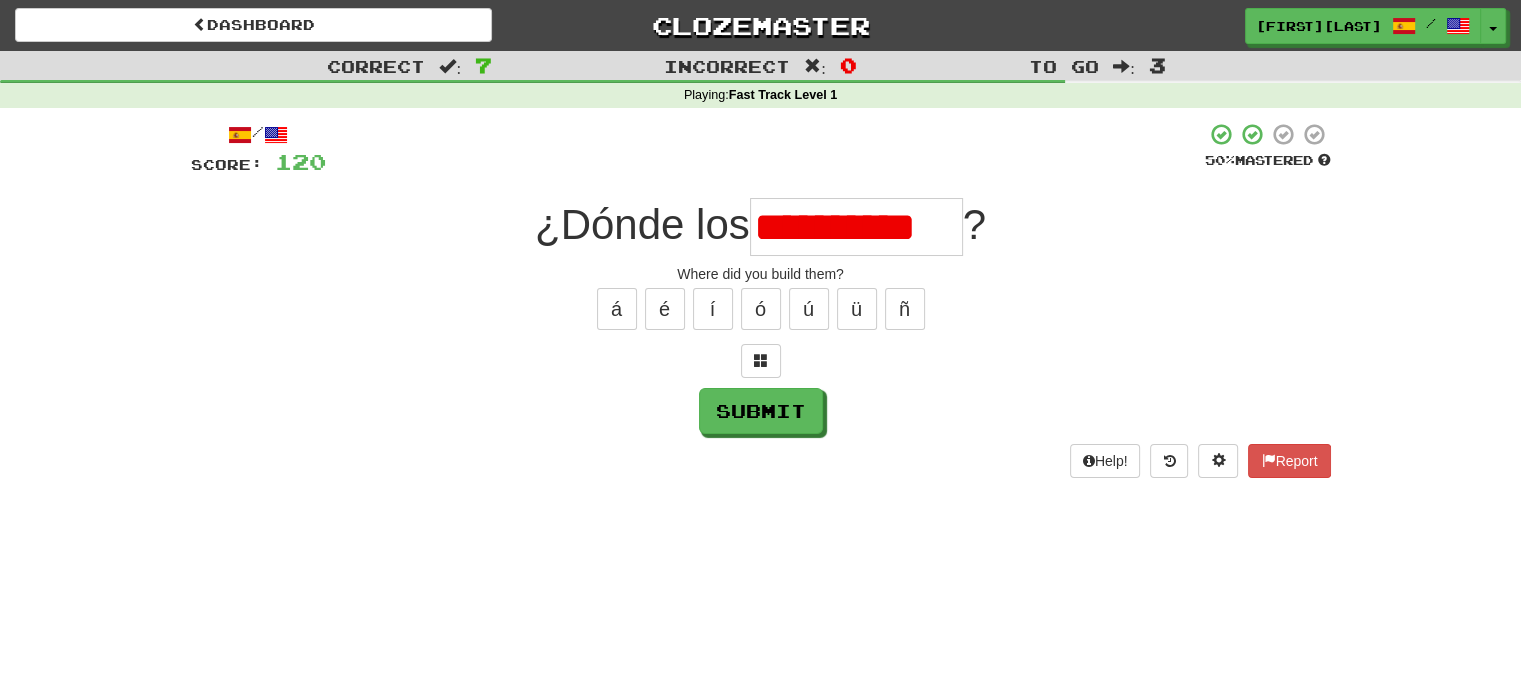 scroll, scrollTop: 0, scrollLeft: 0, axis: both 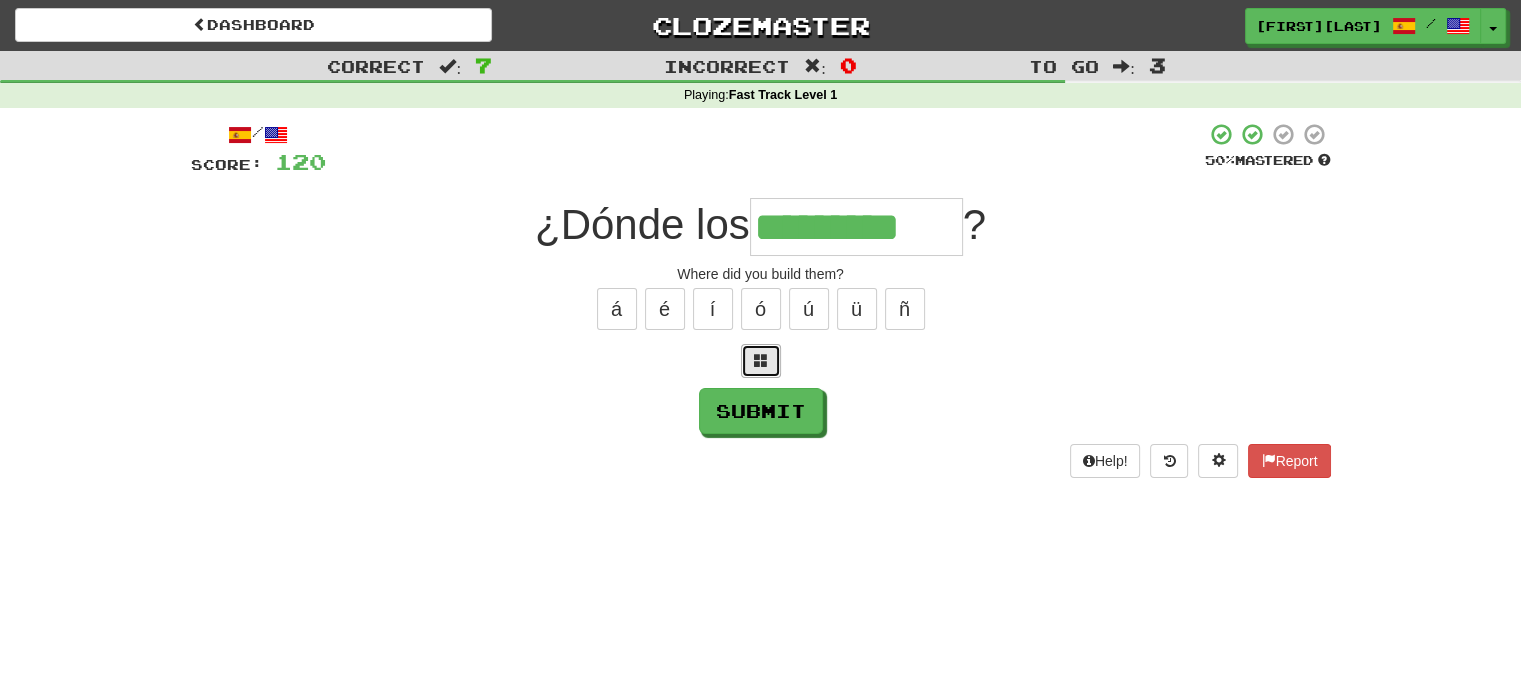 click at bounding box center (761, 360) 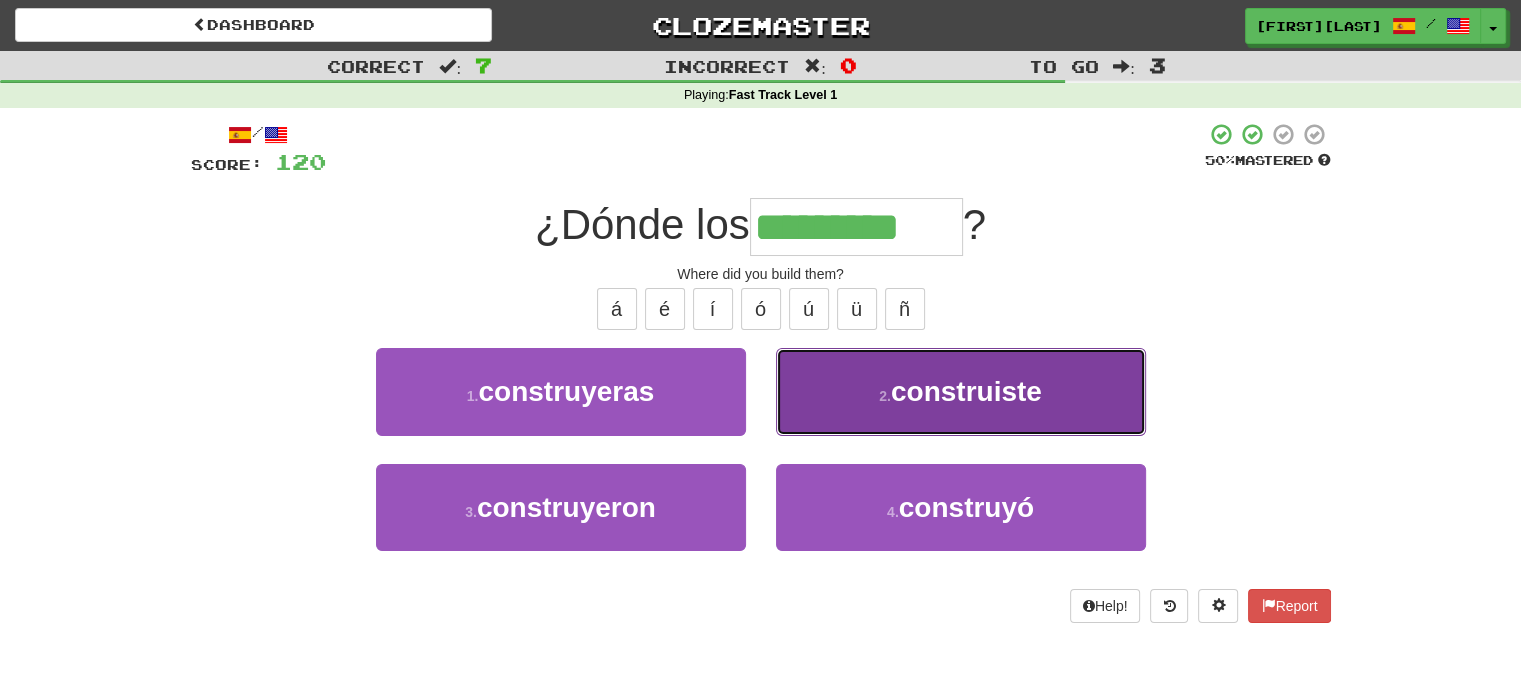 click on "construiste" at bounding box center [966, 391] 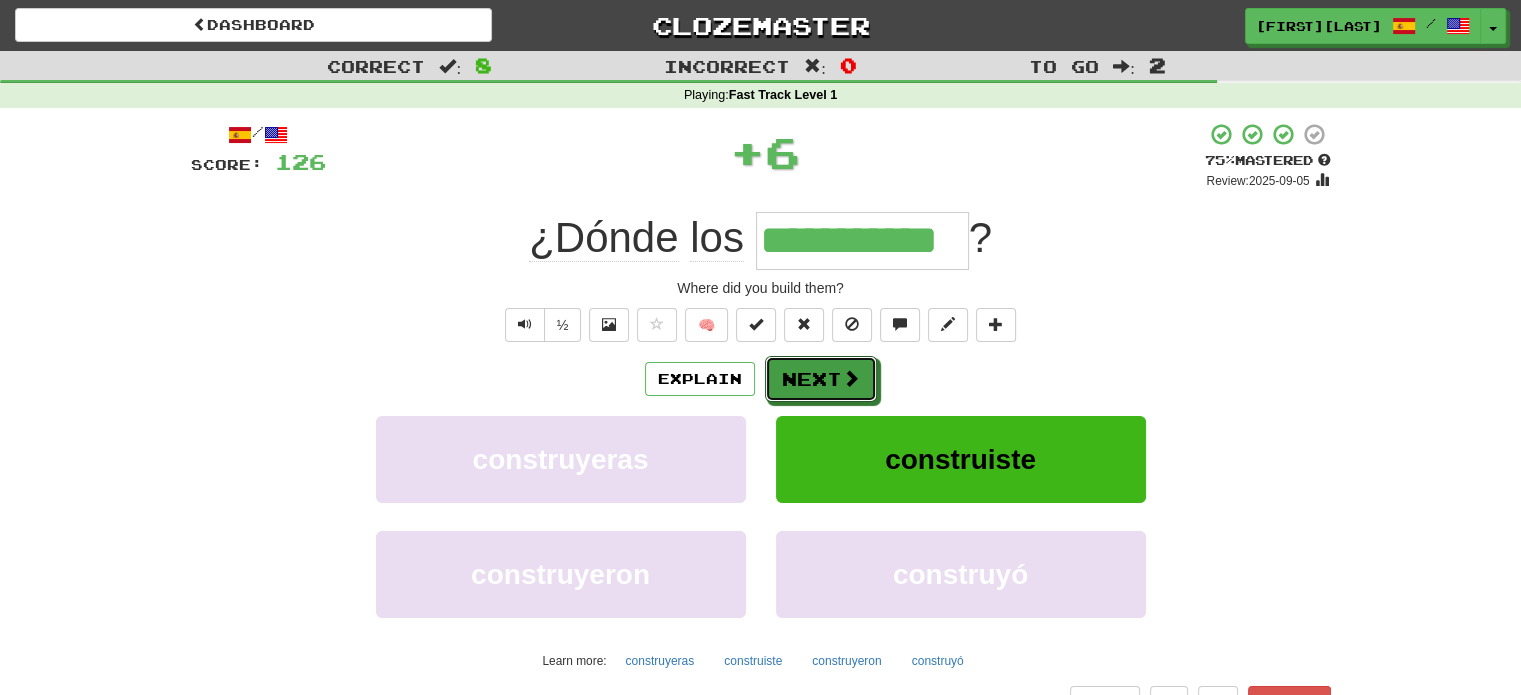 click on "Next" at bounding box center [821, 379] 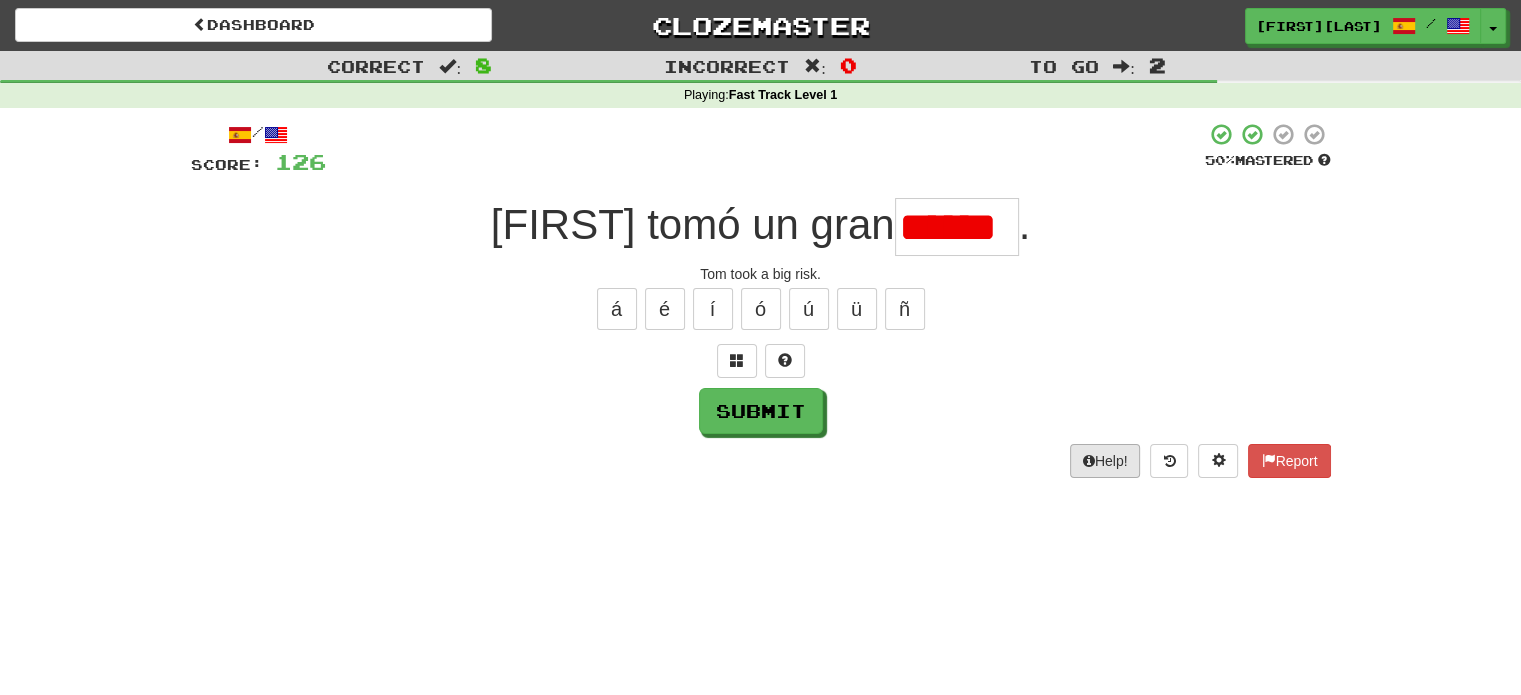 scroll, scrollTop: 0, scrollLeft: 0, axis: both 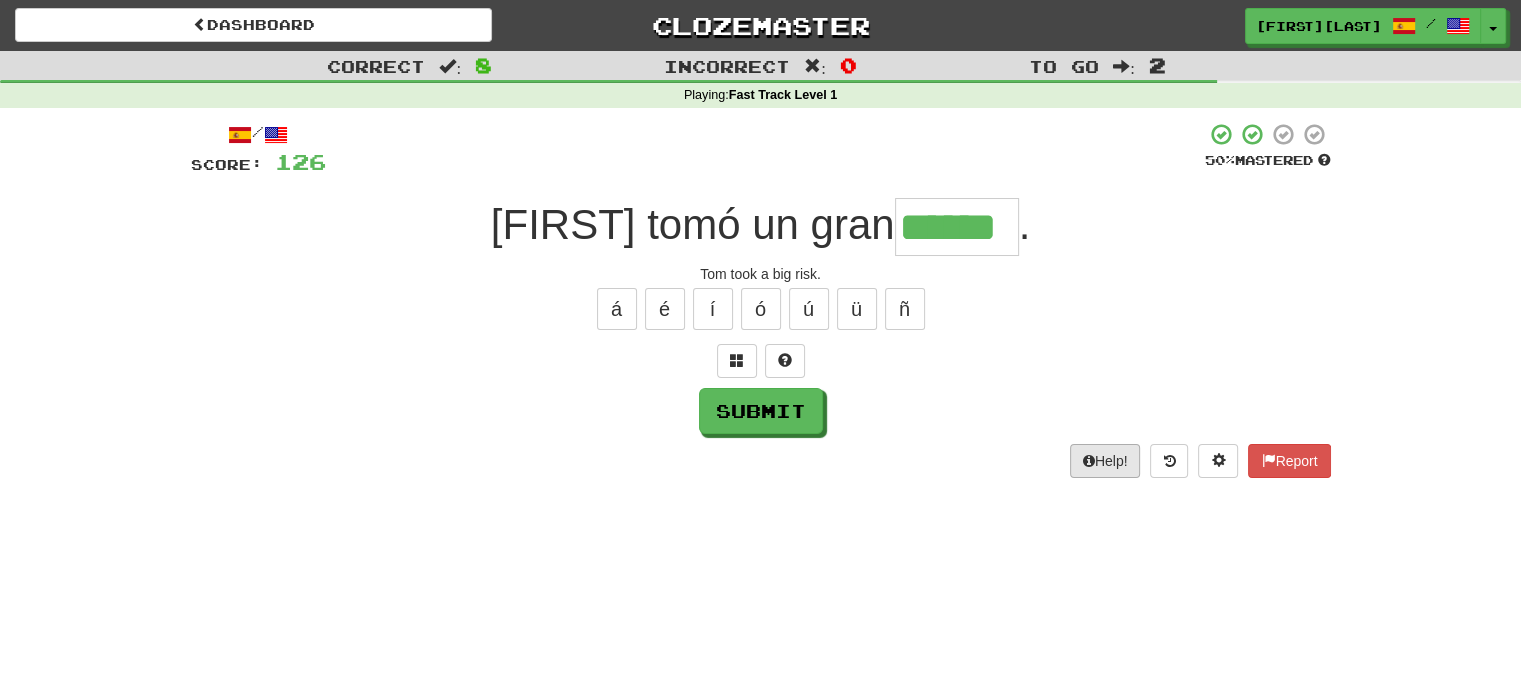 type on "******" 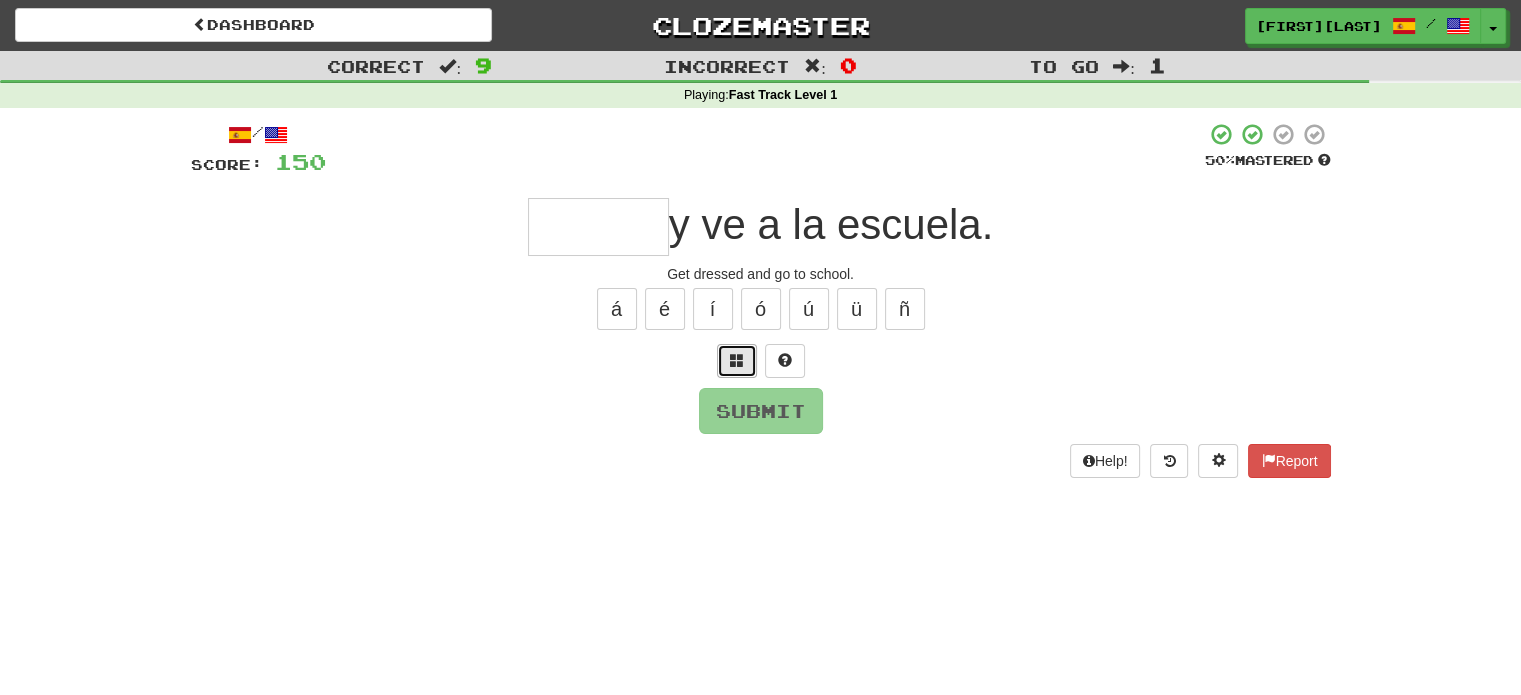 click at bounding box center (737, 360) 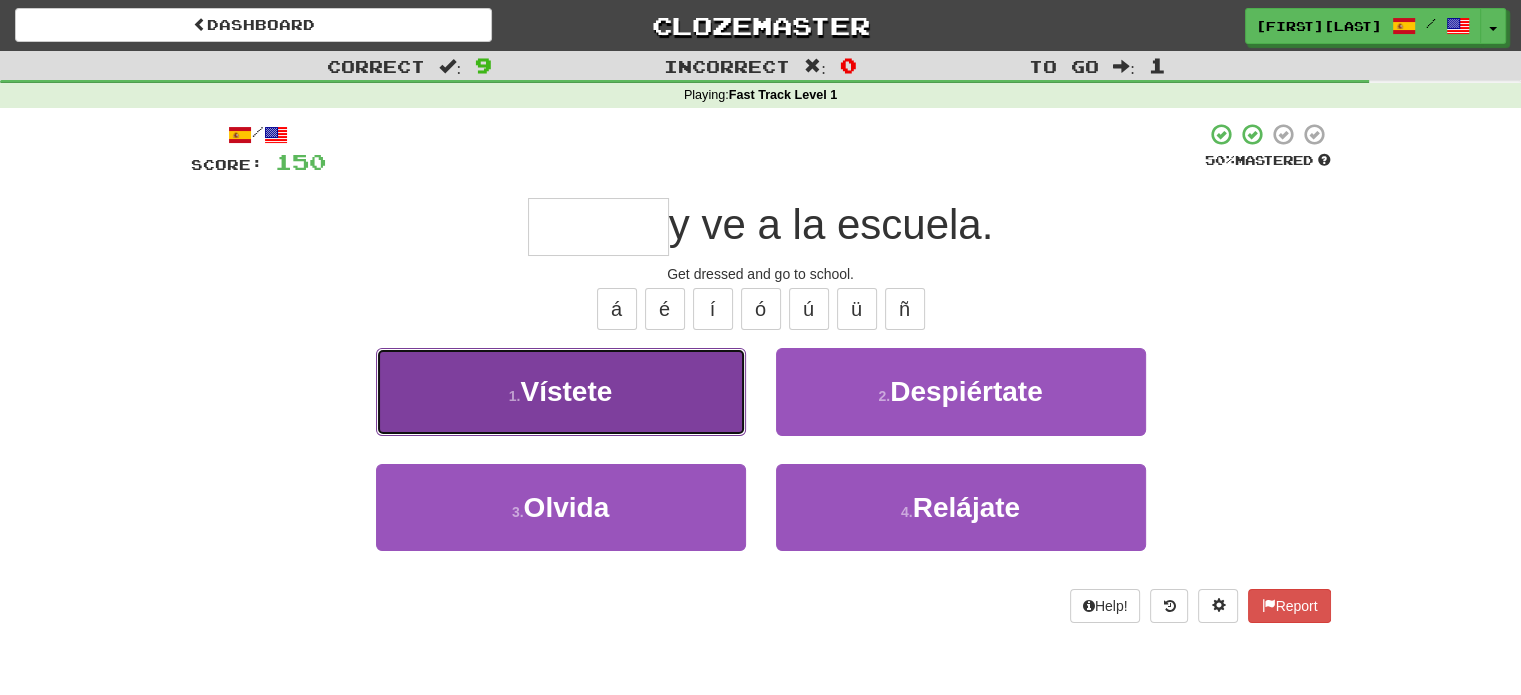 click on "1 .  Vístete" at bounding box center (561, 391) 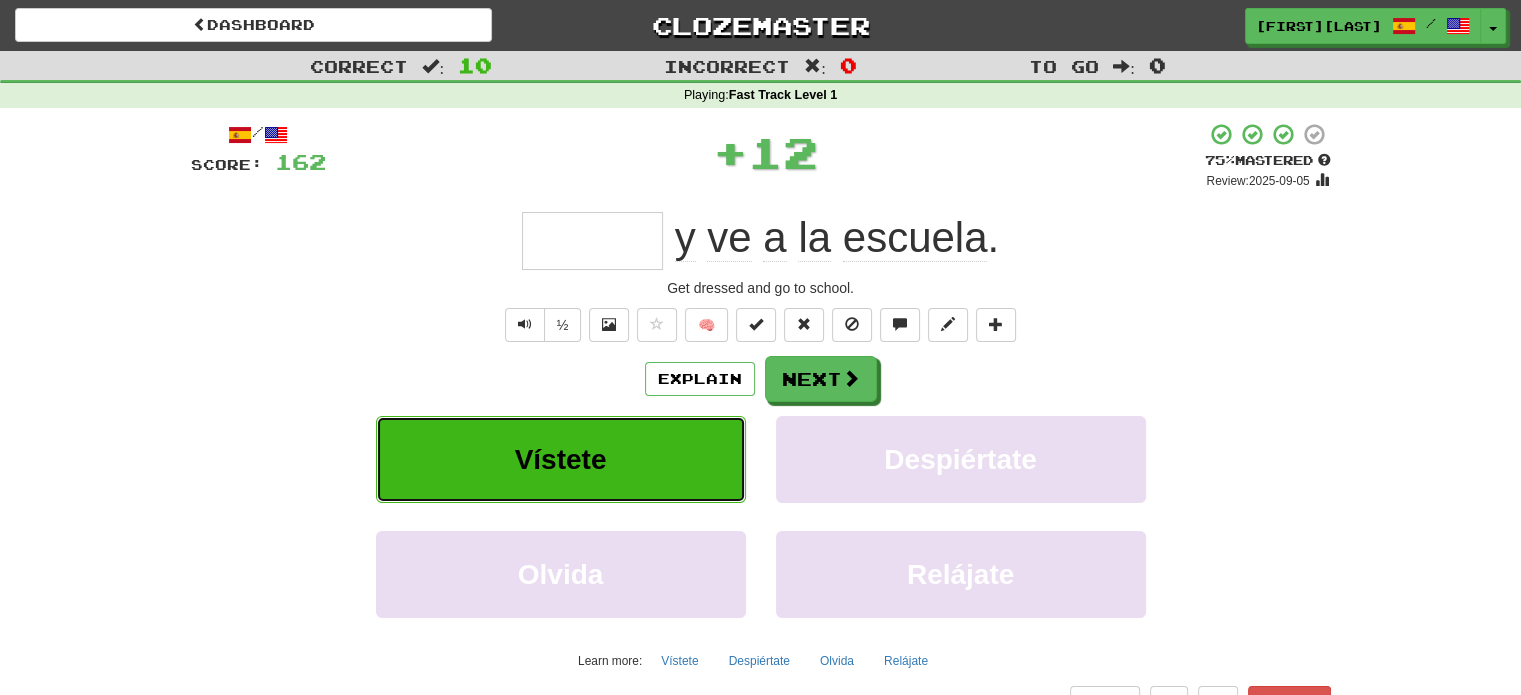 type on "*******" 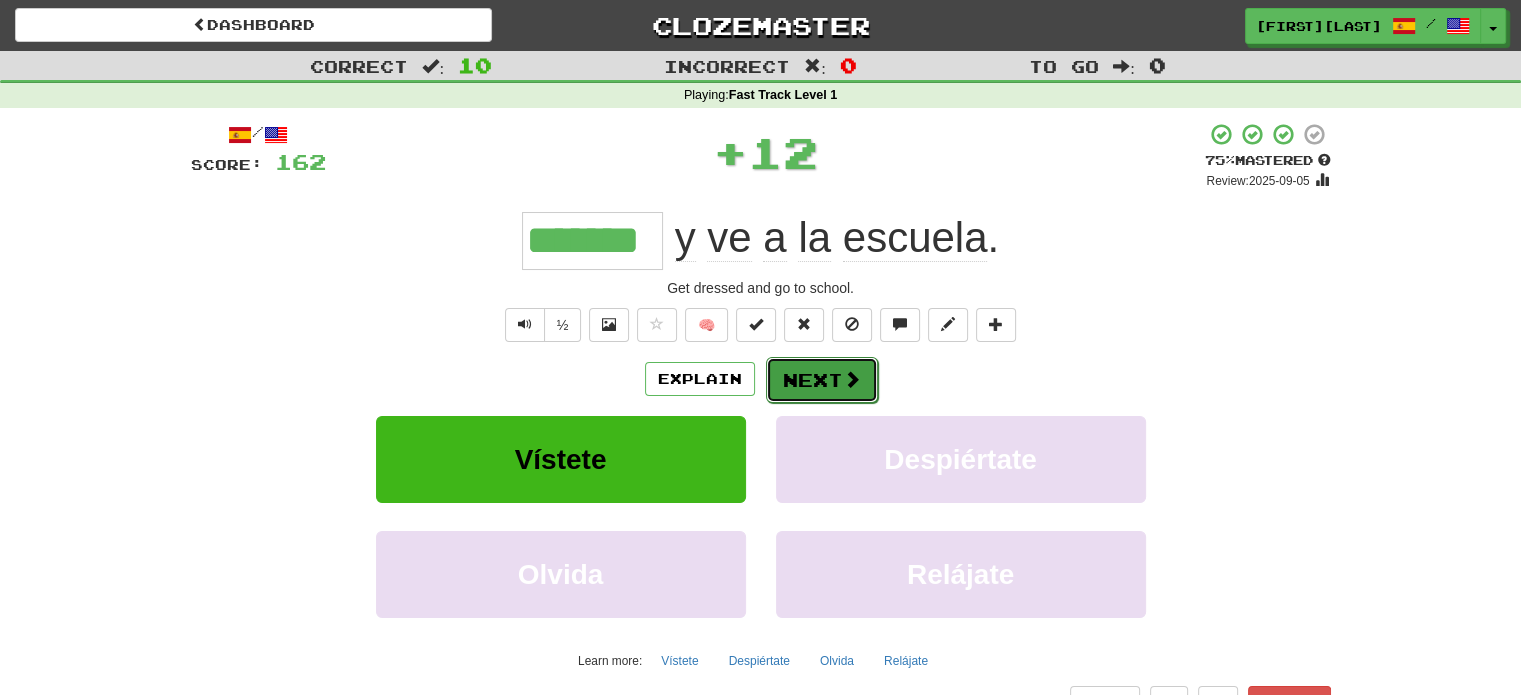 click on "Next" at bounding box center [822, 380] 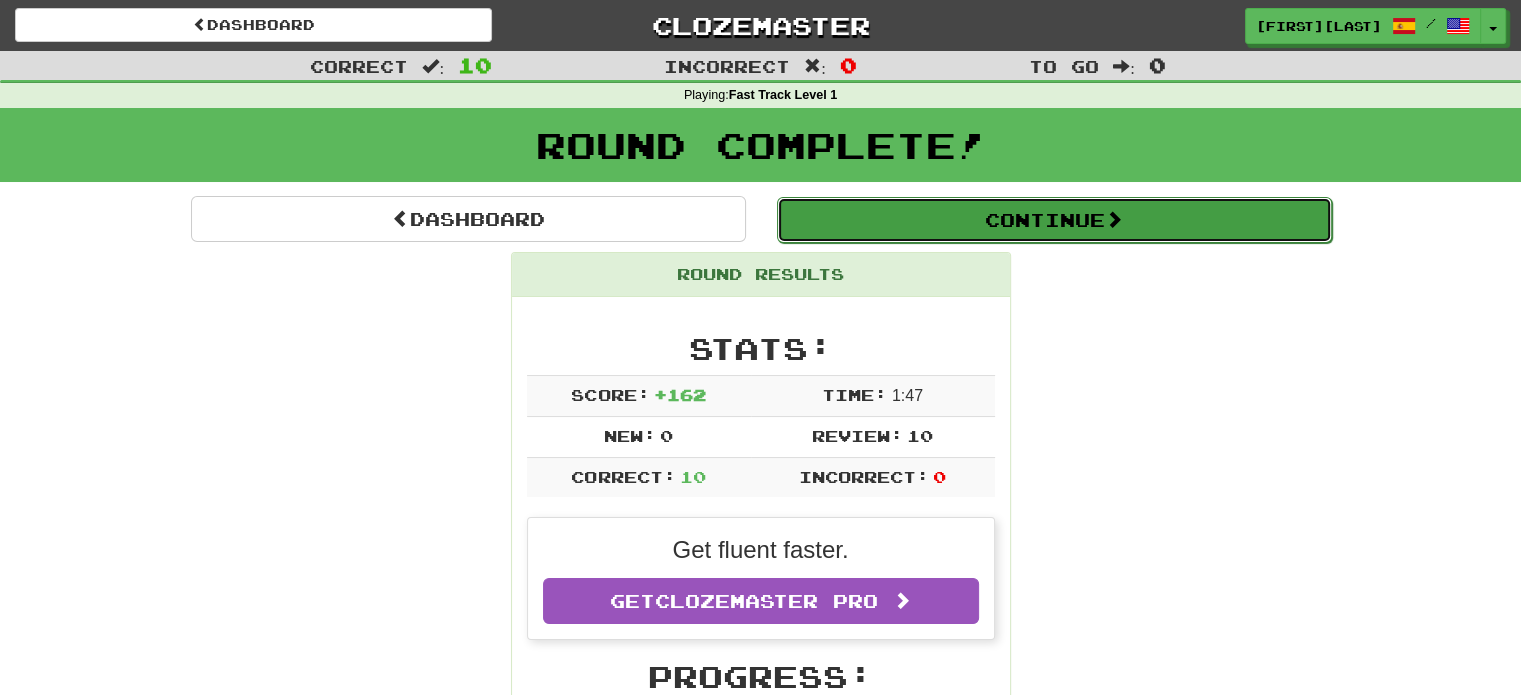 click on "Continue" at bounding box center [1054, 220] 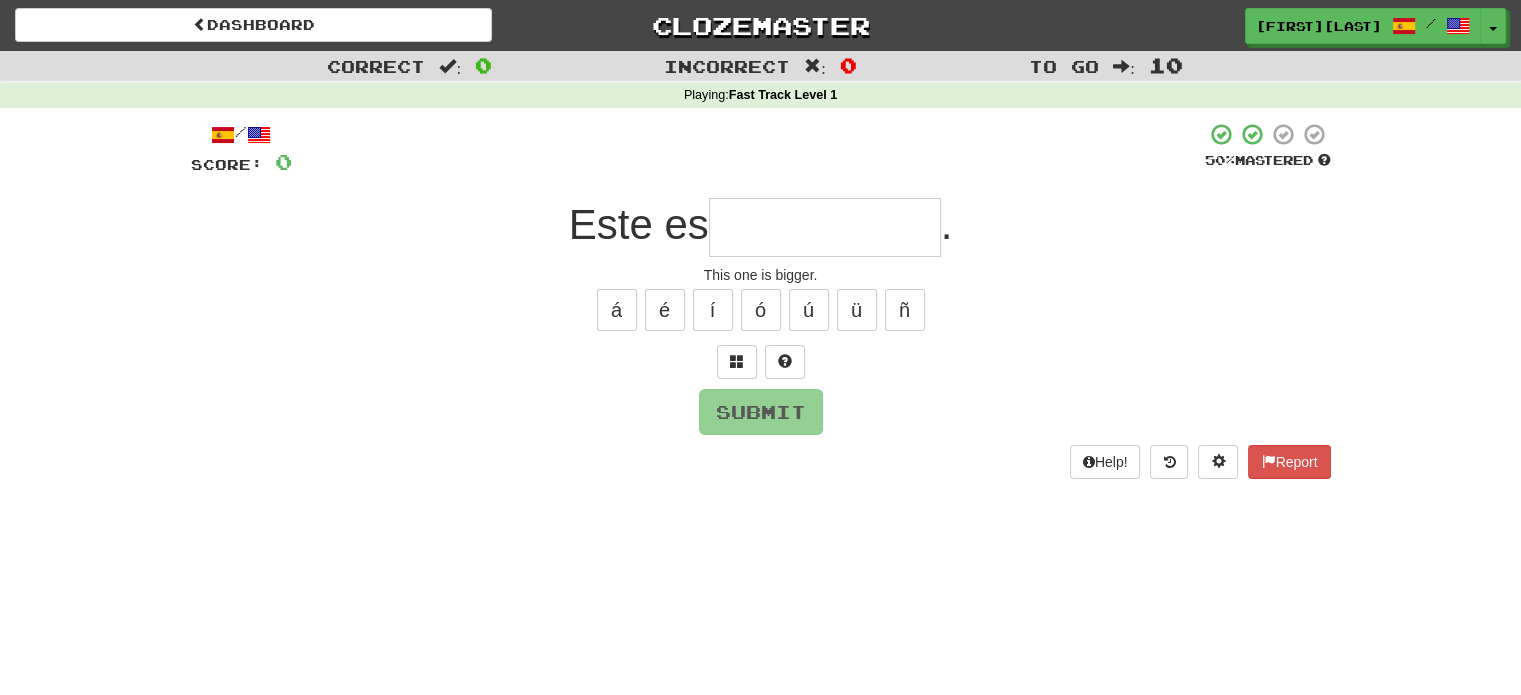 click at bounding box center [825, 227] 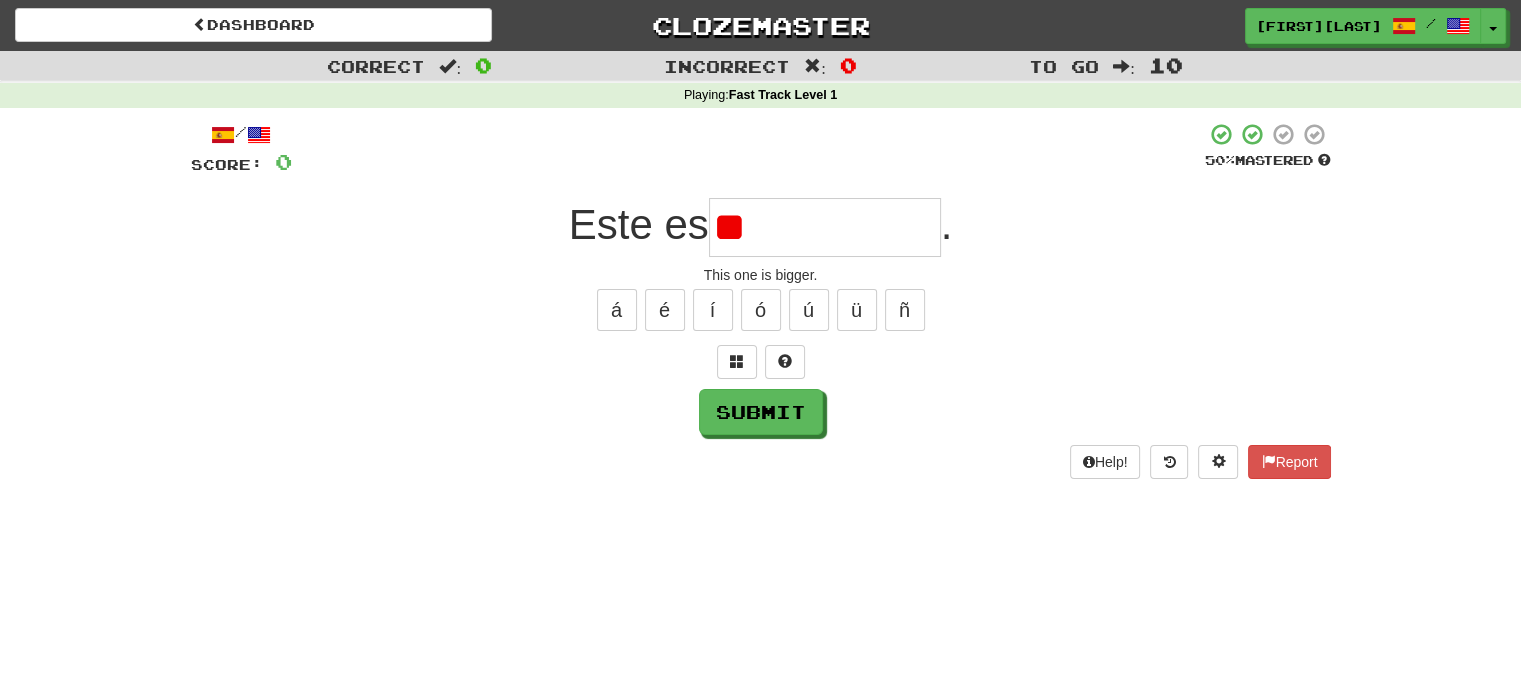 type on "*" 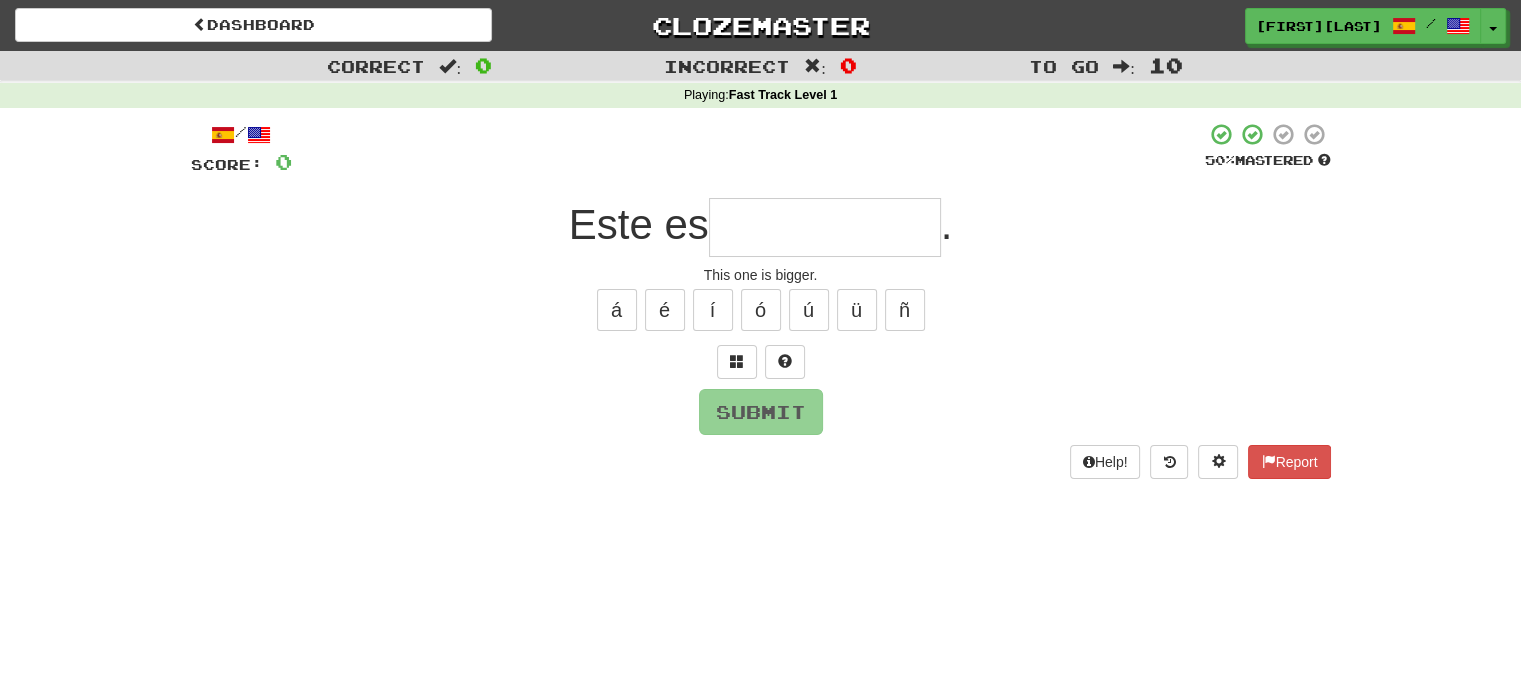 type on "*" 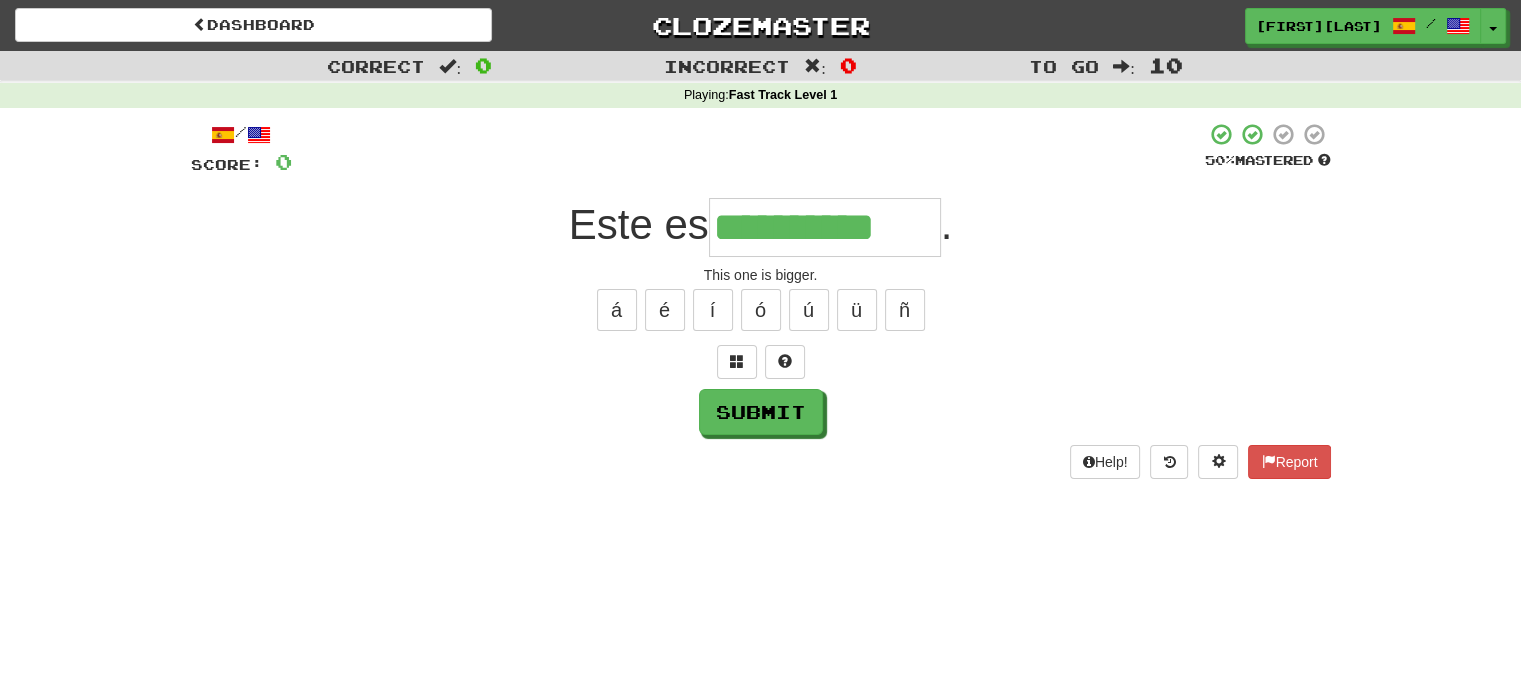 type on "**********" 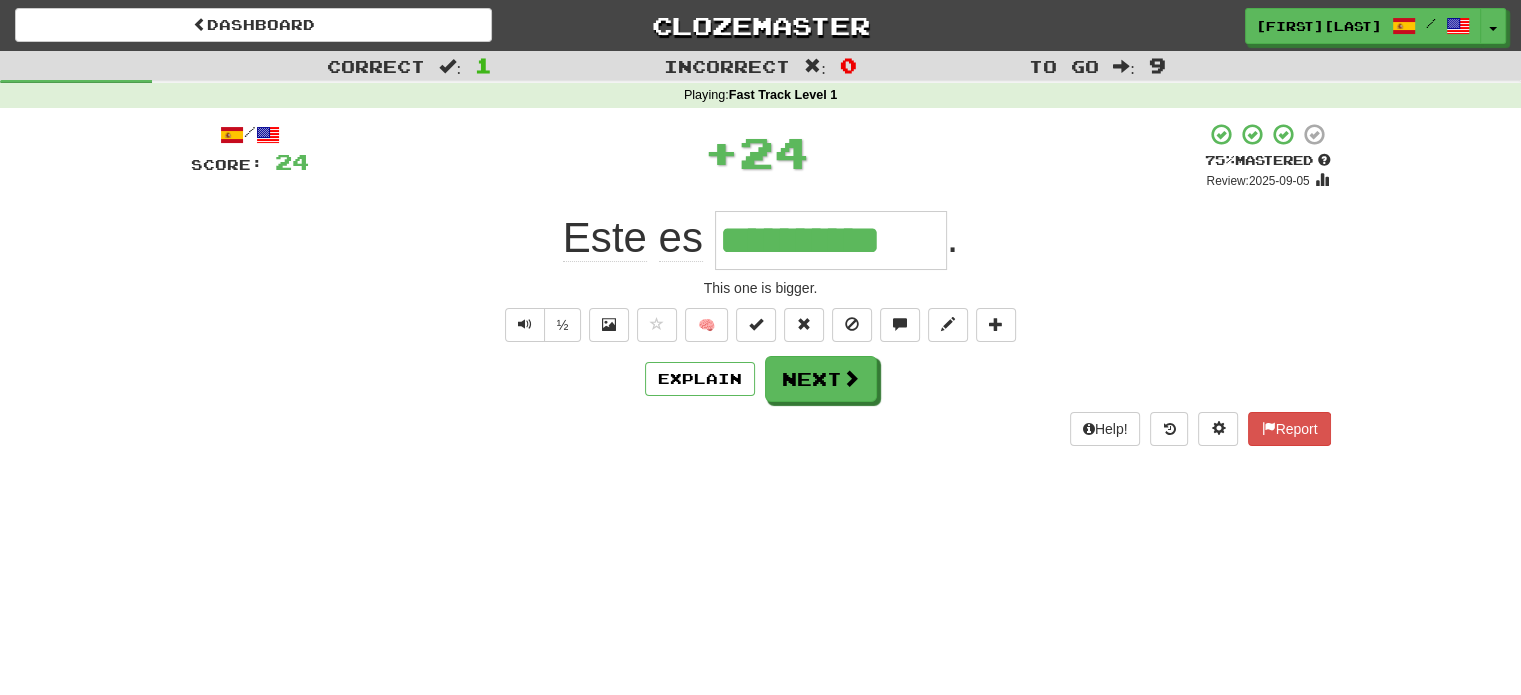 type 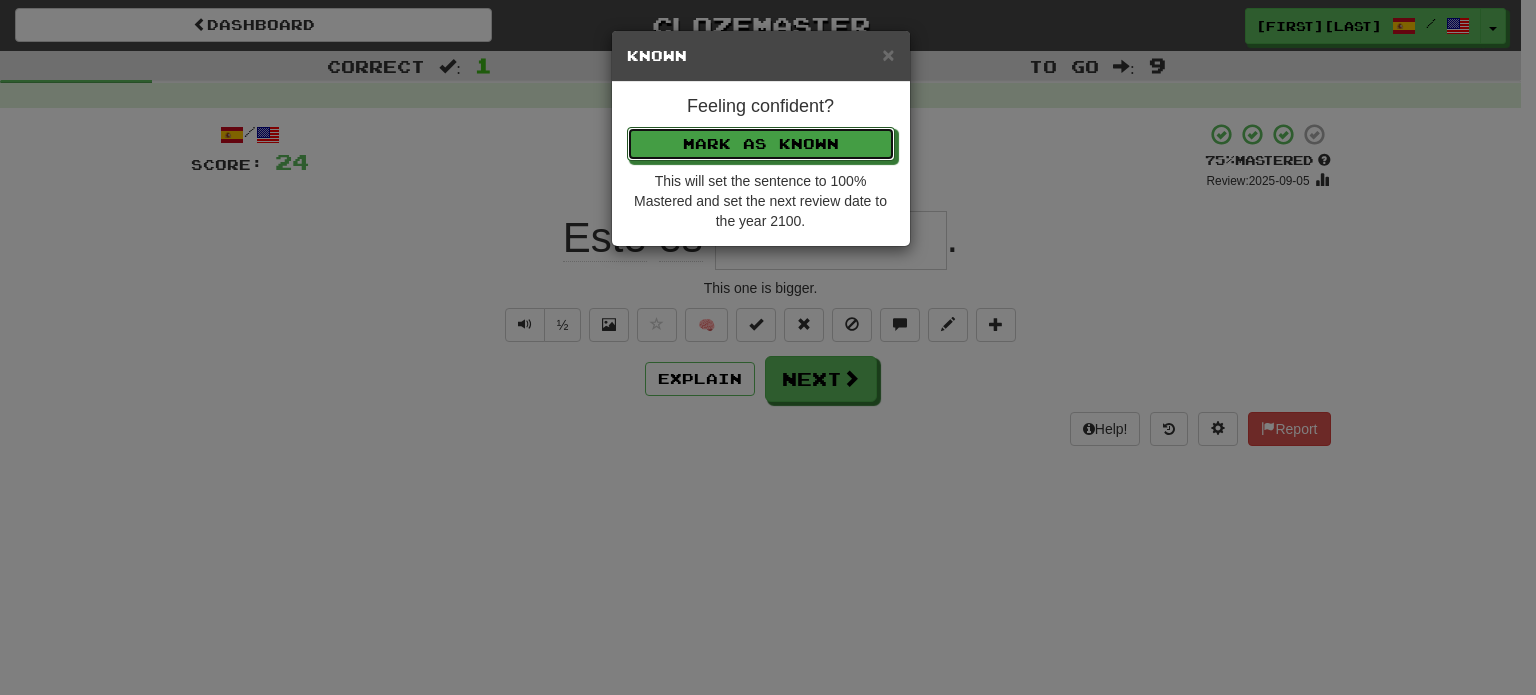 type 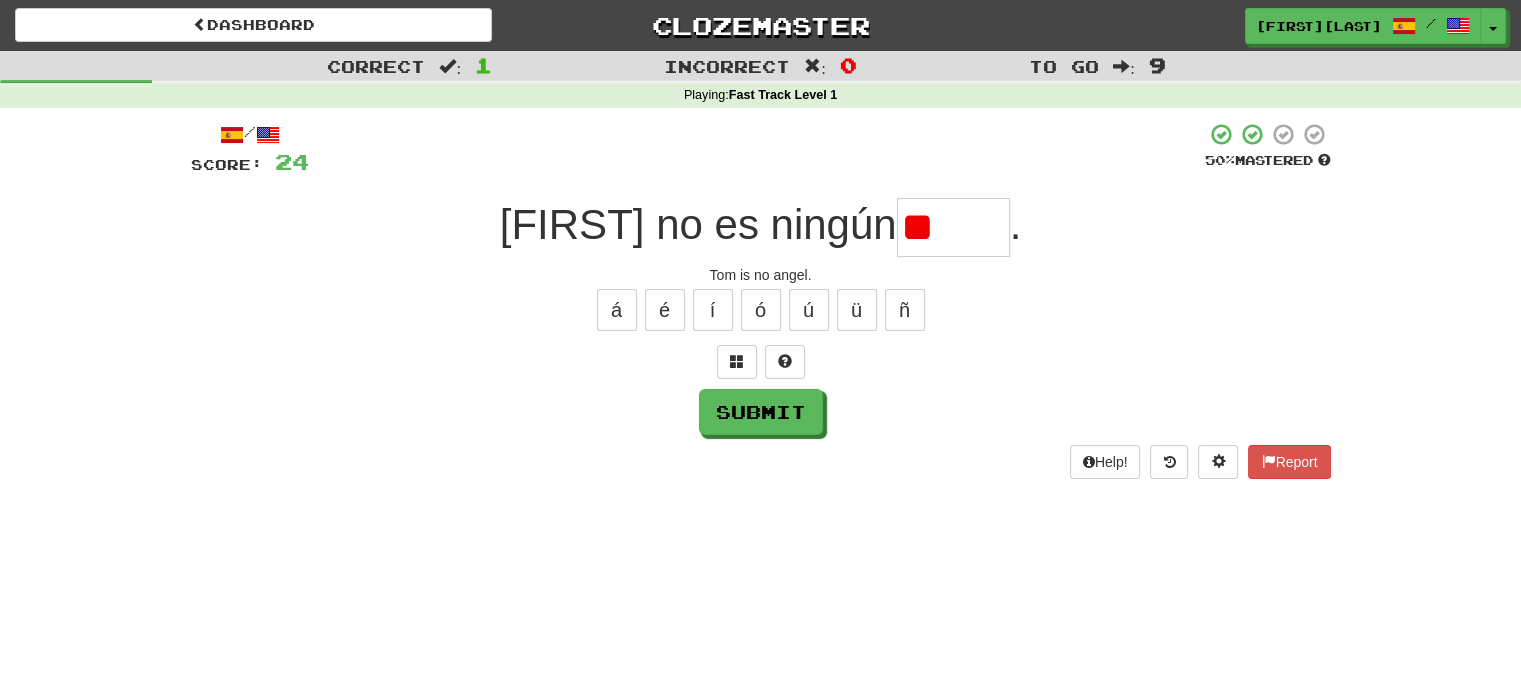 type on "*" 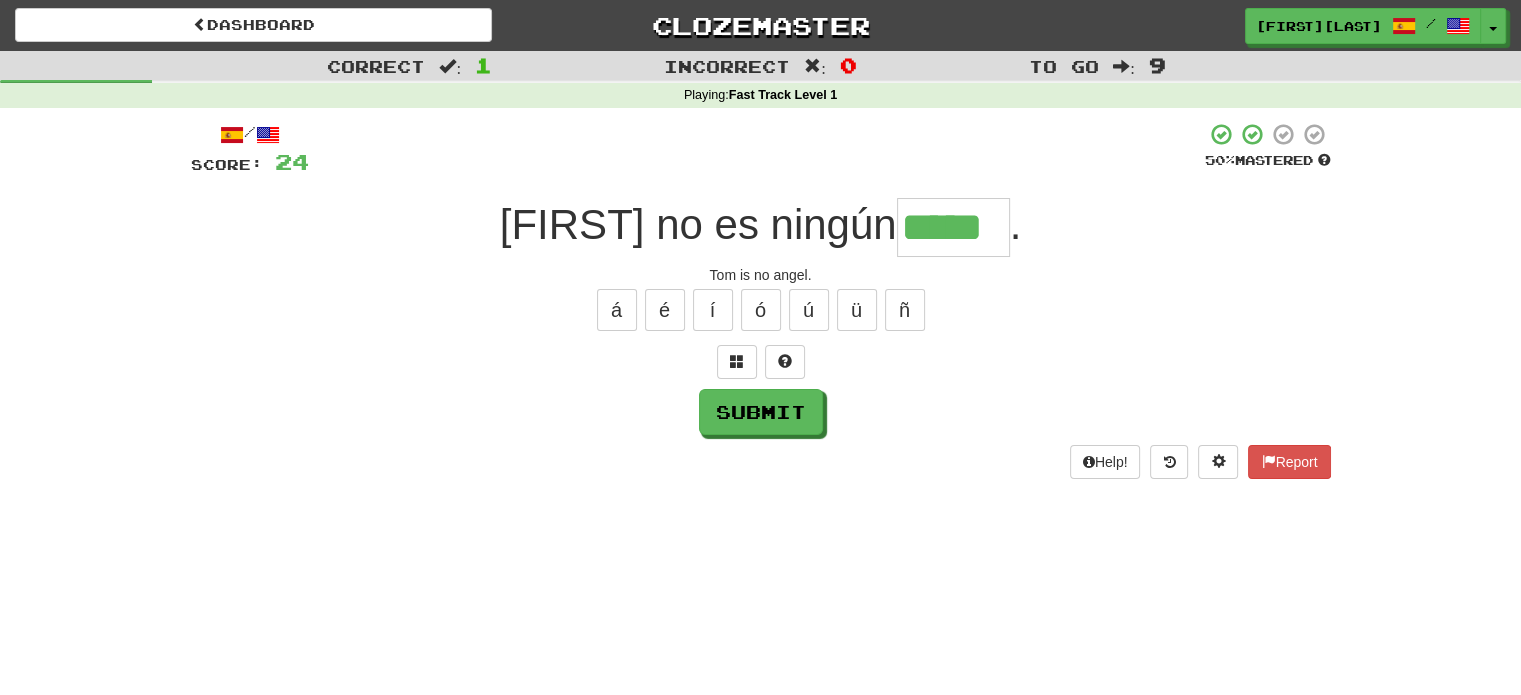 type on "*****" 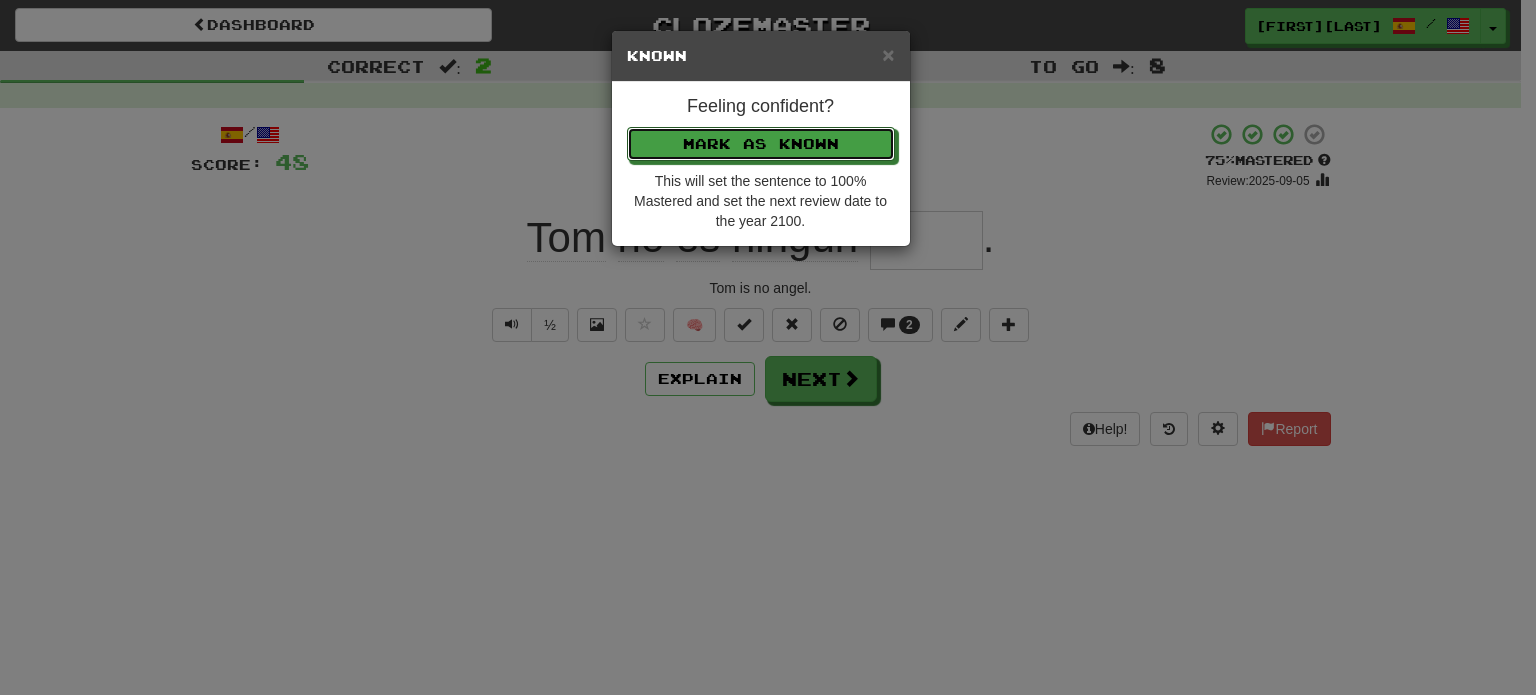 click on "Mark as Known" at bounding box center [761, 144] 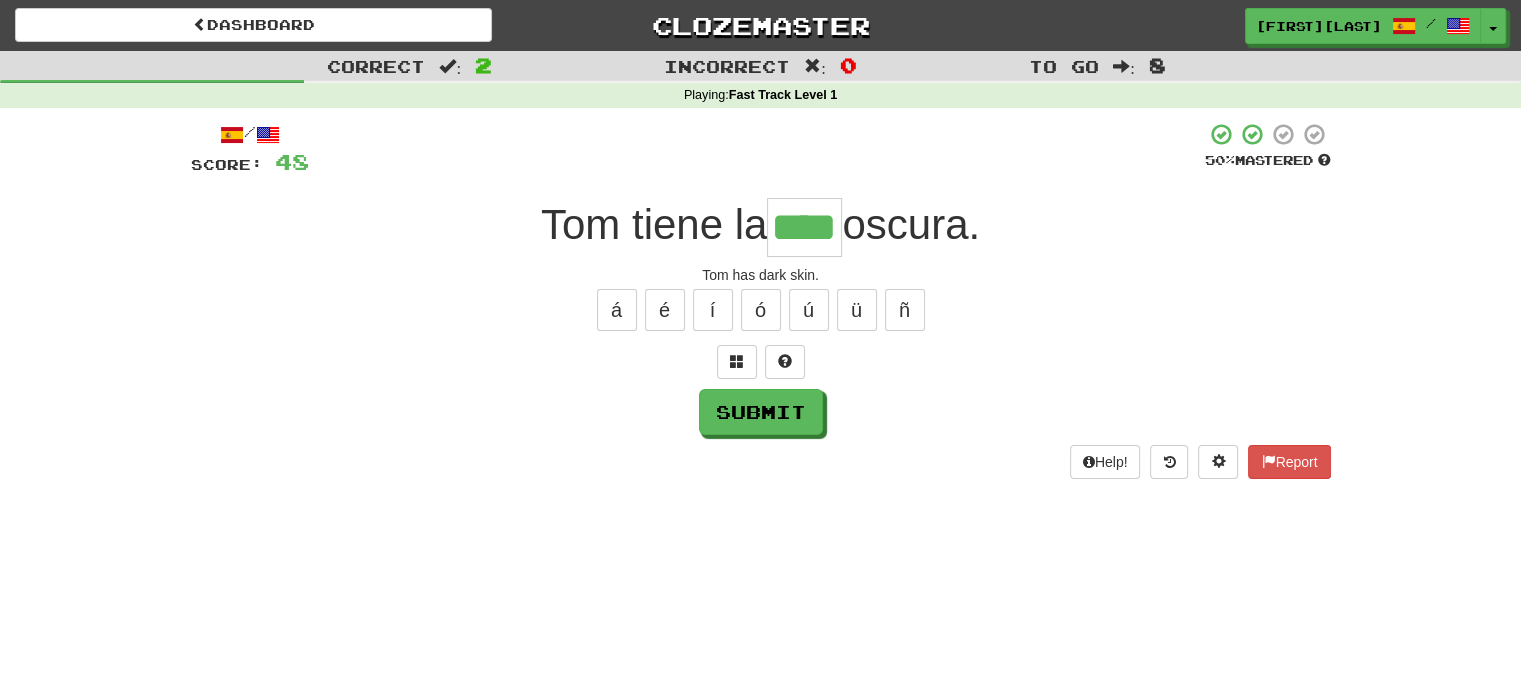 type on "****" 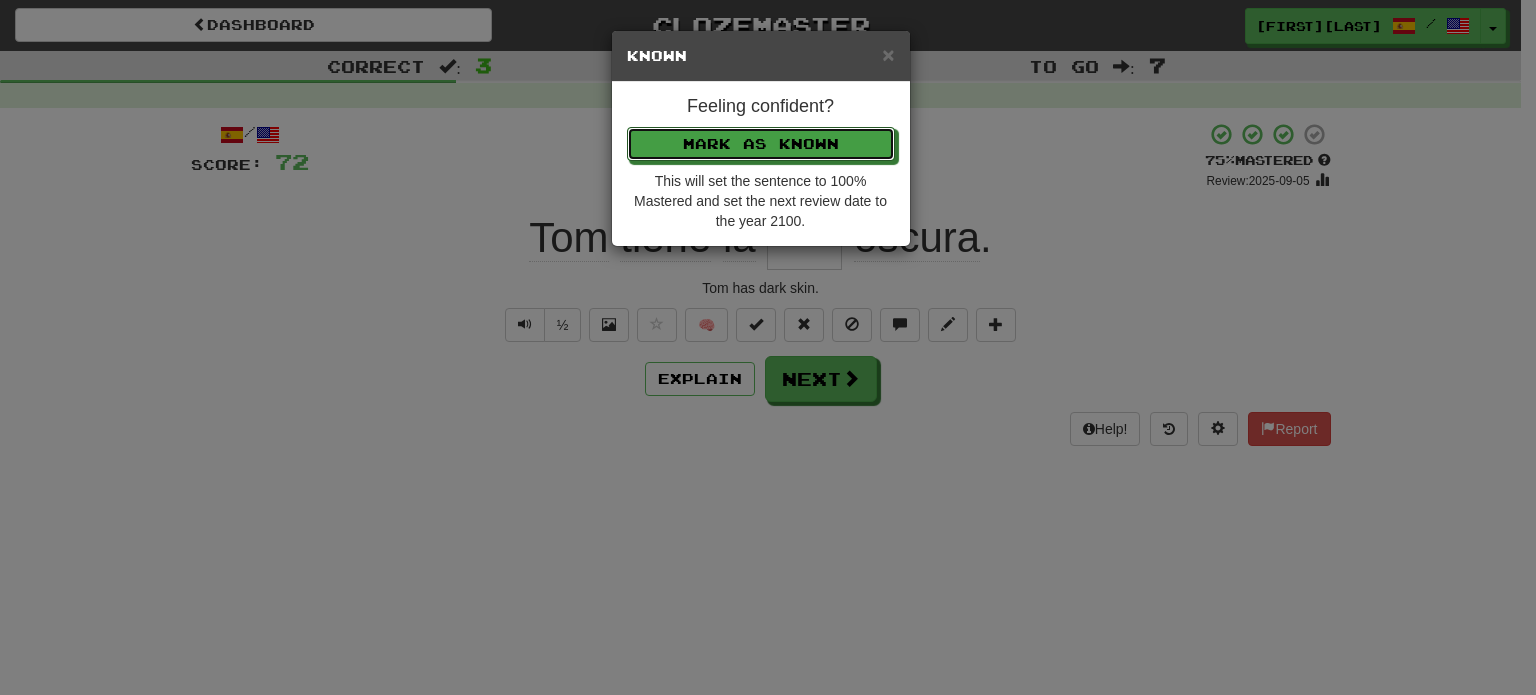 click on "Mark as Known" at bounding box center [761, 144] 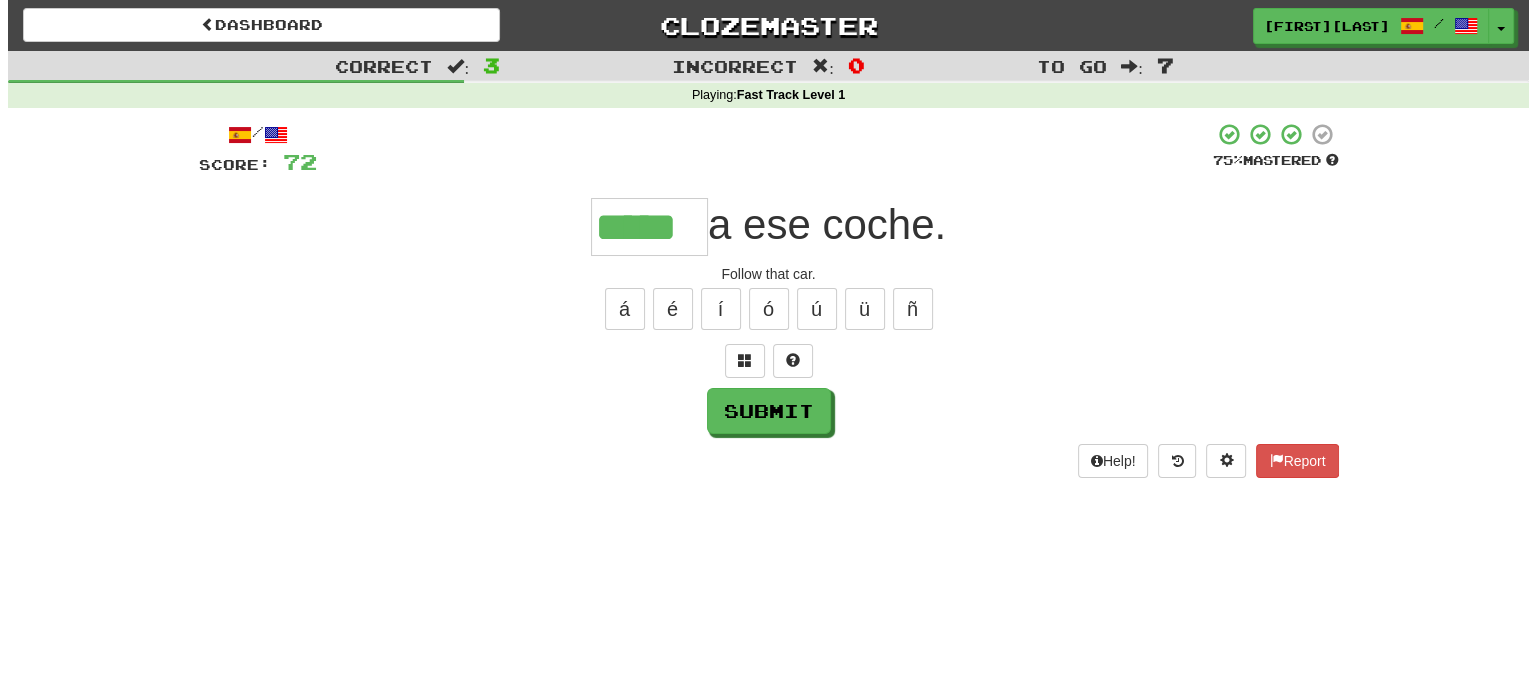 scroll, scrollTop: 0, scrollLeft: 0, axis: both 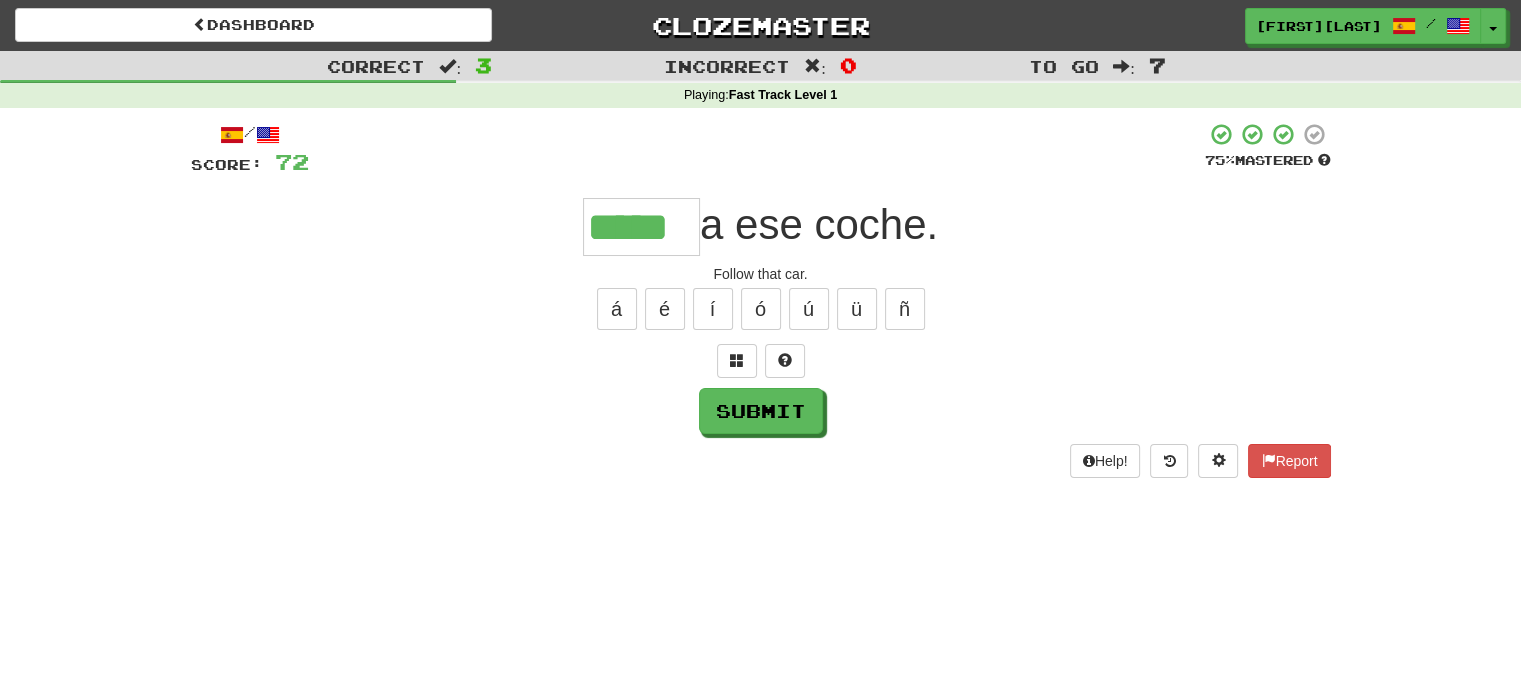 type on "*****" 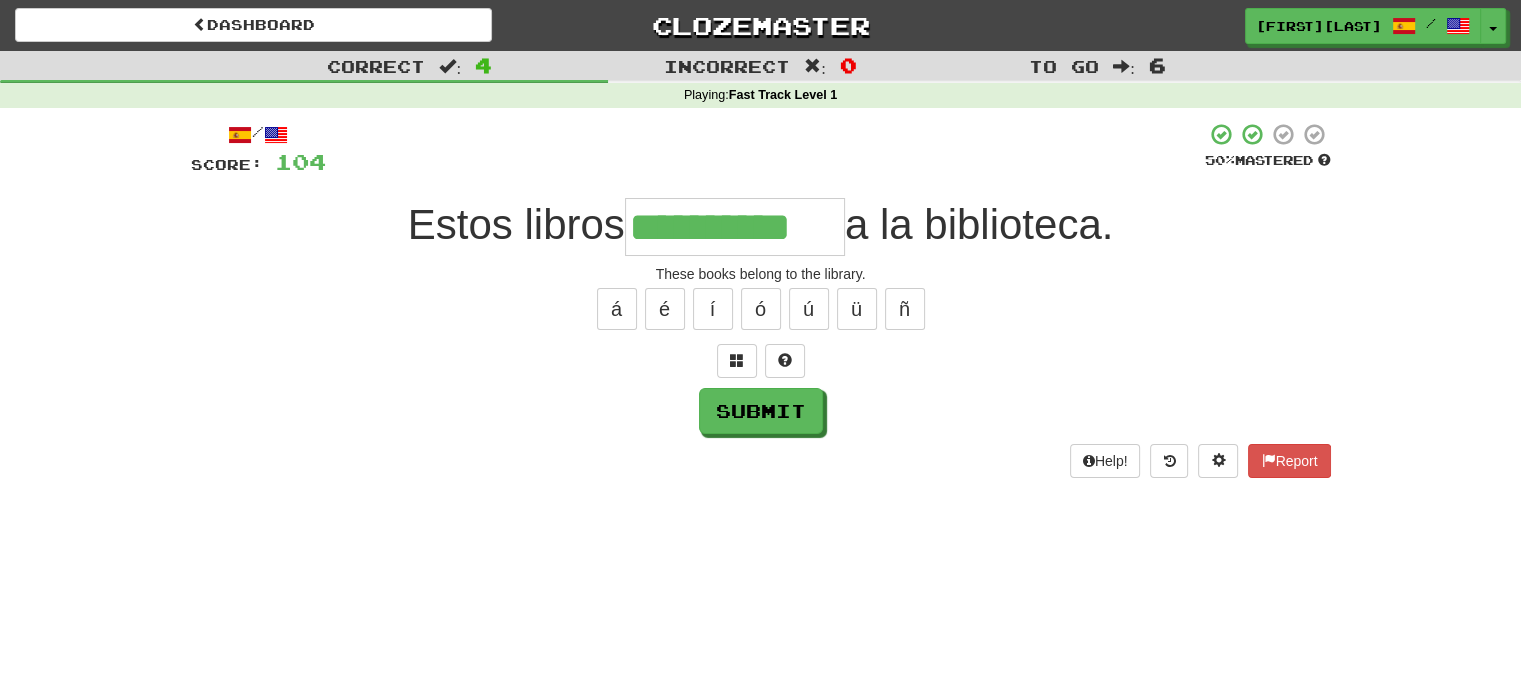 type on "**********" 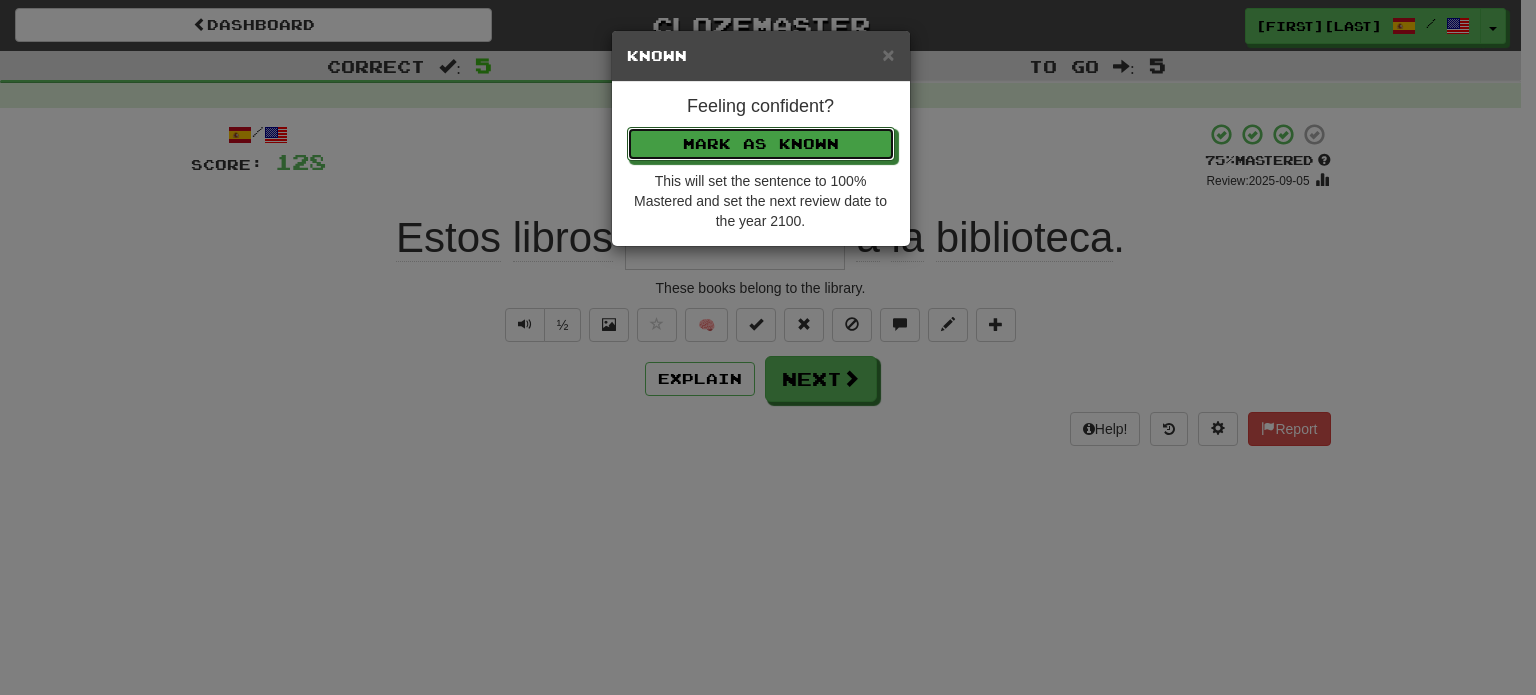 click on "Mark as Known" at bounding box center (761, 144) 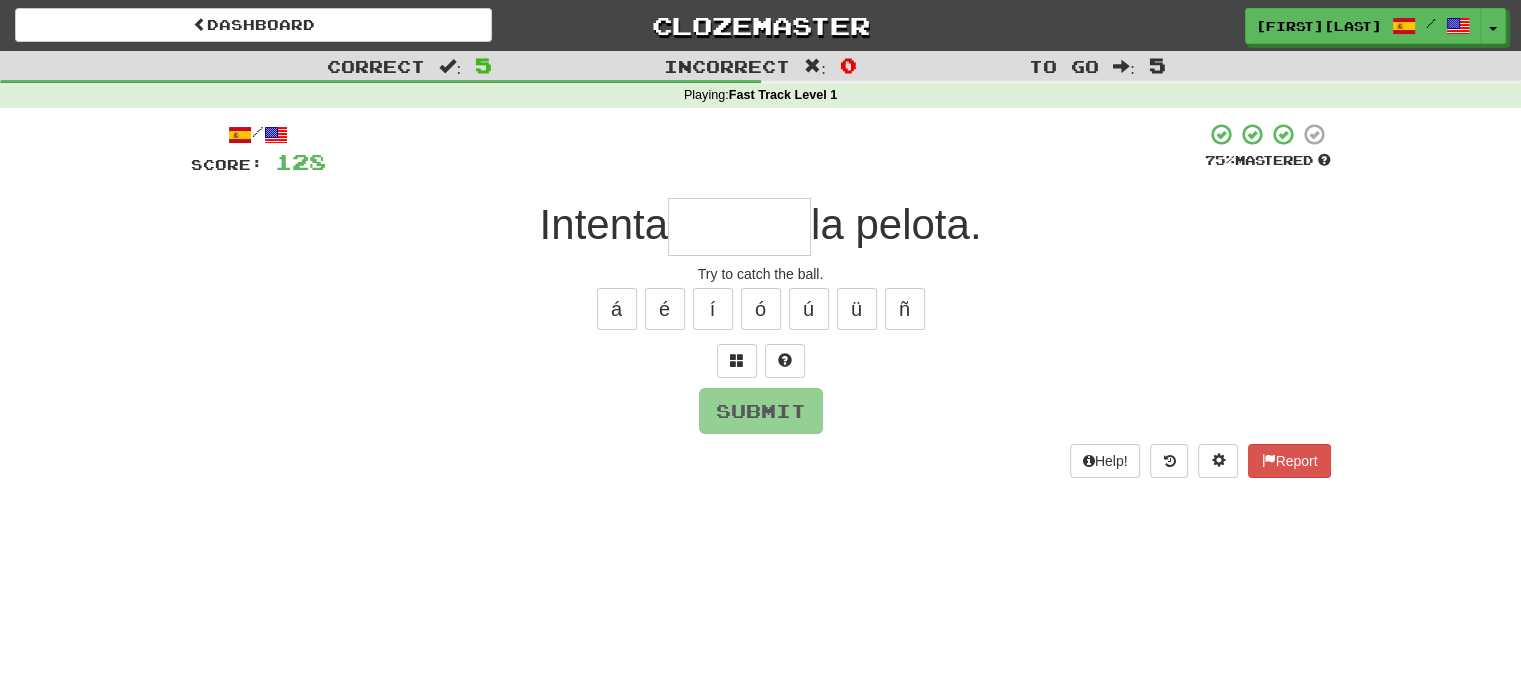 type on "*" 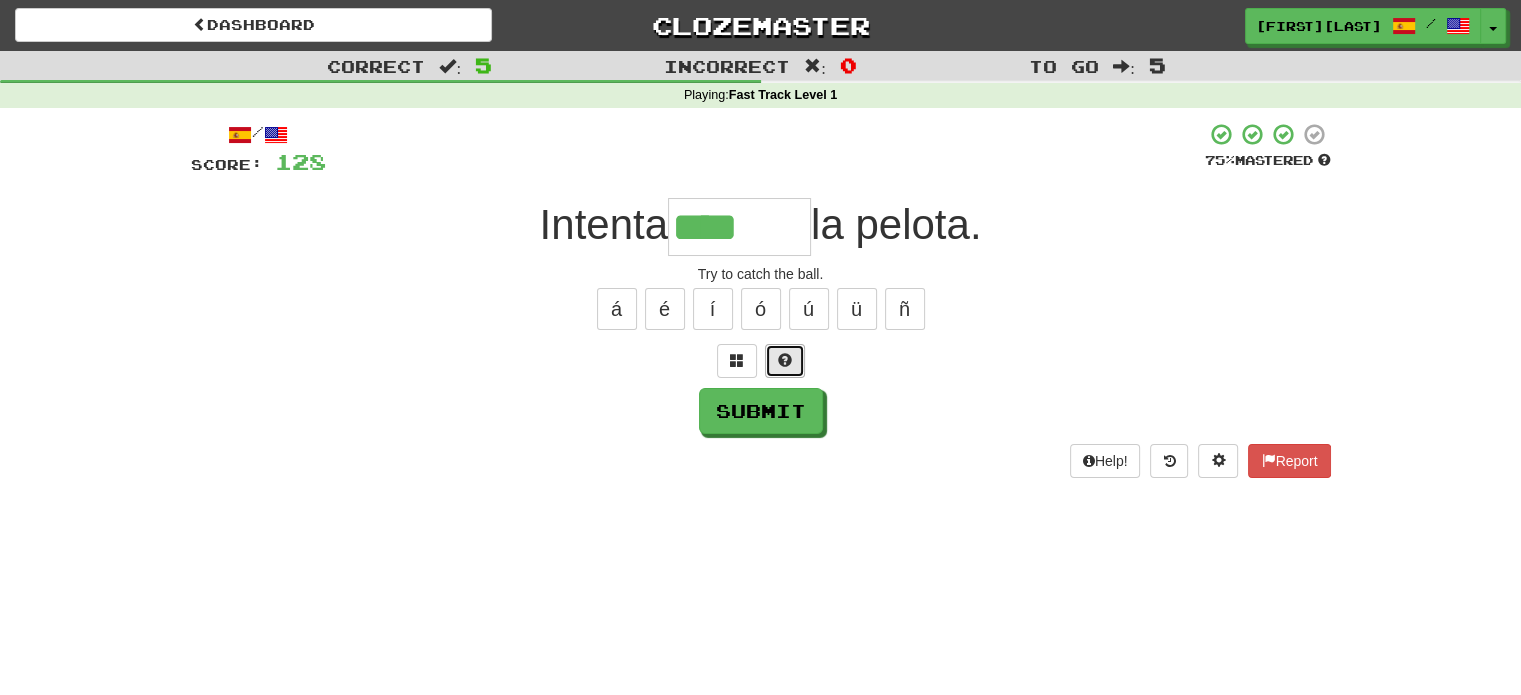 click at bounding box center (785, 360) 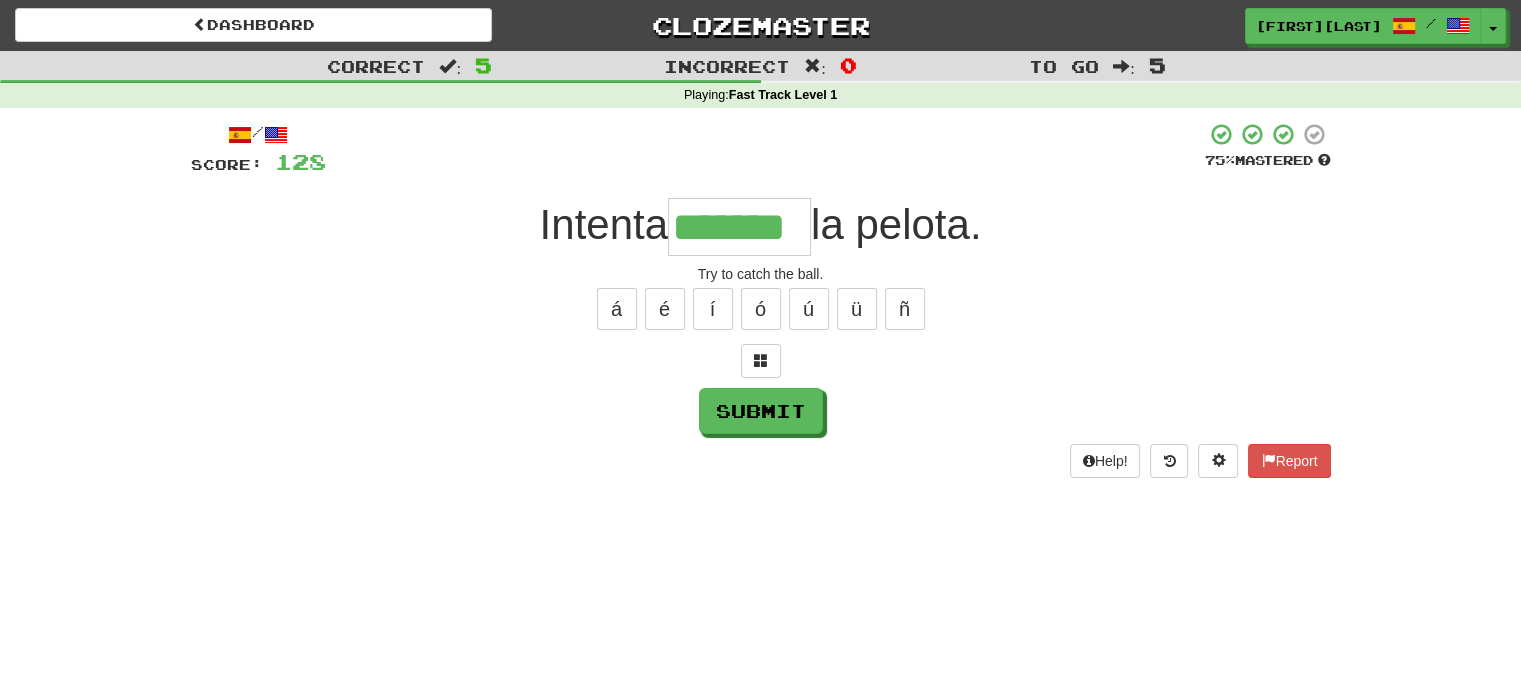 type on "*******" 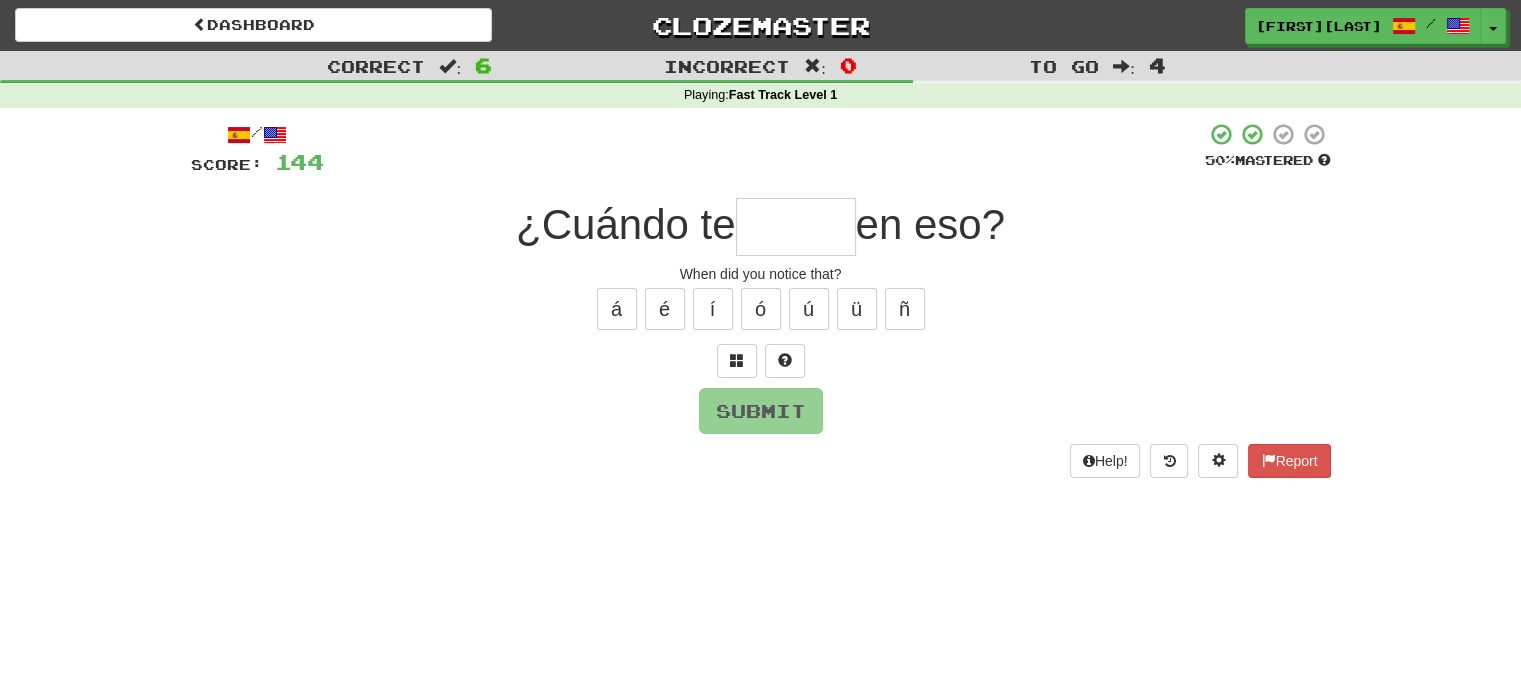 type on "*" 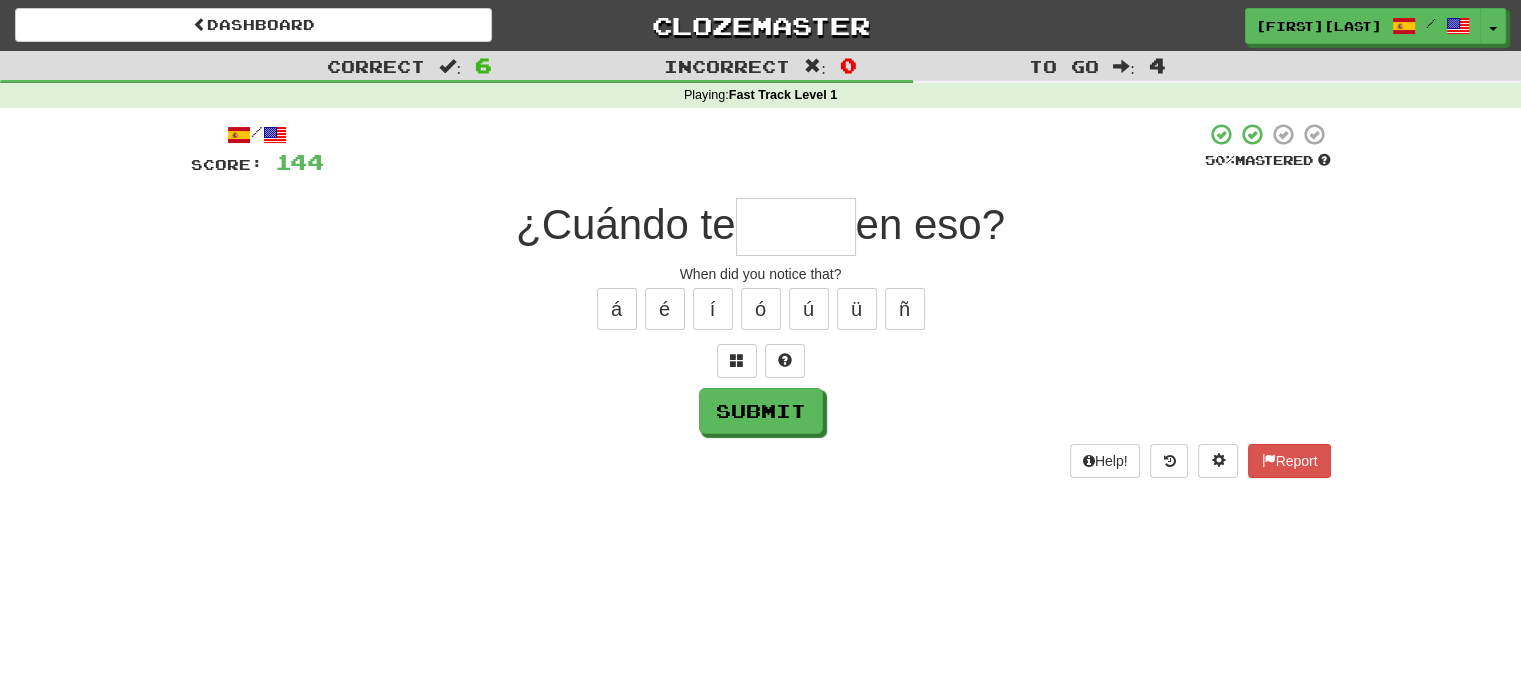 type on "*" 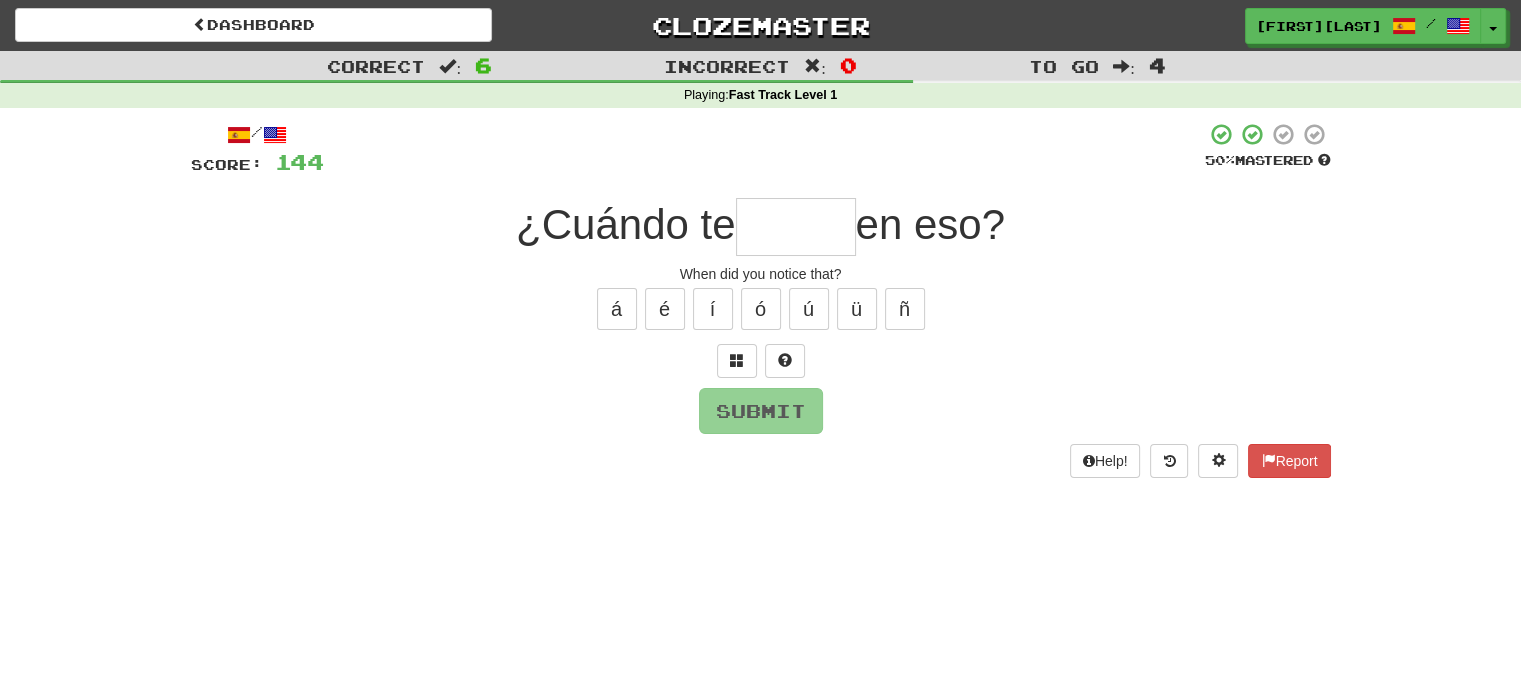 type on "*" 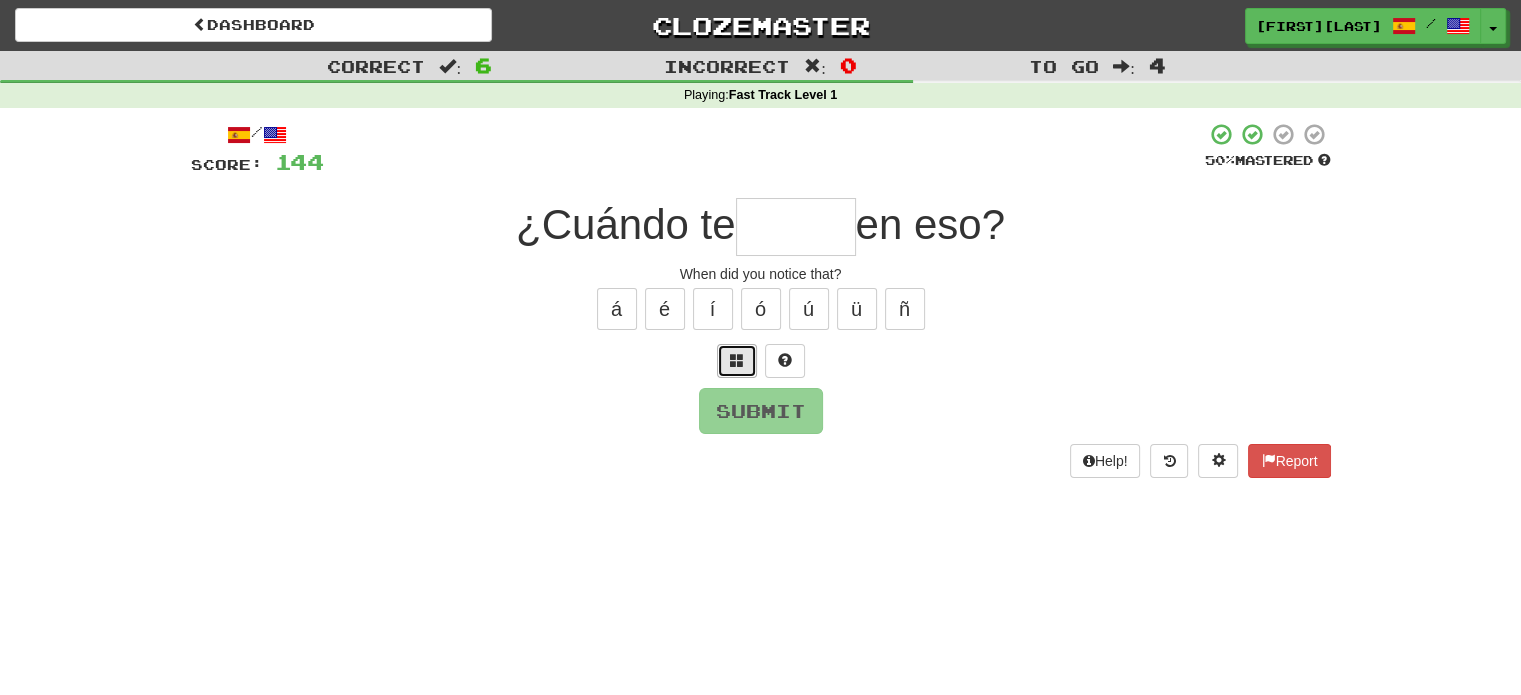 click at bounding box center (737, 361) 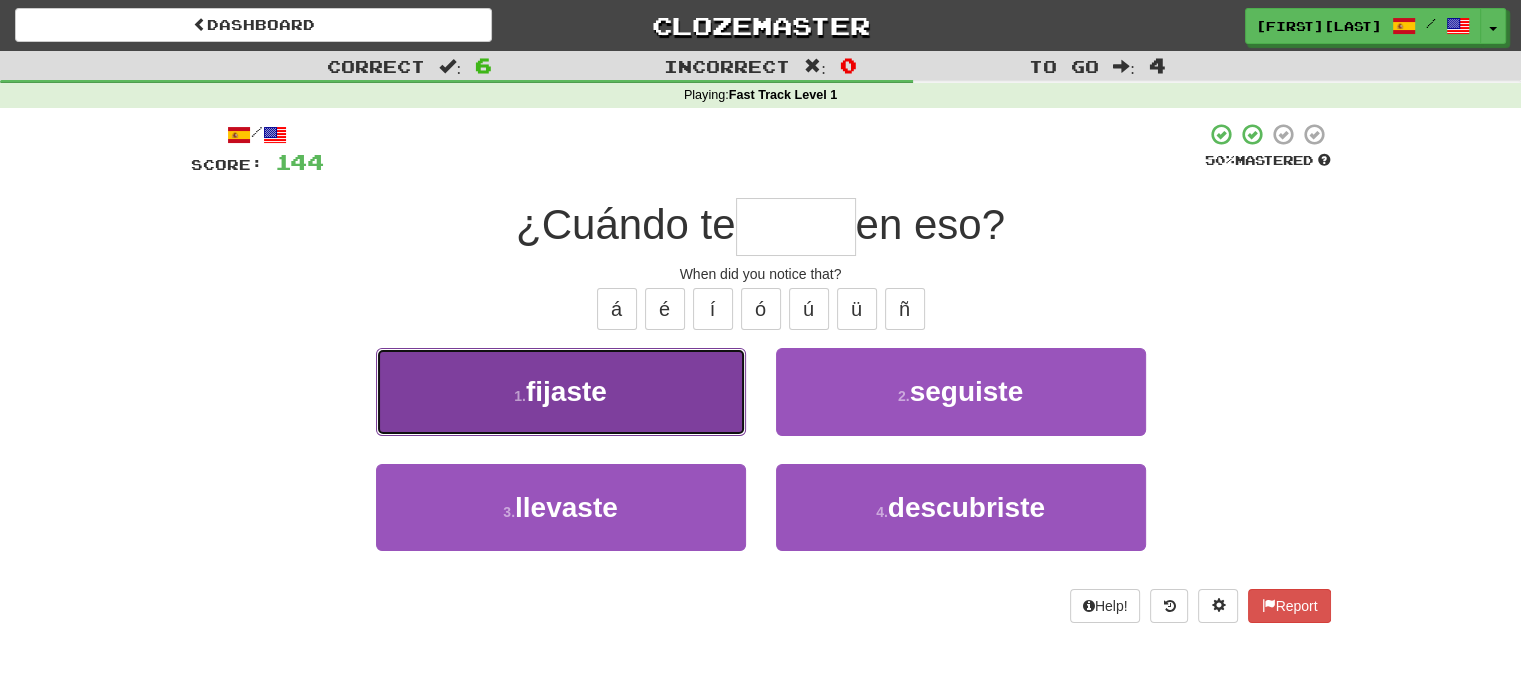 click on "1 .  fijaste" at bounding box center [561, 391] 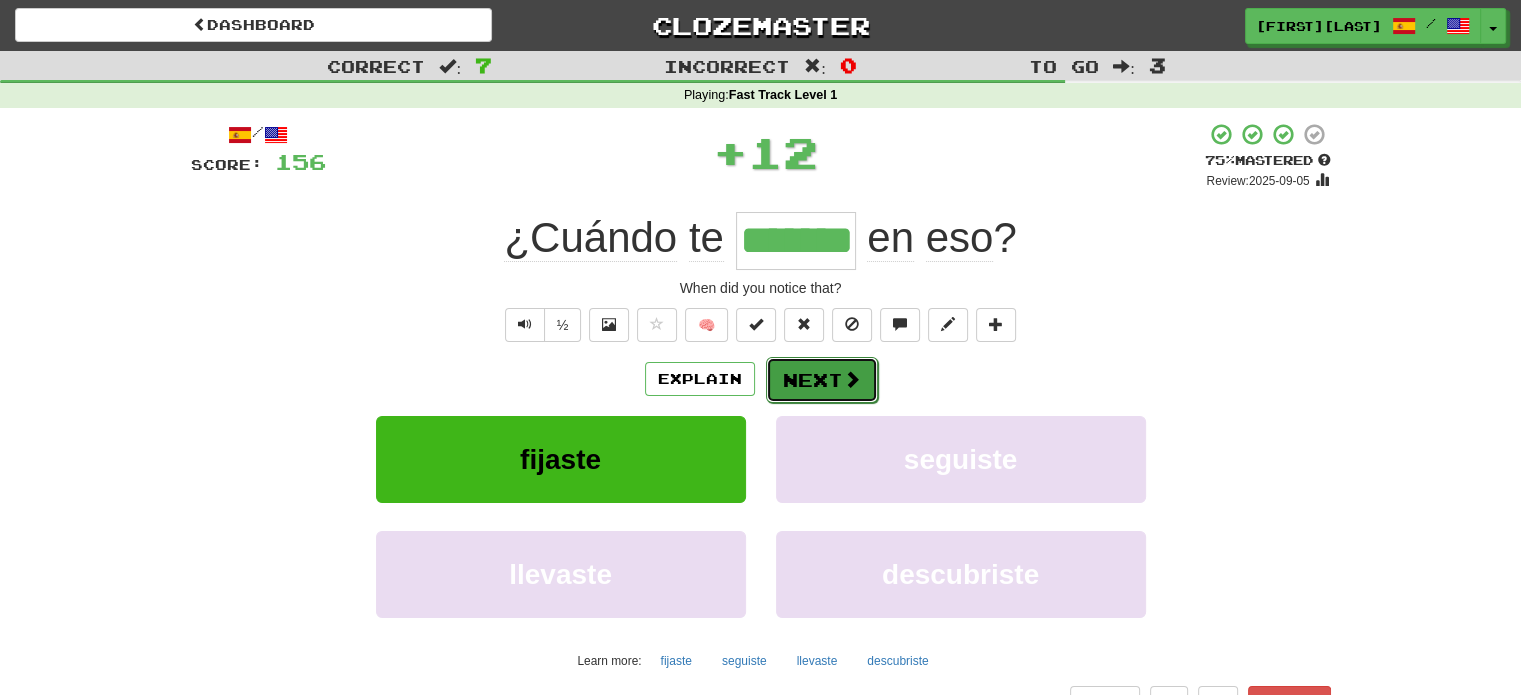 click on "Next" at bounding box center [822, 380] 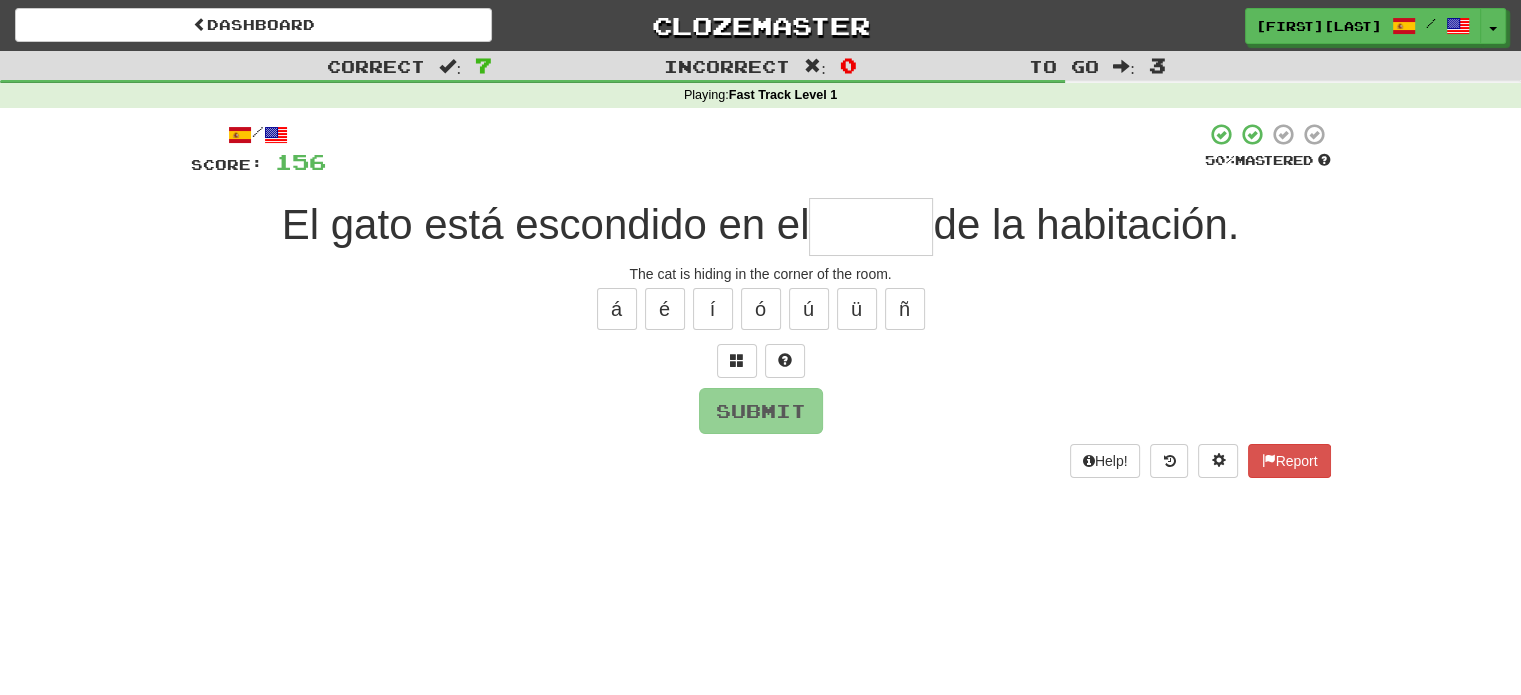 type on "*" 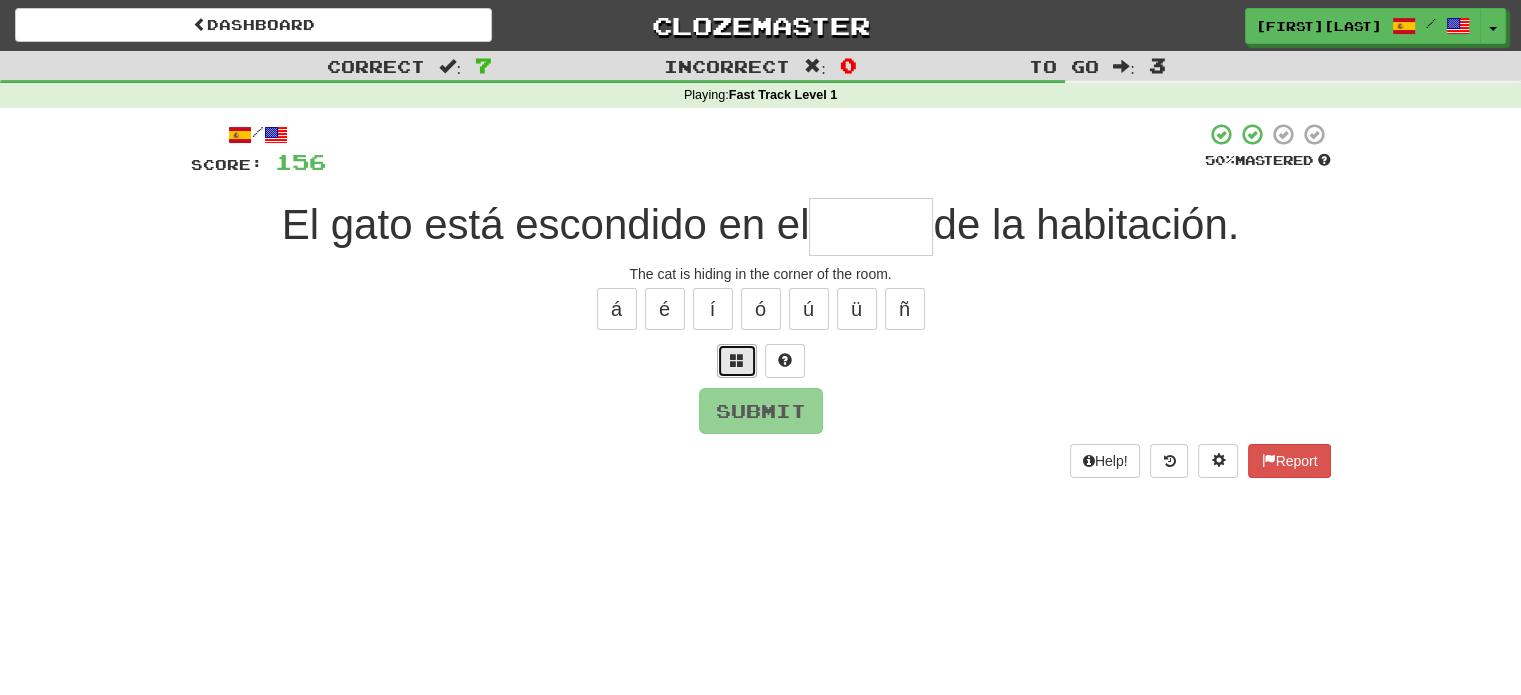 click at bounding box center (737, 360) 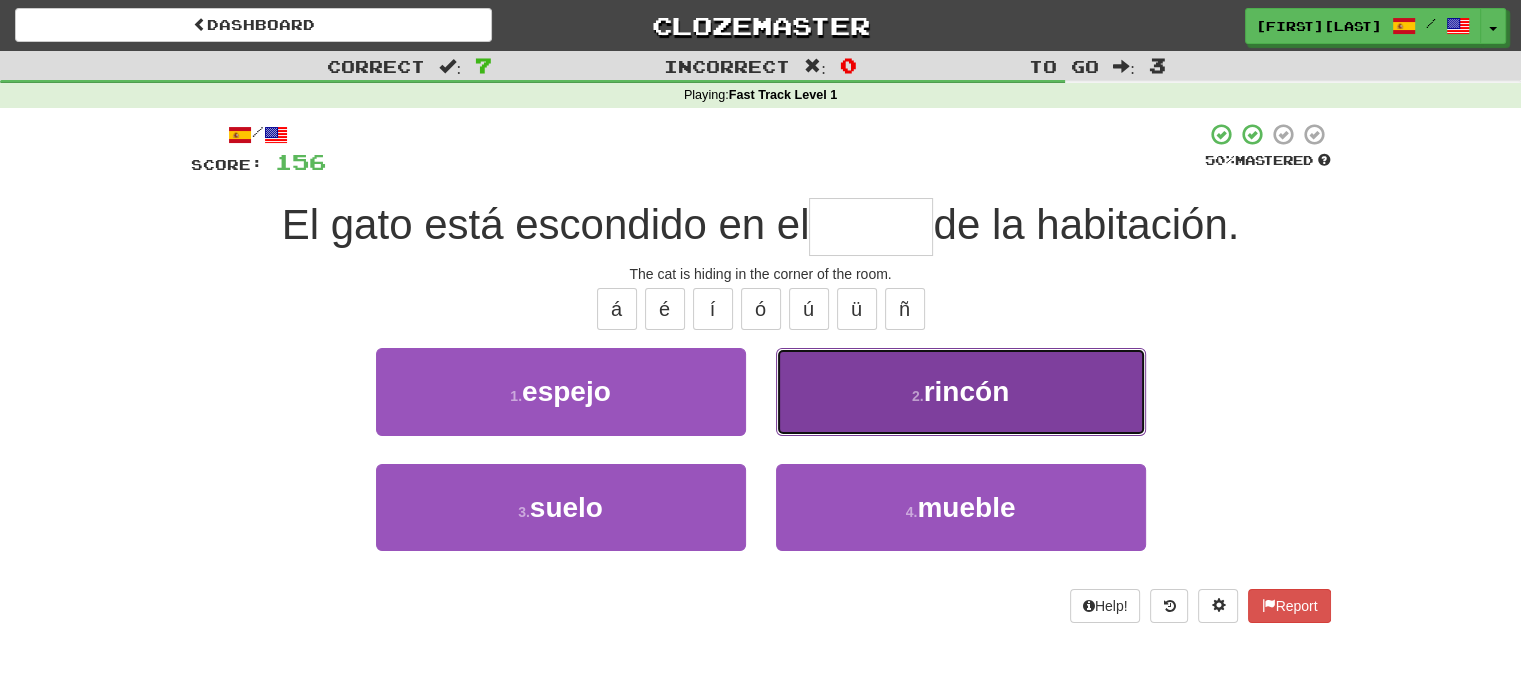 click on "2 .  rincón" at bounding box center (961, 391) 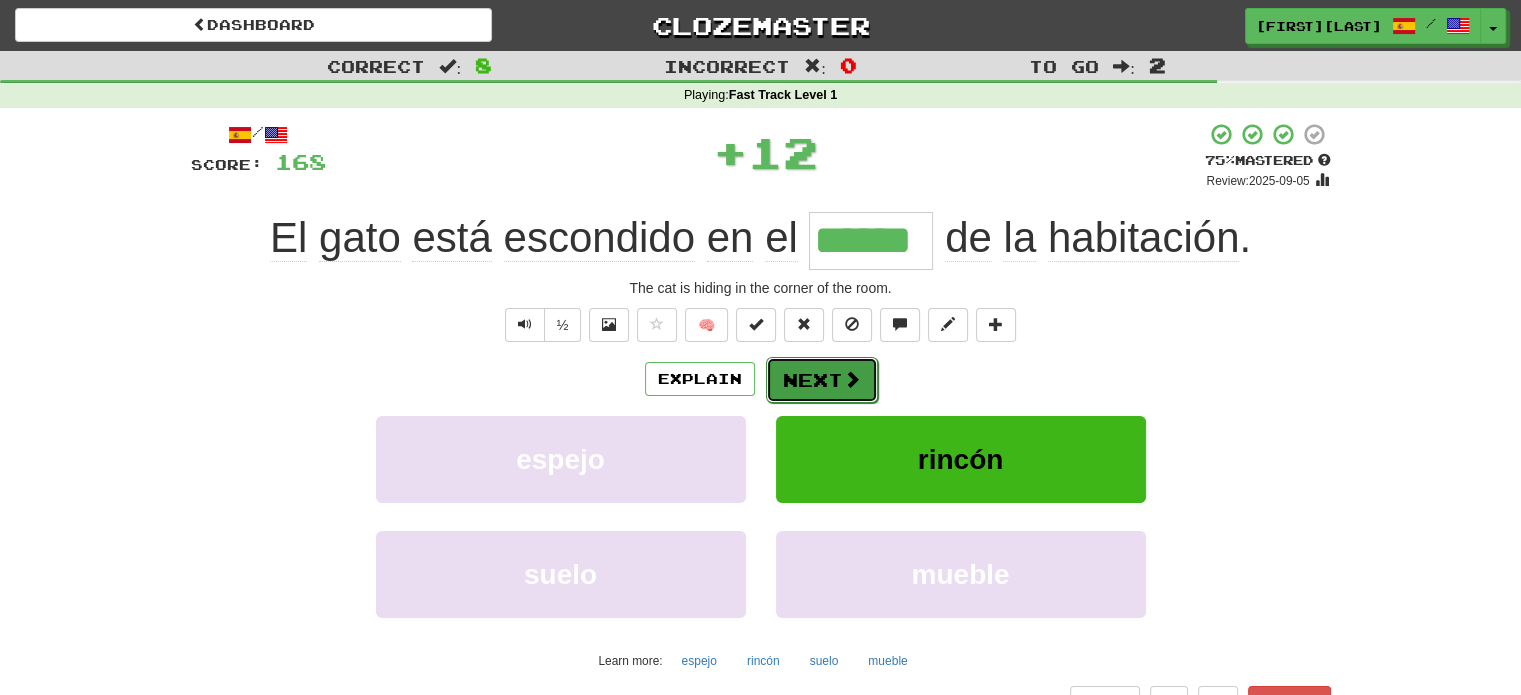 click at bounding box center (852, 379) 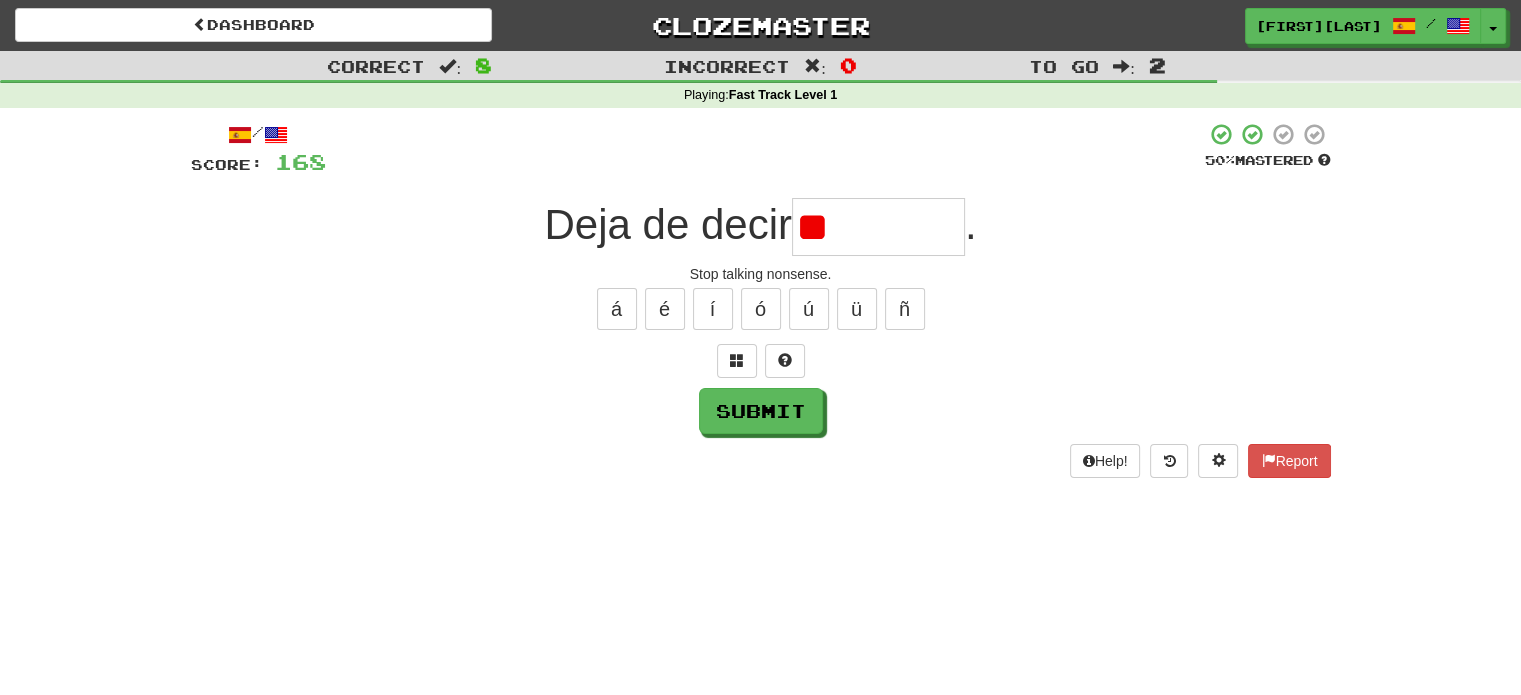 type on "*" 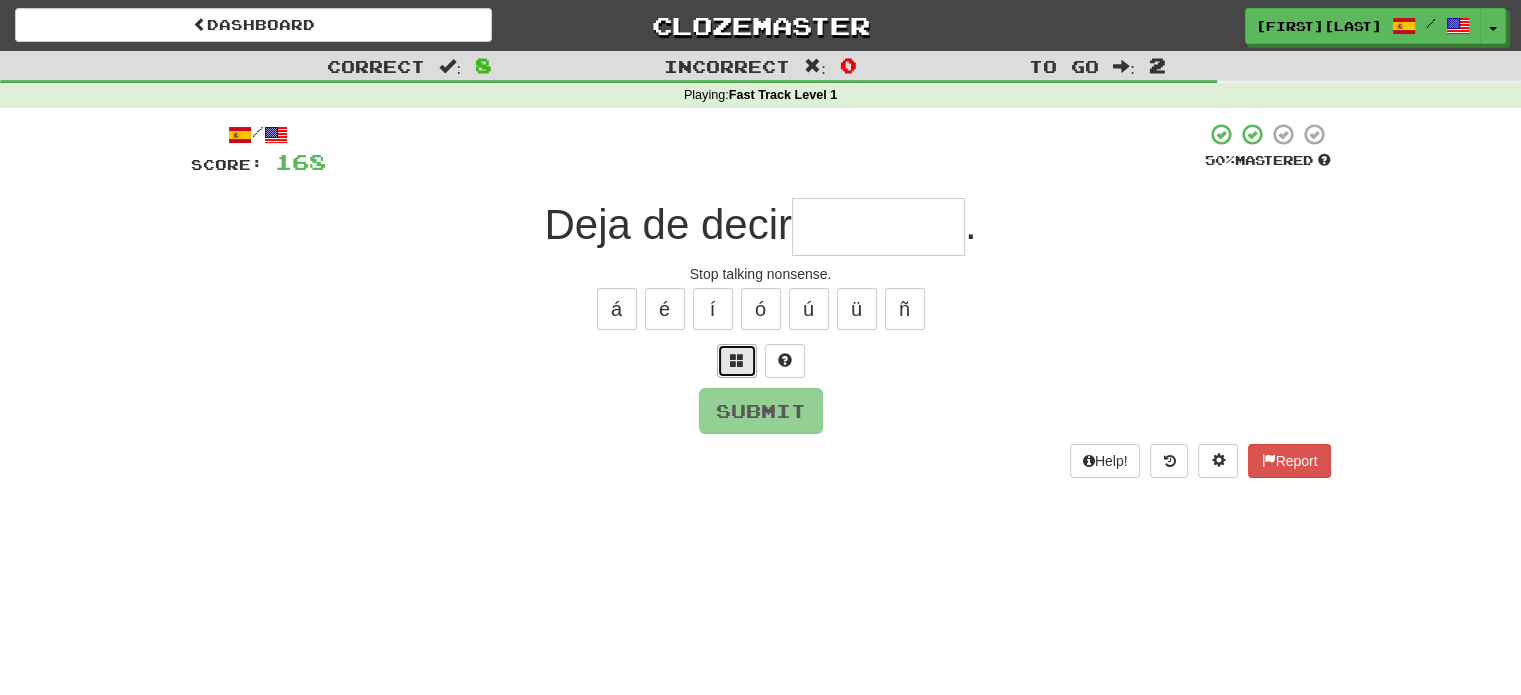 click at bounding box center [737, 361] 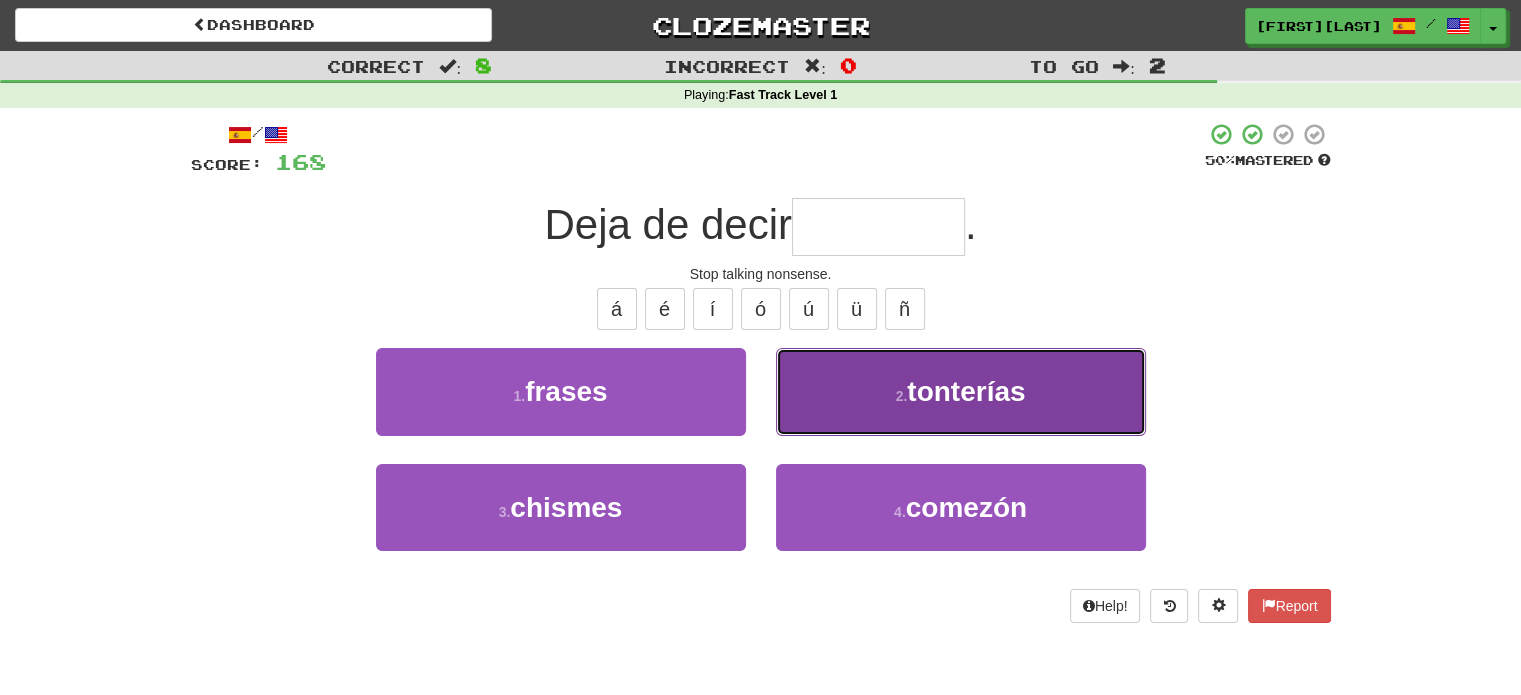 click on "2 ." at bounding box center [902, 396] 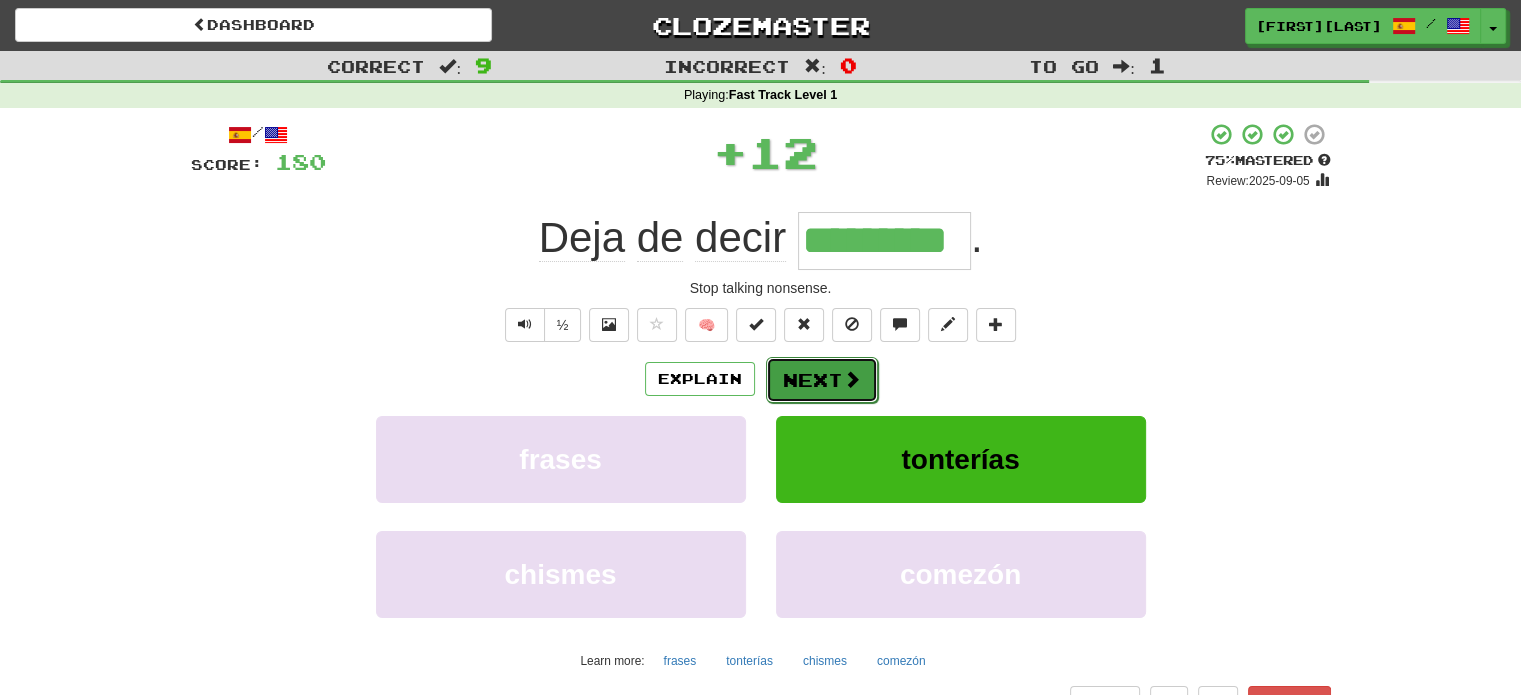 click at bounding box center [852, 379] 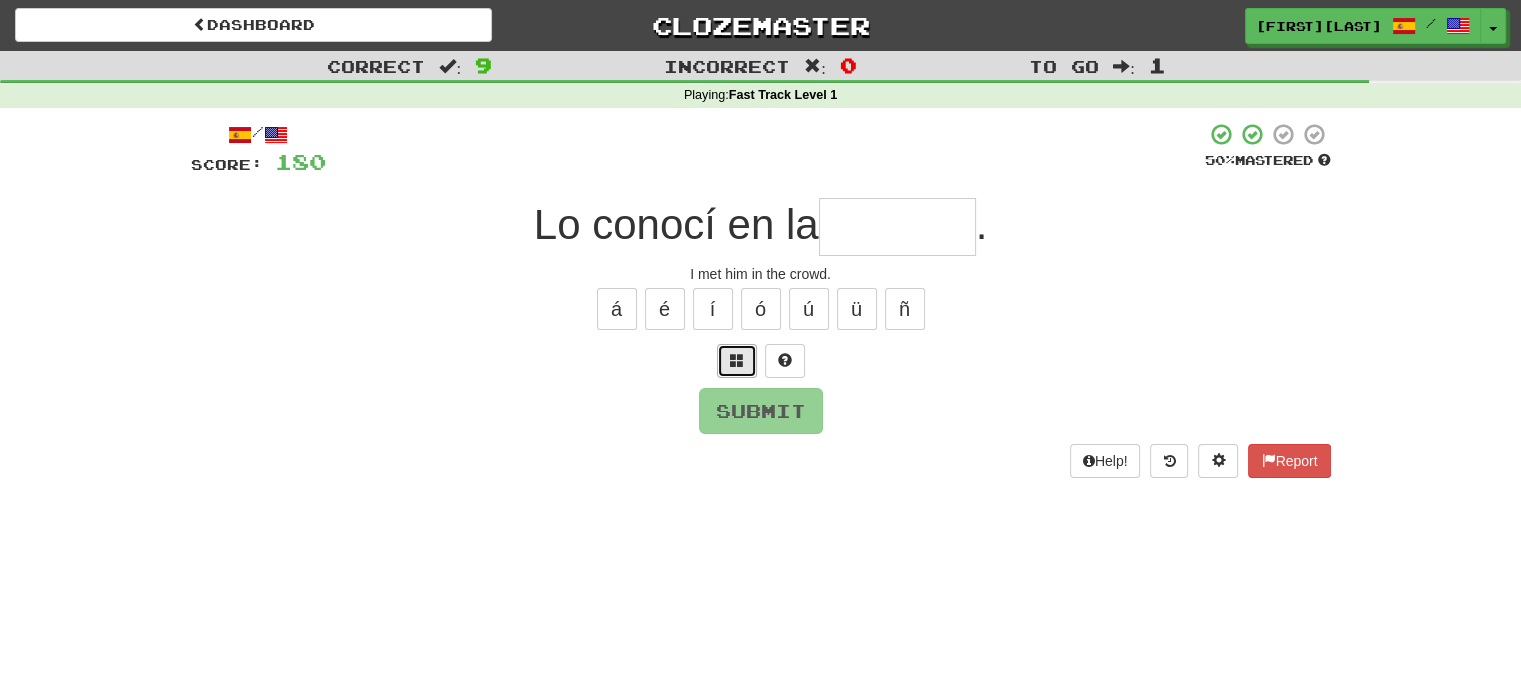 click at bounding box center (737, 361) 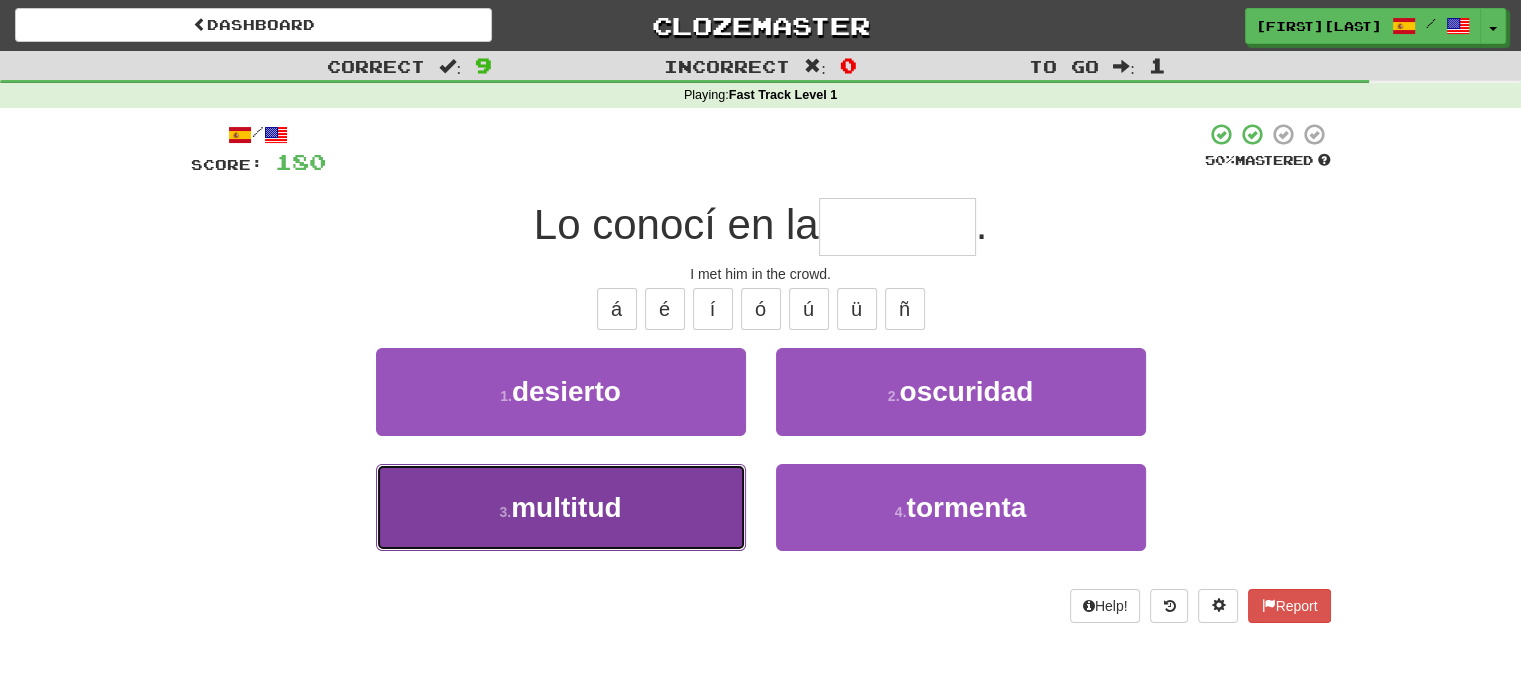 click on "3 .  multitud" at bounding box center [561, 507] 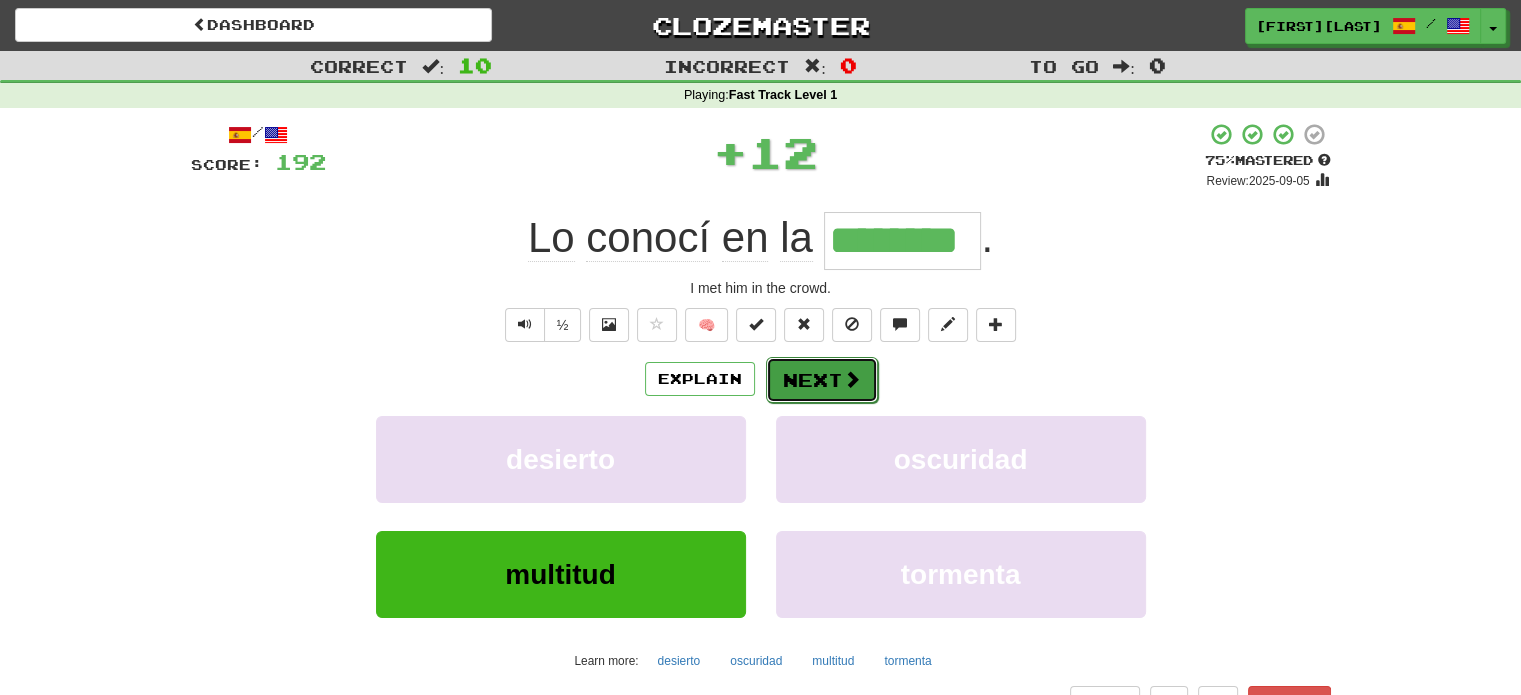 click on "Next" at bounding box center [822, 380] 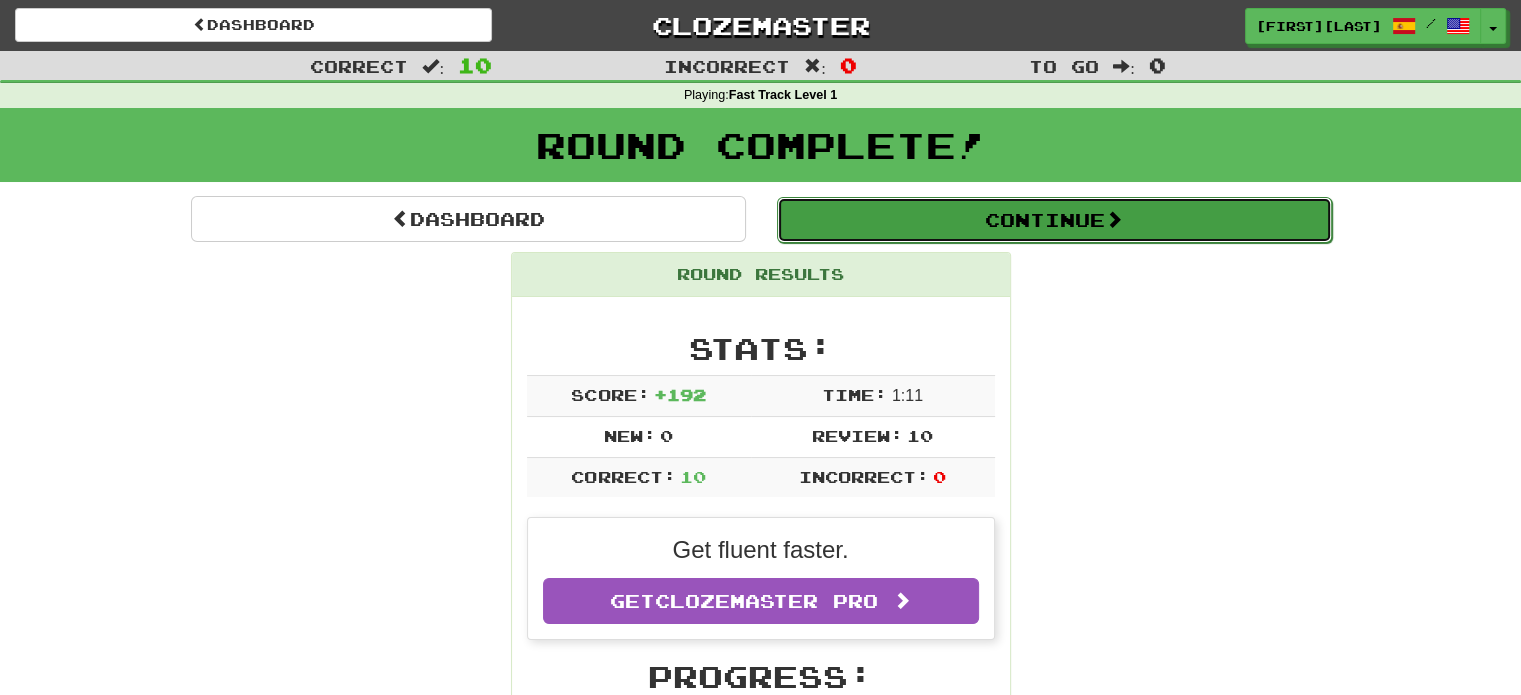 click on "Continue" at bounding box center (1054, 220) 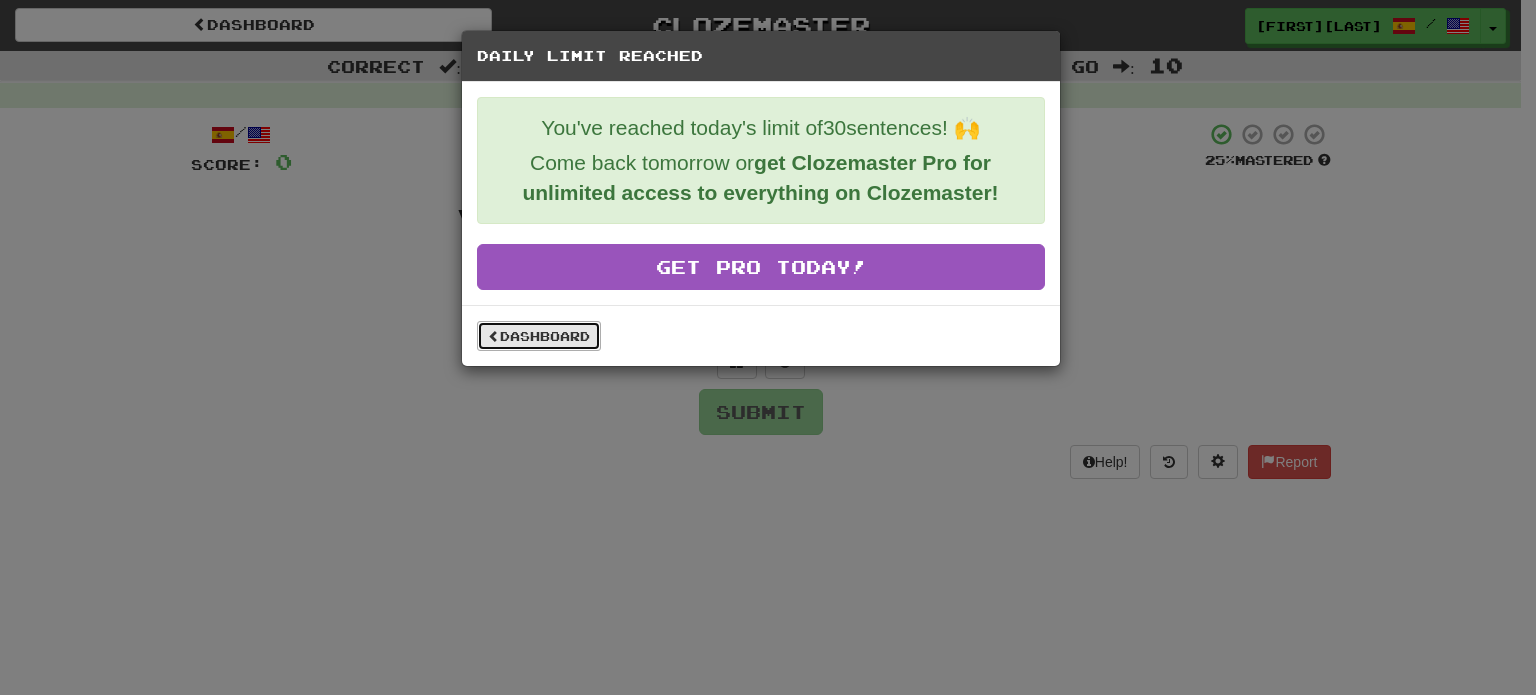 click on "Dashboard" at bounding box center (539, 336) 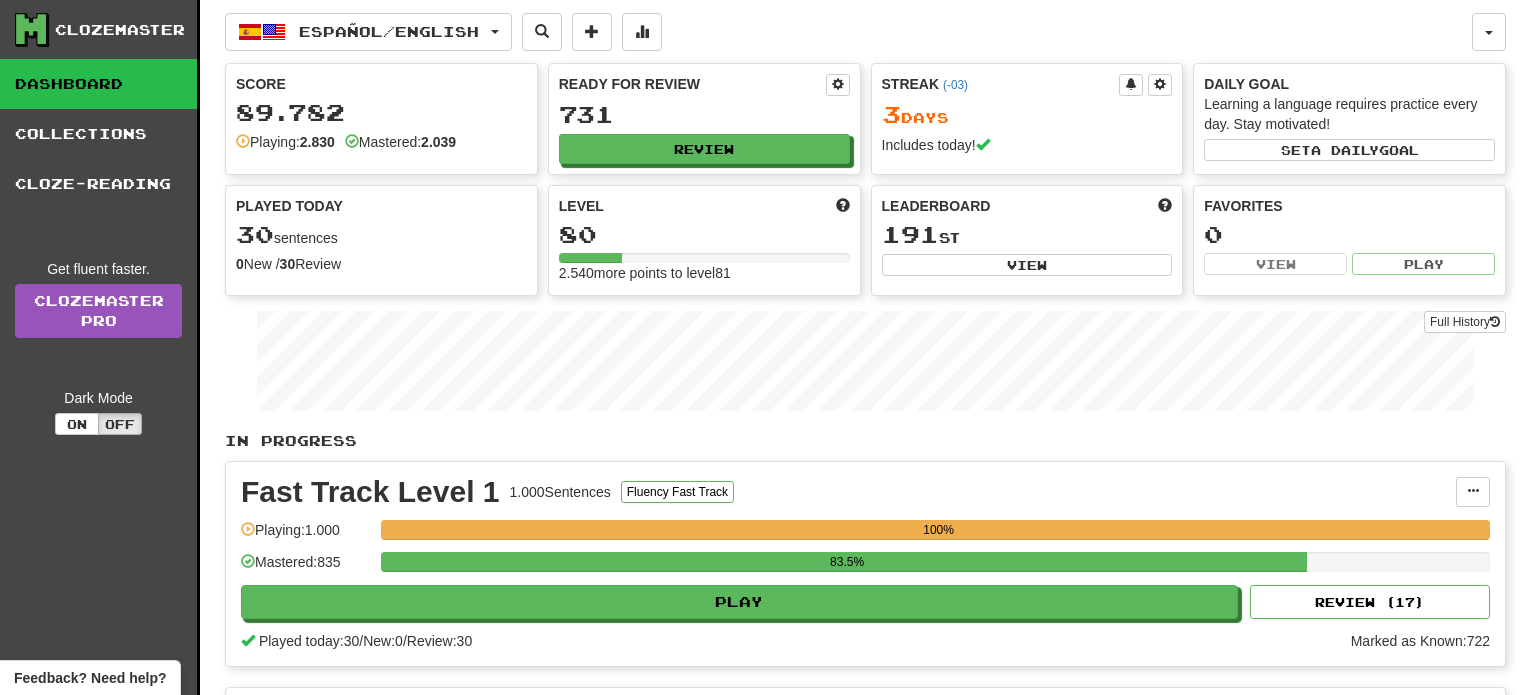 scroll, scrollTop: 0, scrollLeft: 0, axis: both 